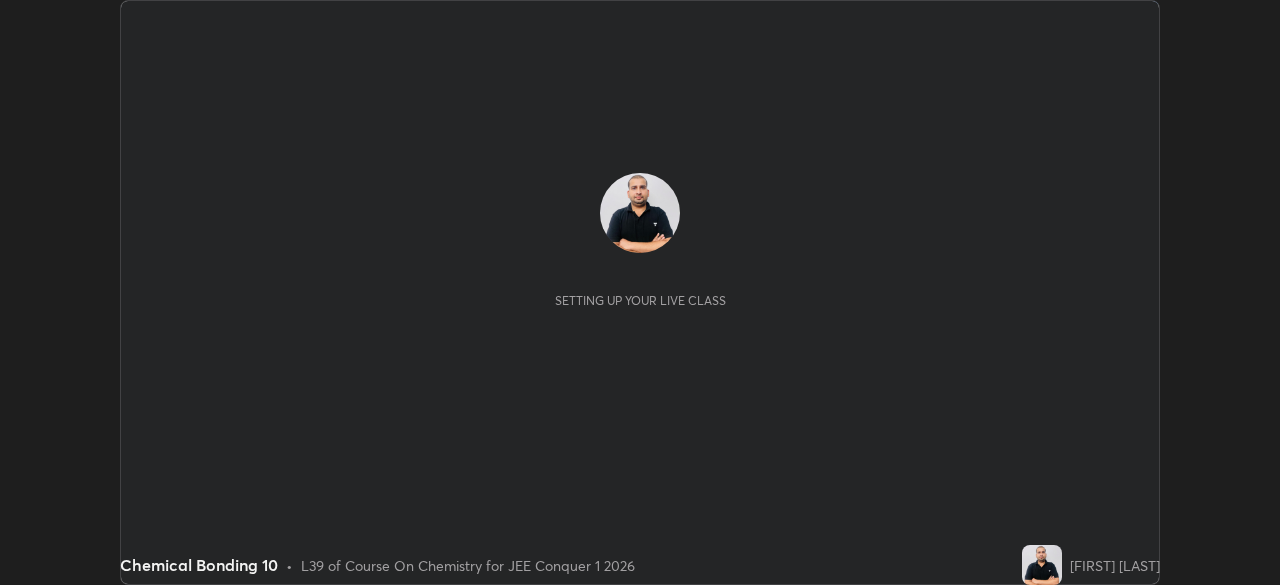 scroll, scrollTop: 0, scrollLeft: 0, axis: both 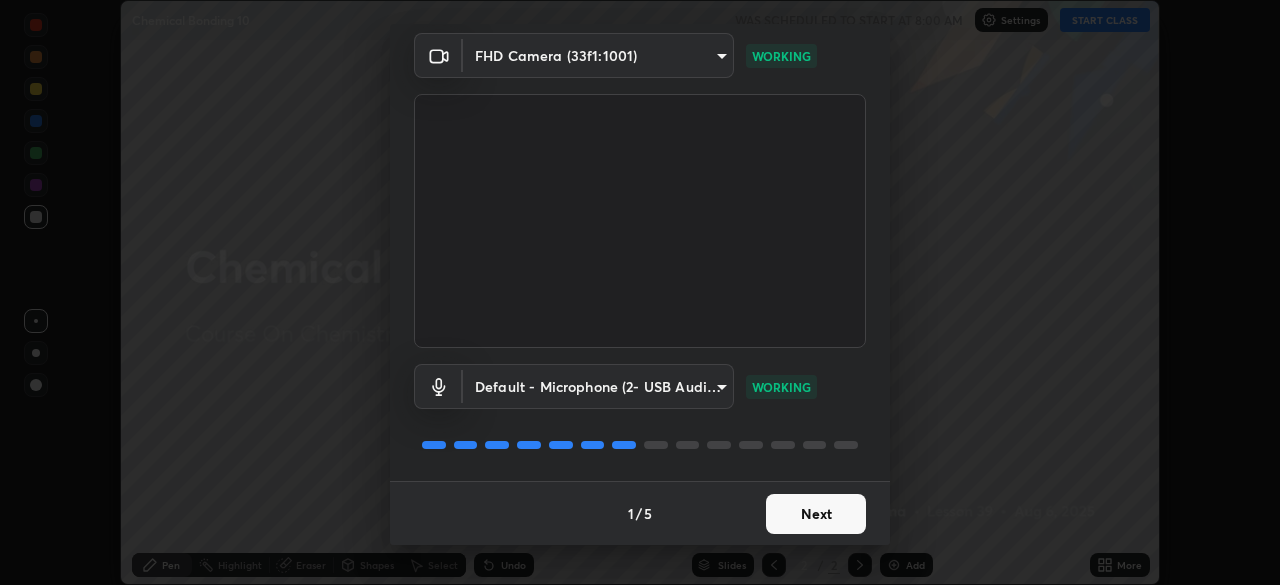 click on "Next" at bounding box center [816, 514] 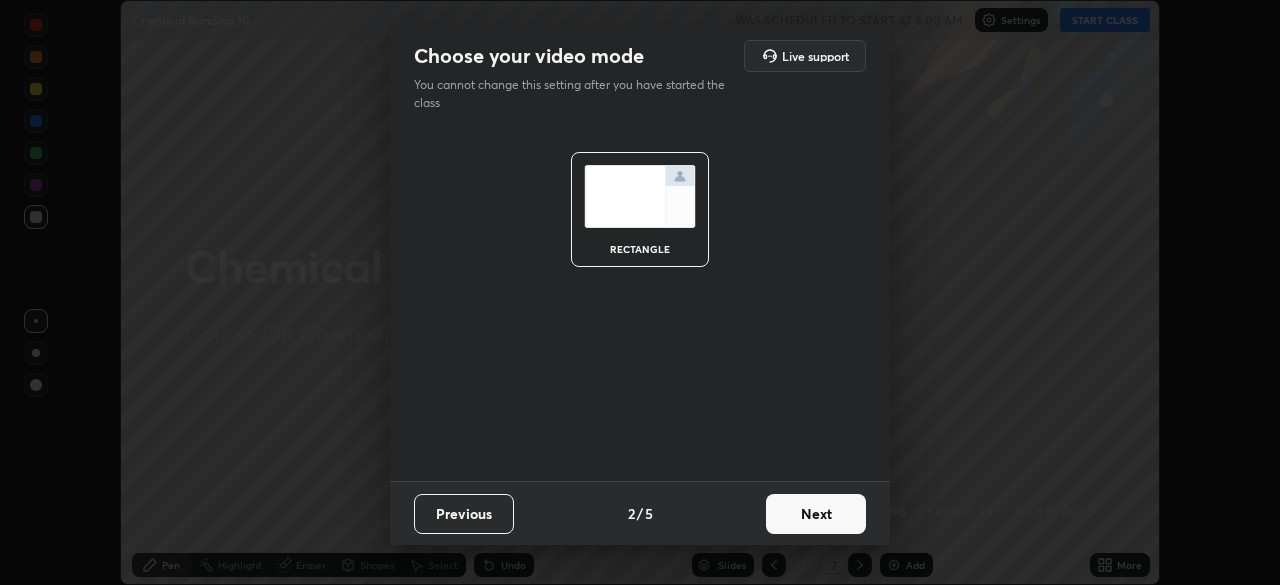 scroll, scrollTop: 0, scrollLeft: 0, axis: both 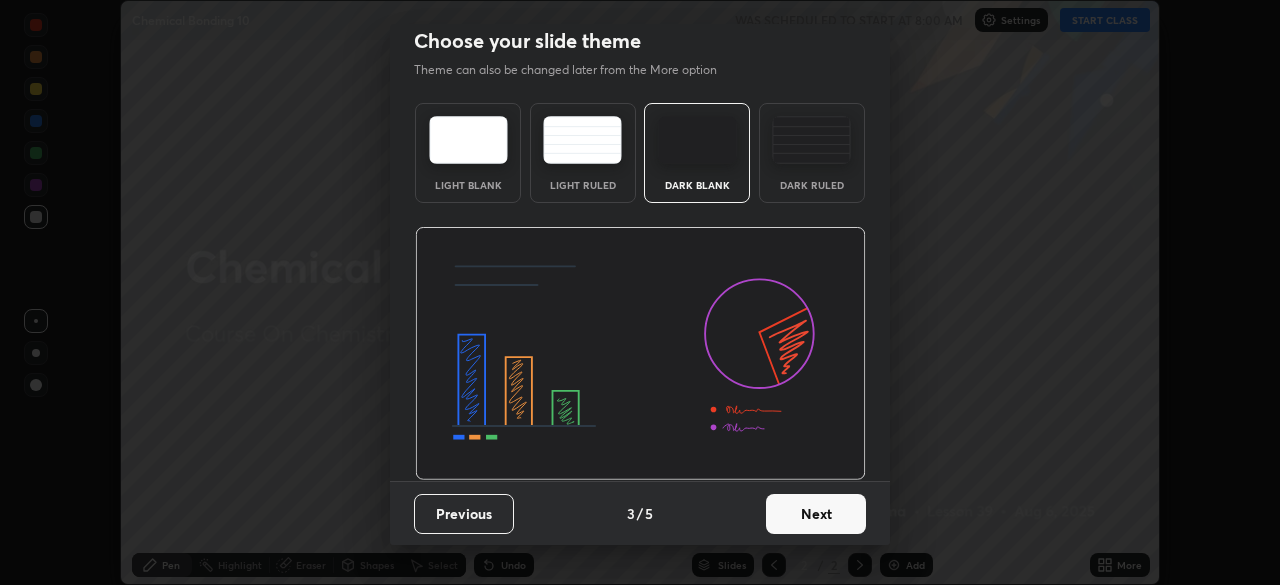 click on "Next" at bounding box center (816, 514) 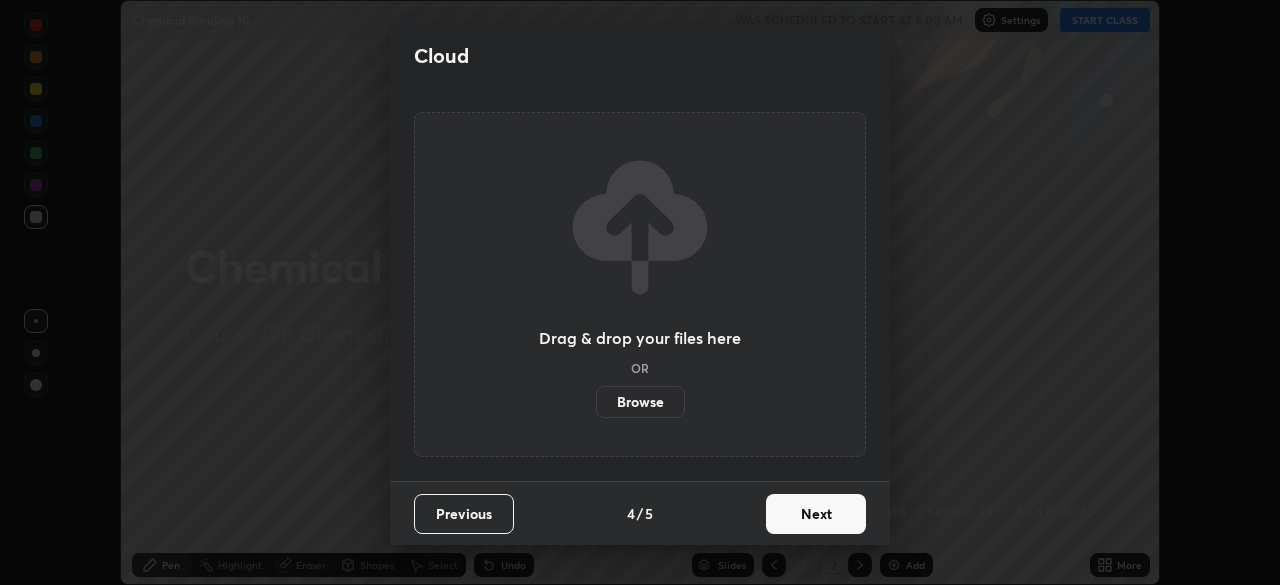 click on "Next" at bounding box center [816, 514] 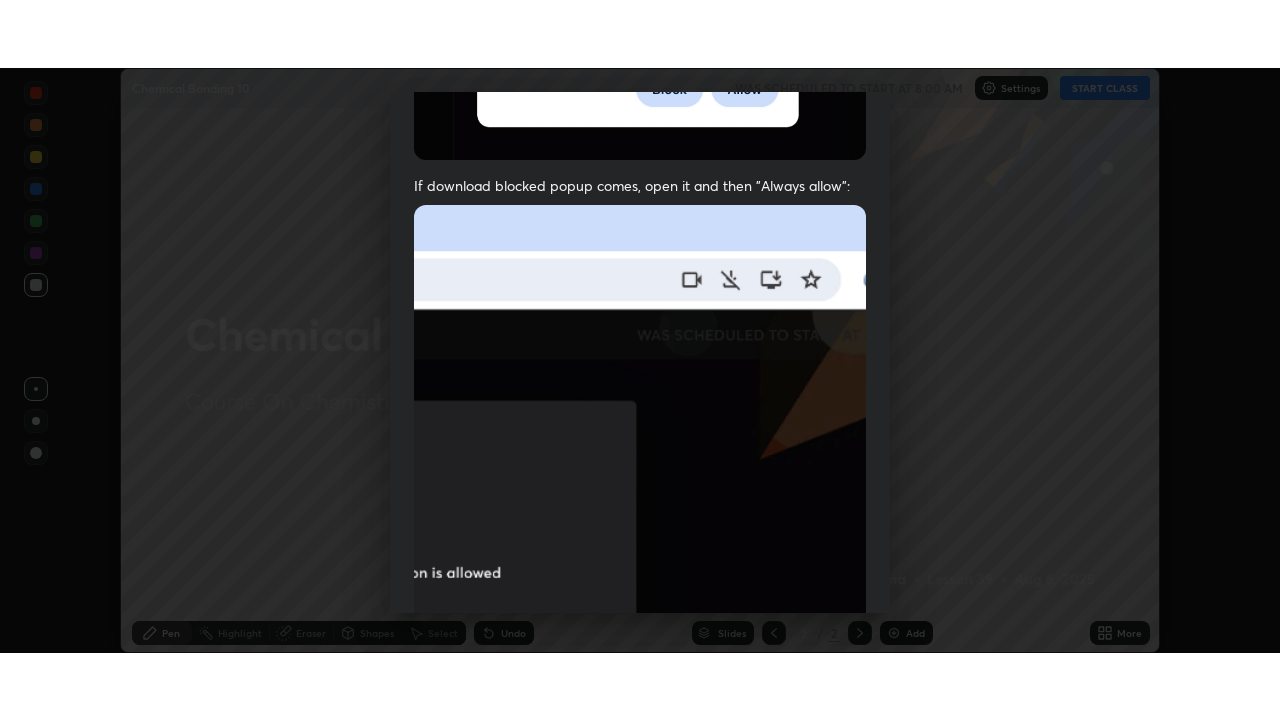 scroll, scrollTop: 479, scrollLeft: 0, axis: vertical 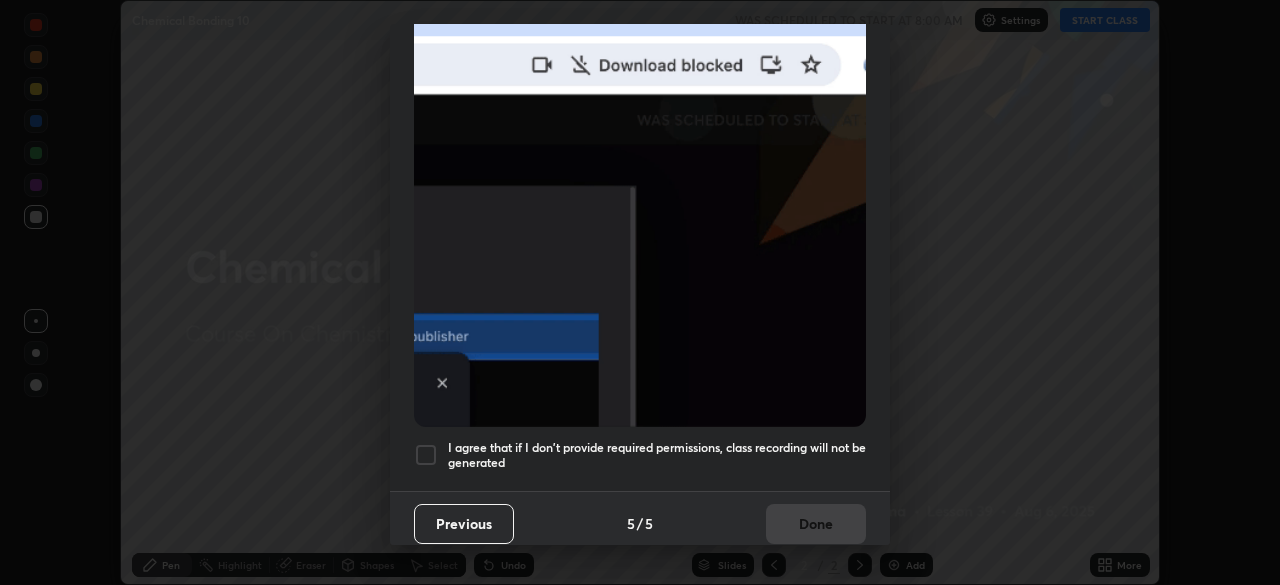 click on "I agree that if I don't provide required permissions, class recording will not be generated" at bounding box center (657, 455) 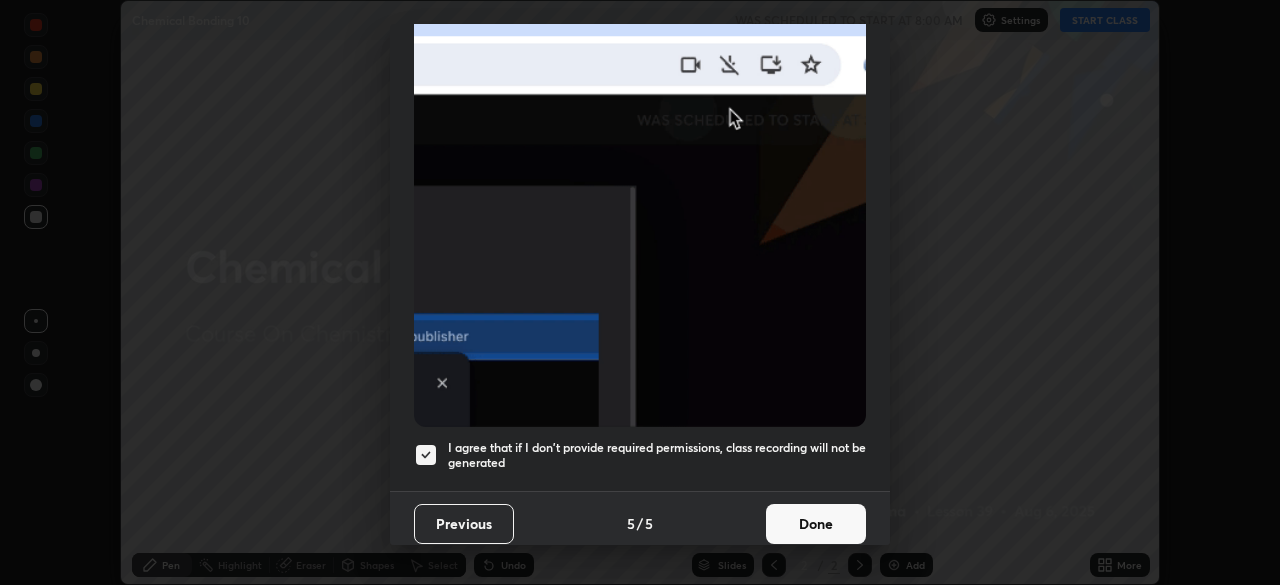 click on "Done" at bounding box center [816, 524] 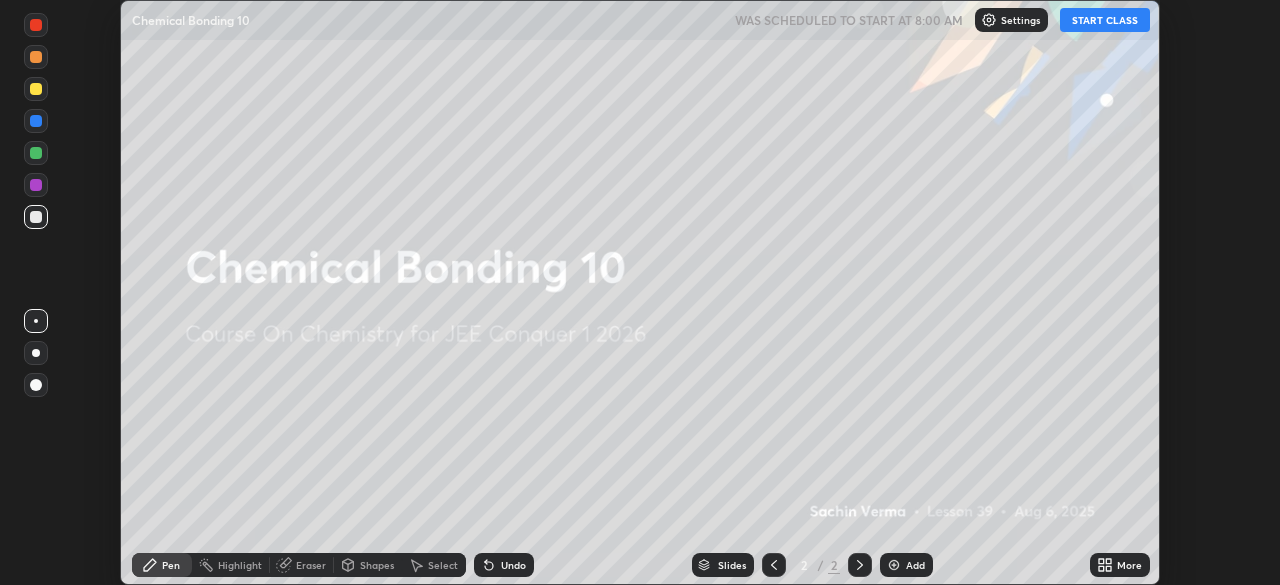 click on "More" at bounding box center (1129, 565) 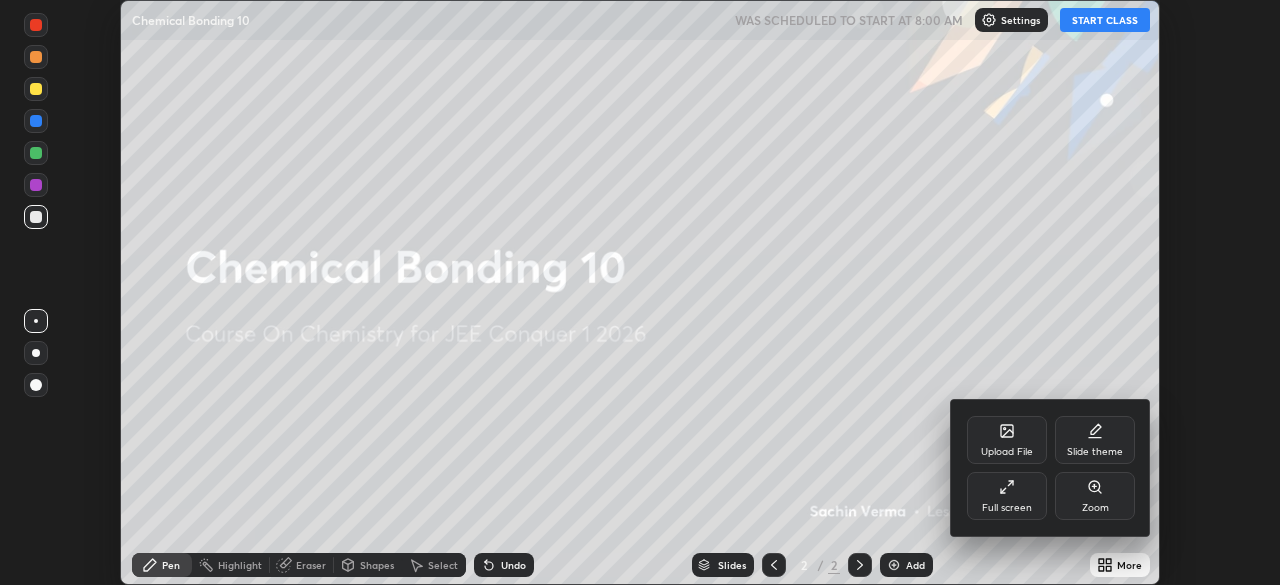 click on "Full screen" at bounding box center [1007, 496] 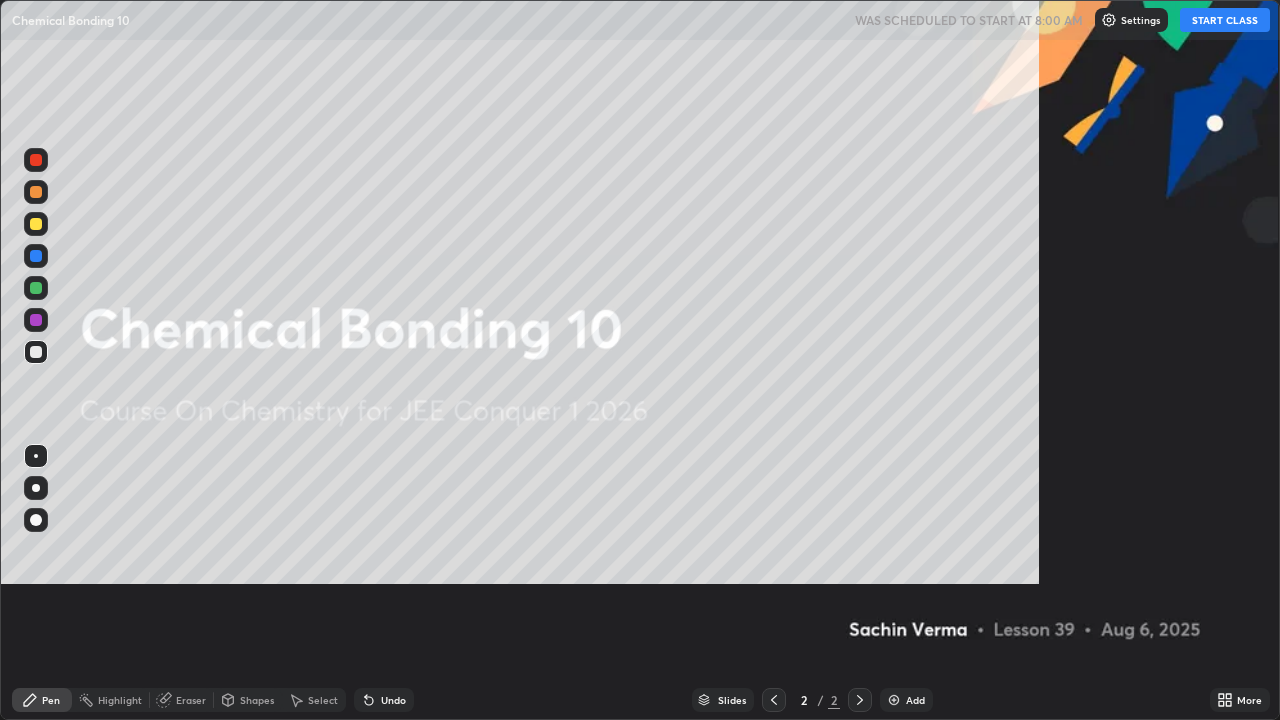 scroll, scrollTop: 99280, scrollLeft: 98720, axis: both 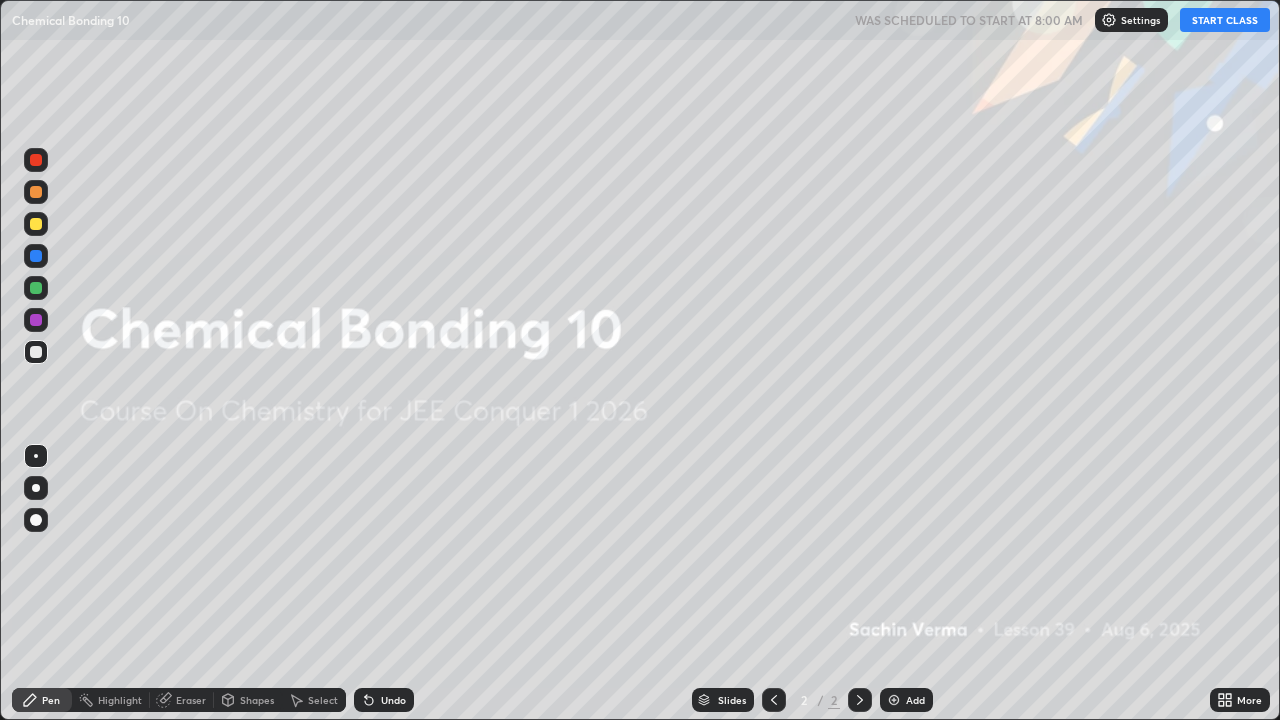 click on "START CLASS" at bounding box center (1225, 20) 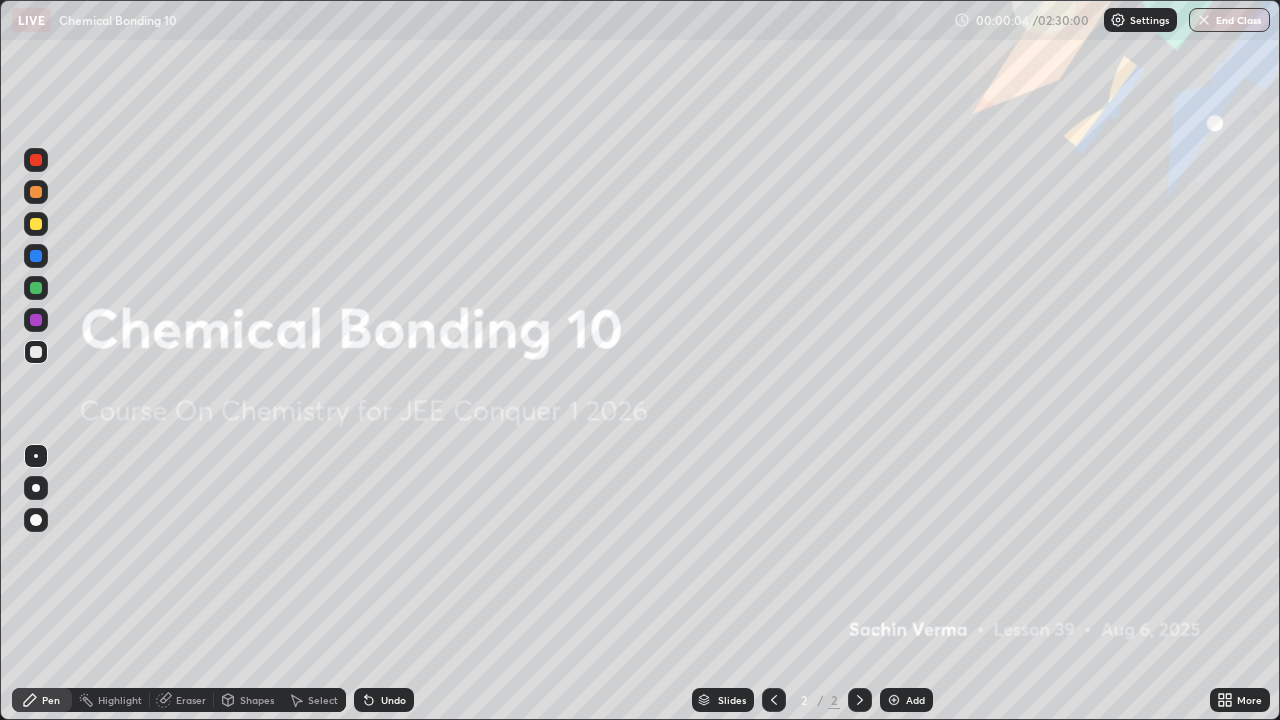 click at bounding box center (894, 700) 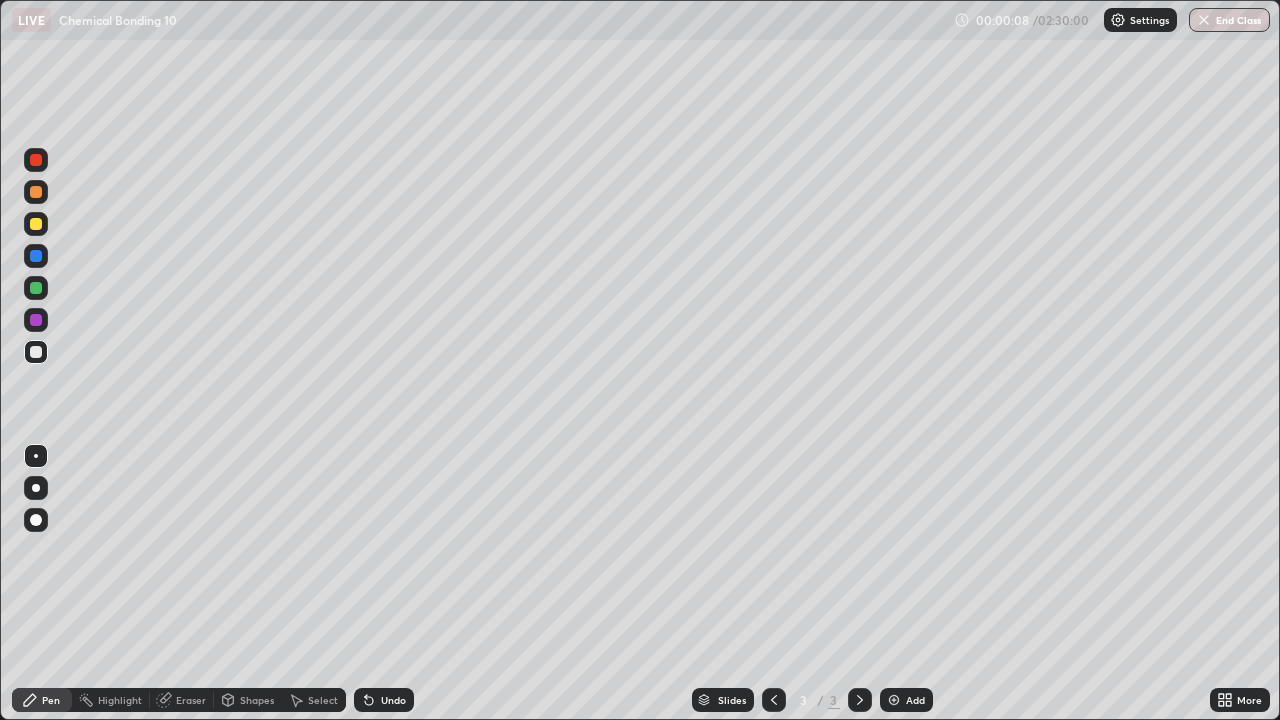 click at bounding box center (36, 224) 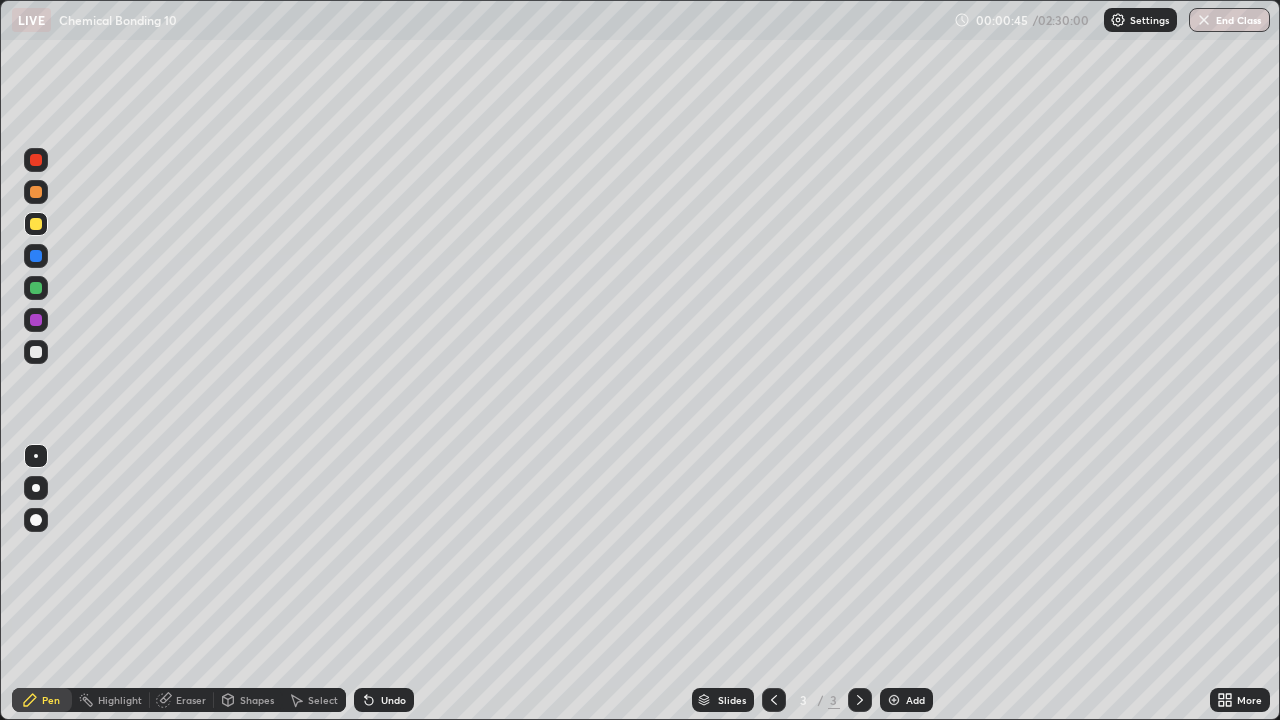 click at bounding box center [36, 488] 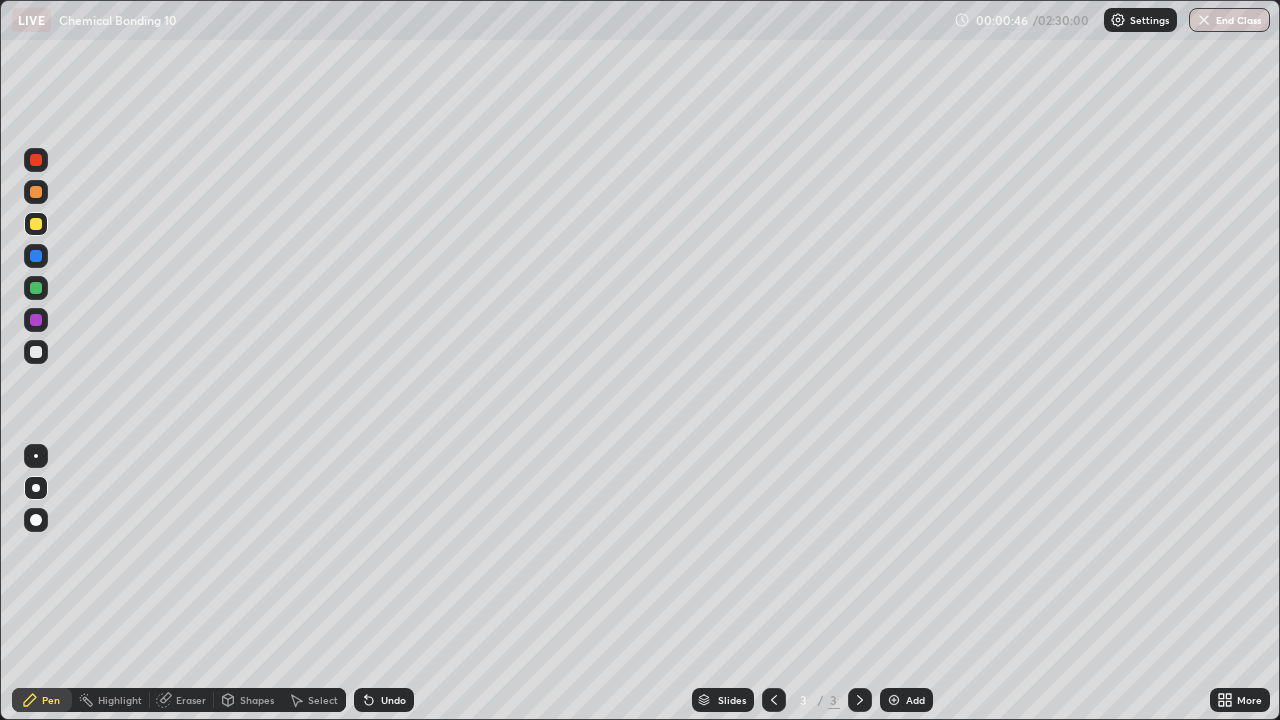 click at bounding box center (36, 224) 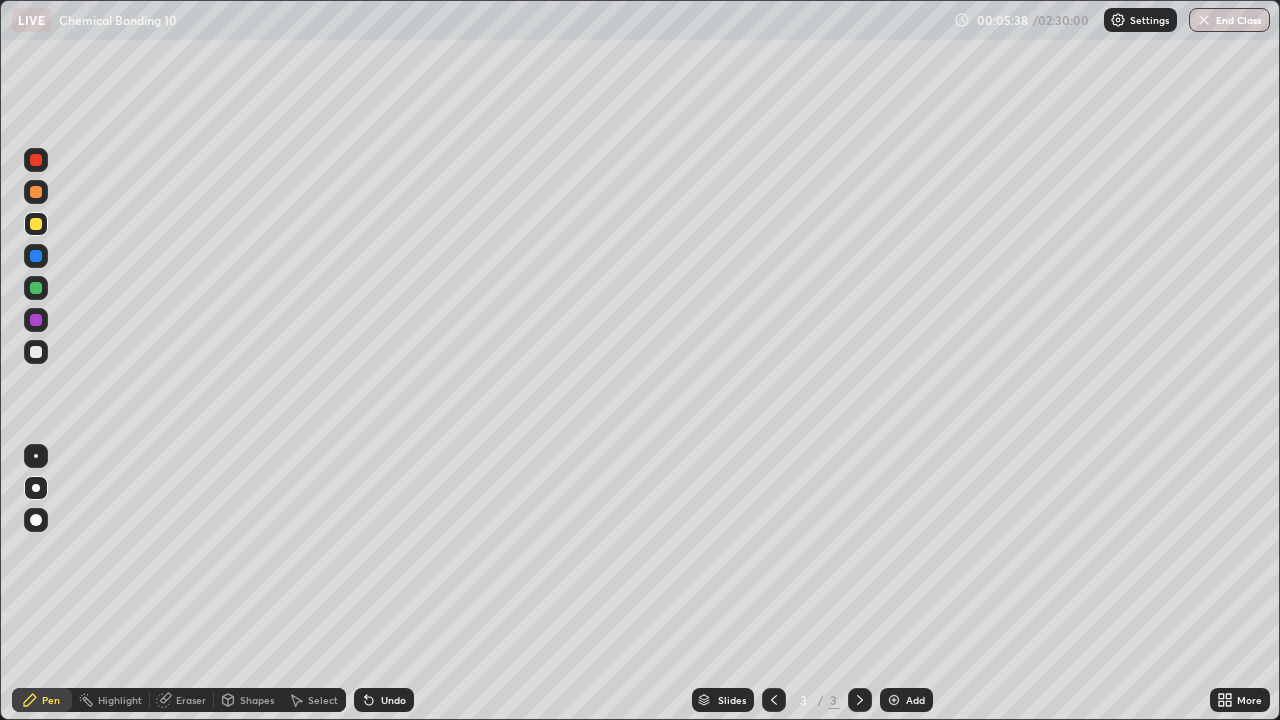 click at bounding box center [36, 288] 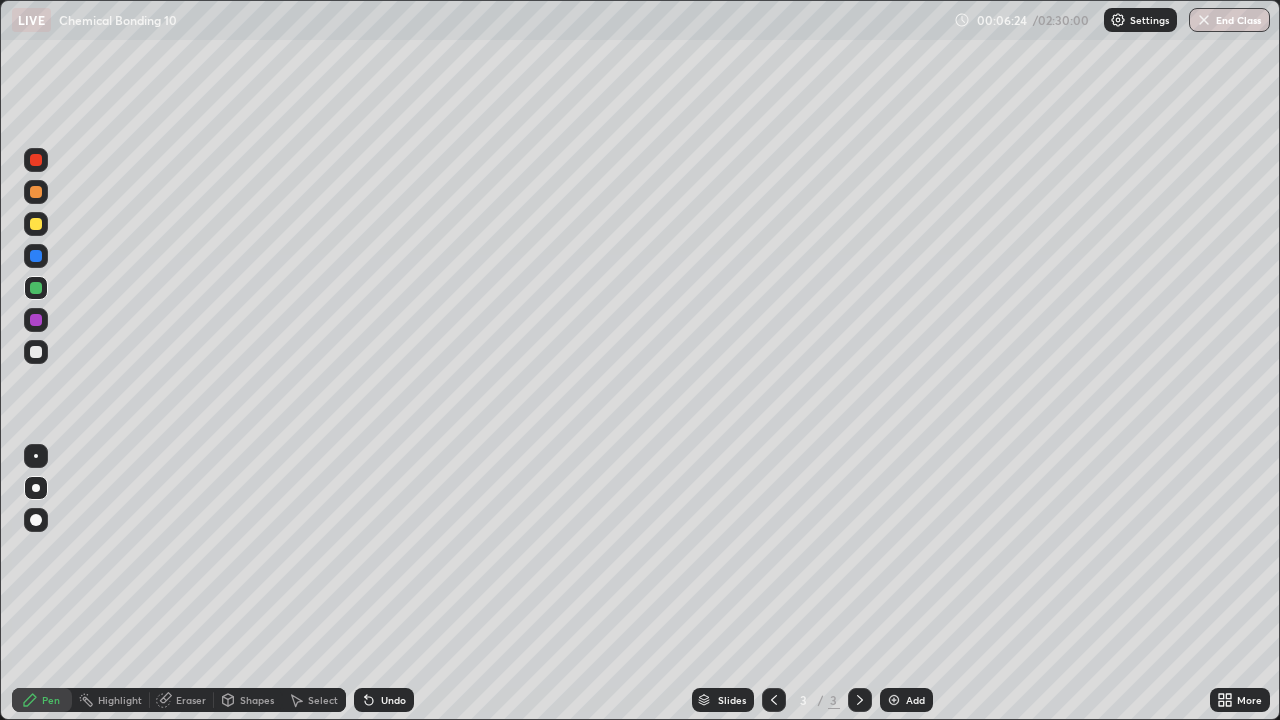 click at bounding box center (36, 352) 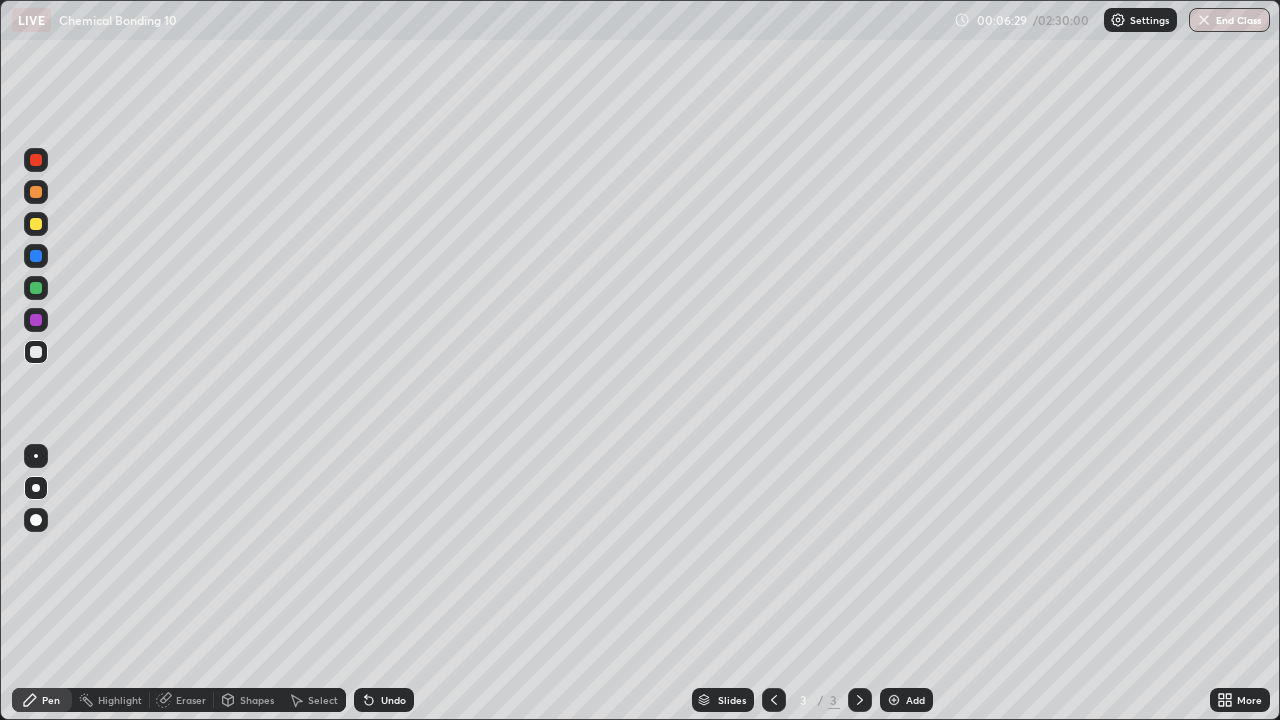 click at bounding box center [36, 288] 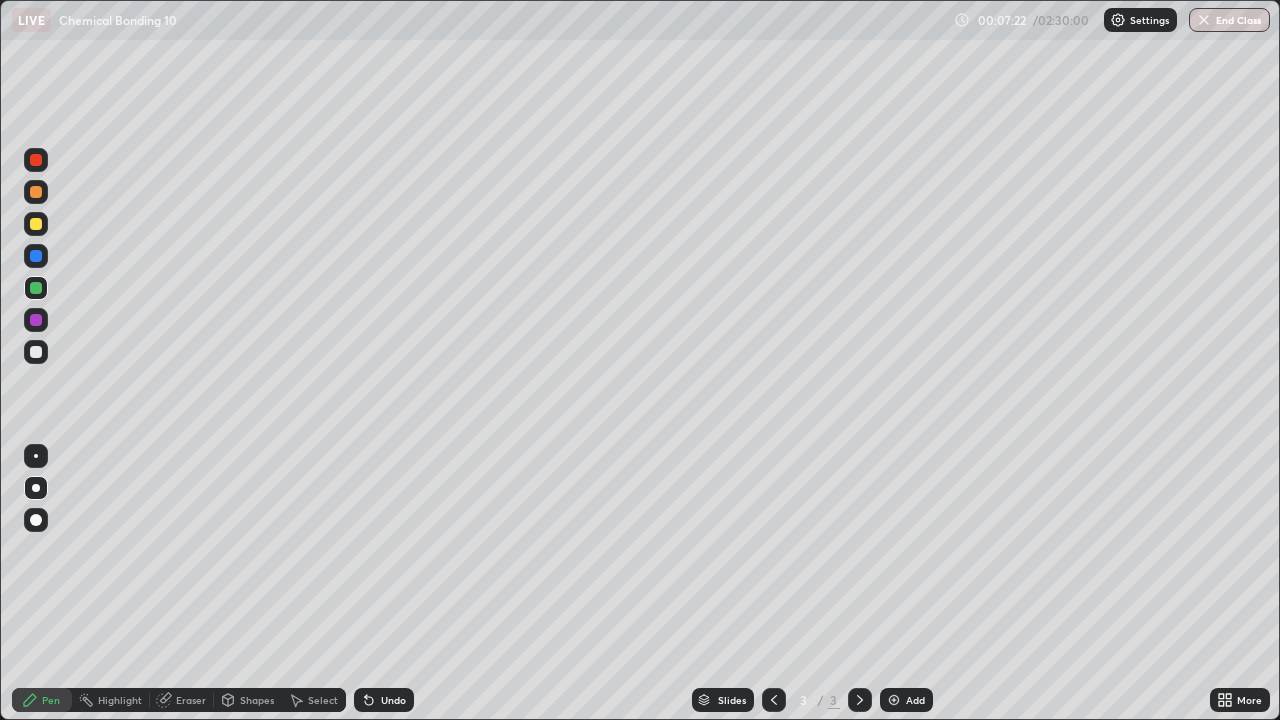 click 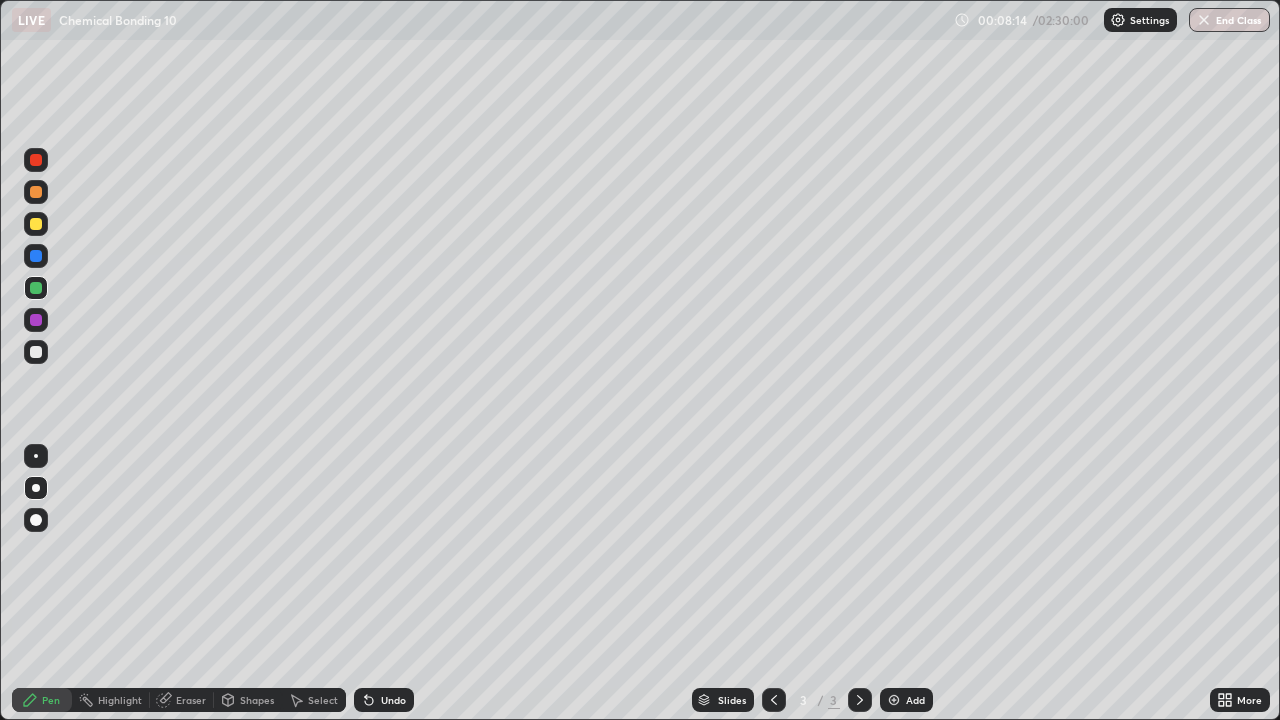 click at bounding box center (36, 352) 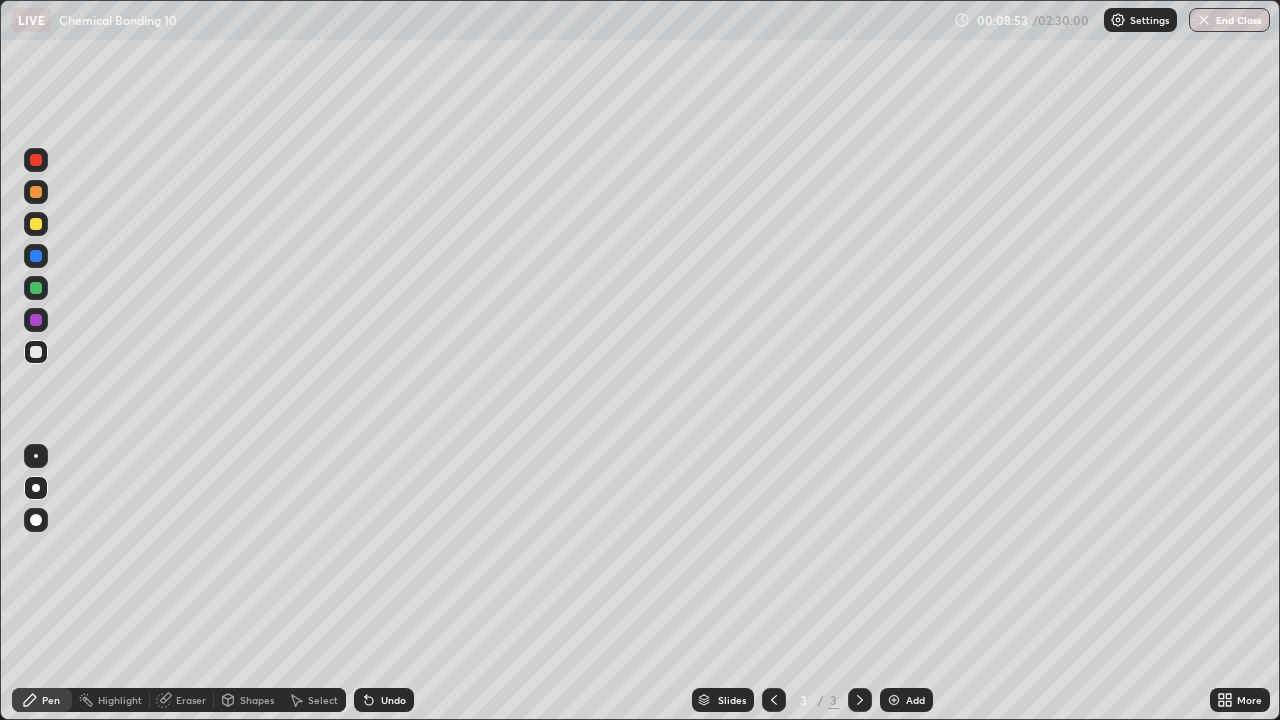 click on "Undo" at bounding box center (393, 700) 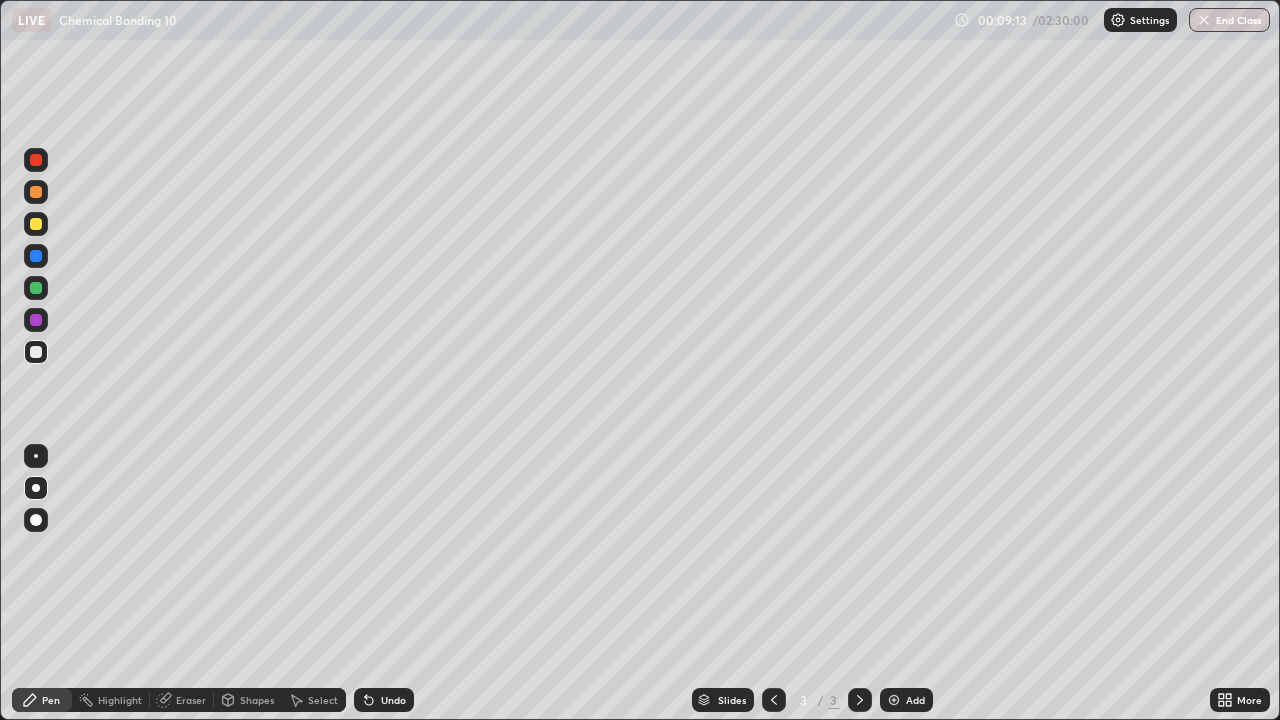 click 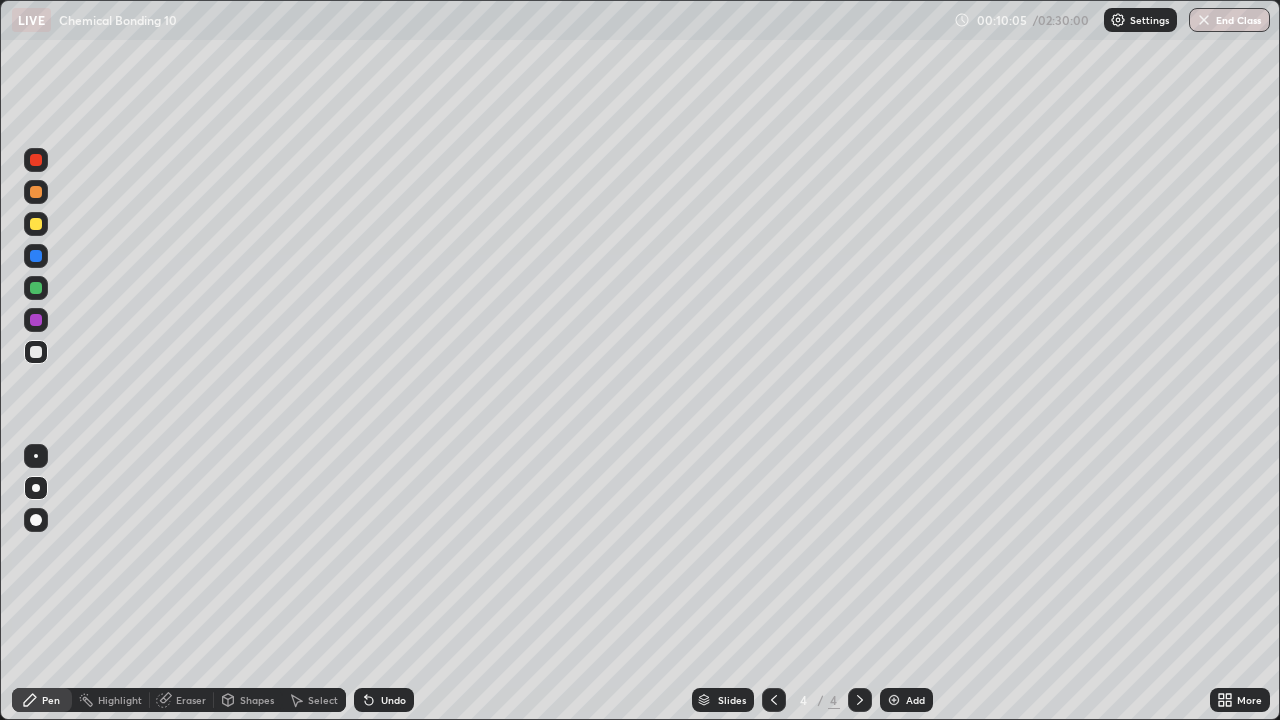 click at bounding box center [36, 288] 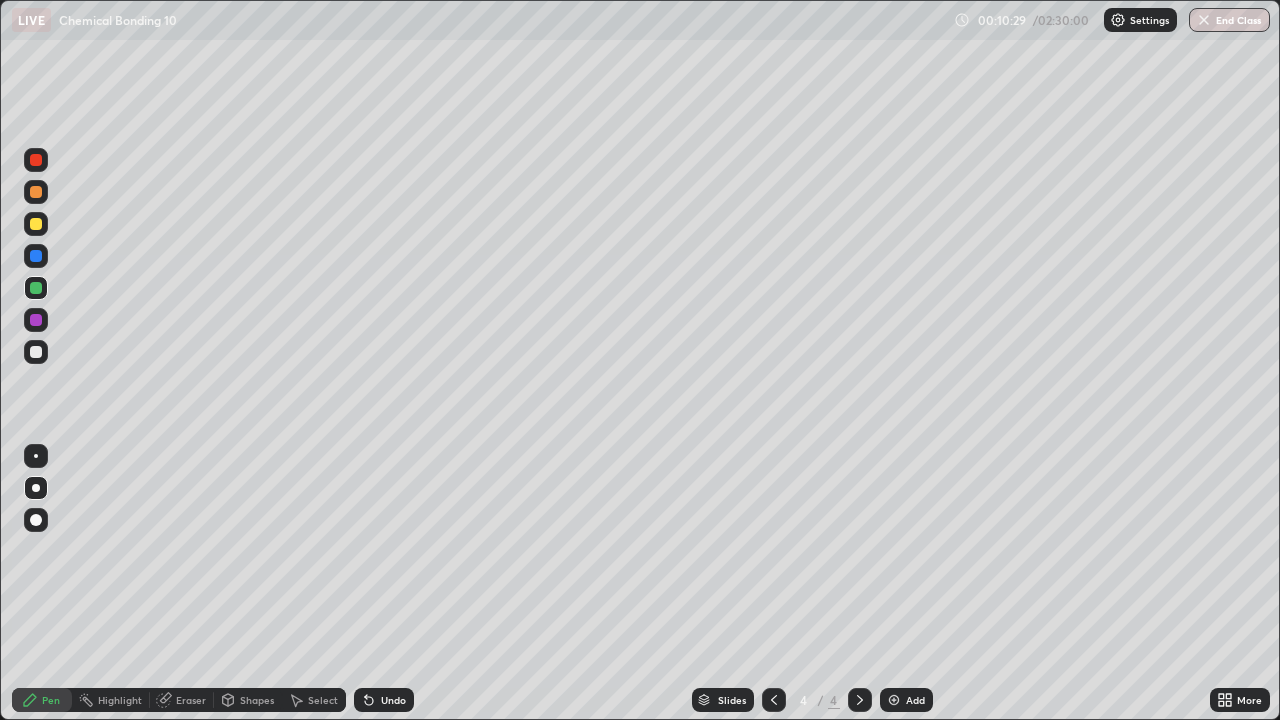 click at bounding box center [36, 224] 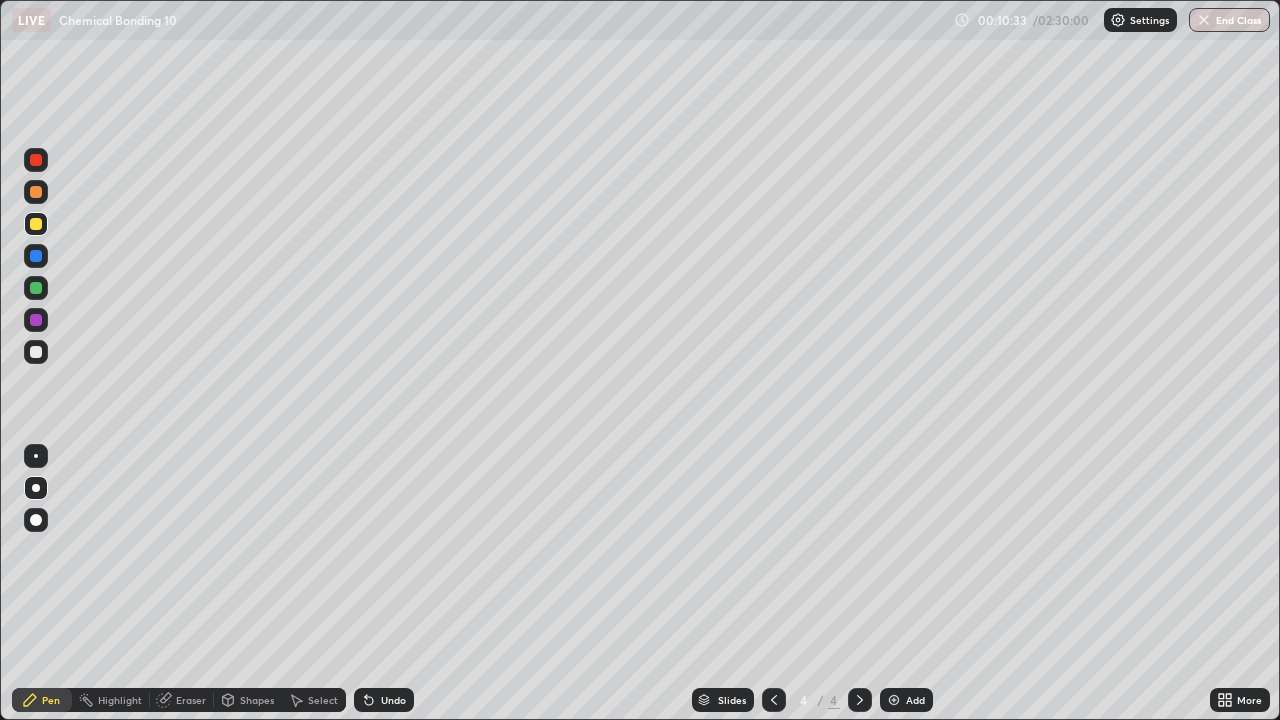 click on "Undo" at bounding box center [384, 700] 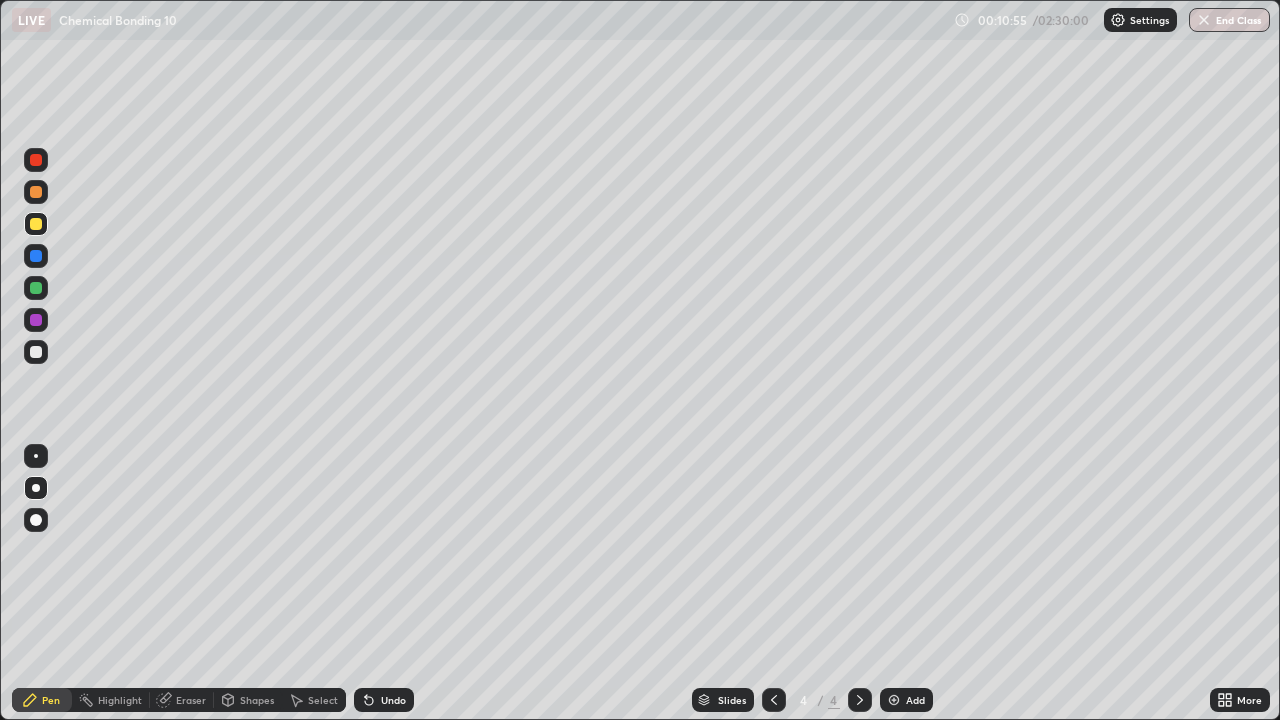 click on "Undo" at bounding box center [384, 700] 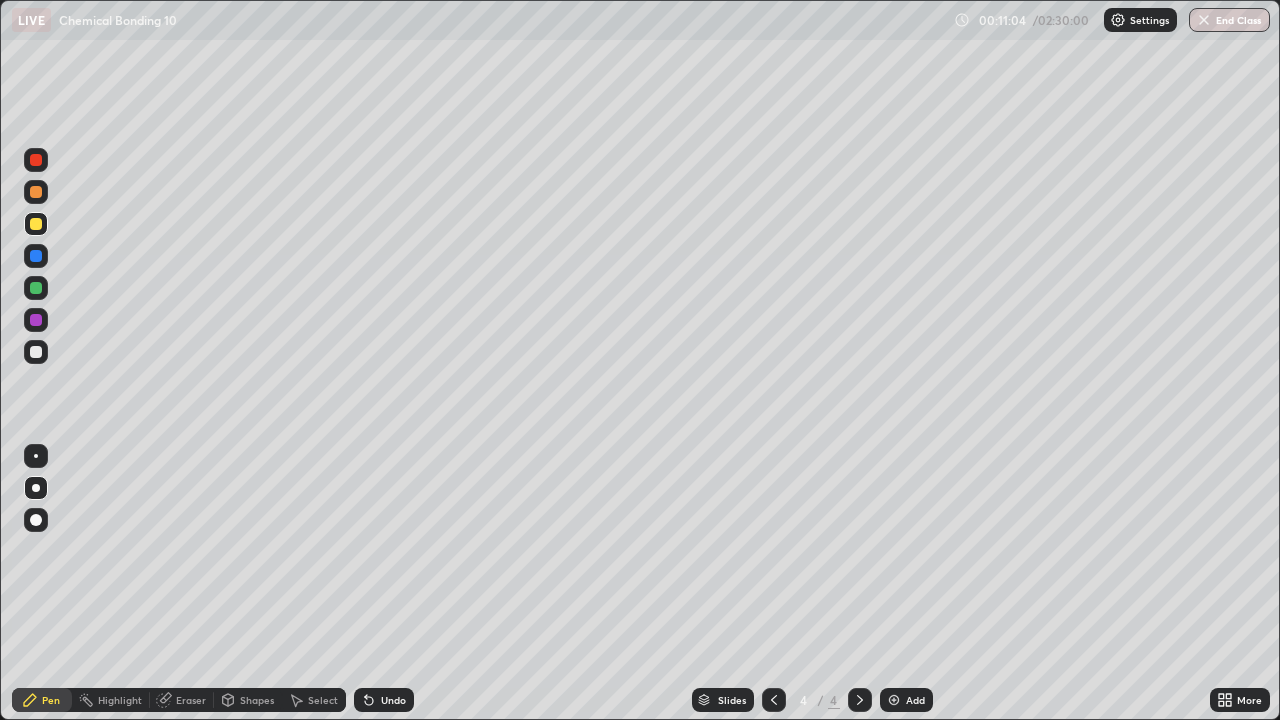 click on "Undo" at bounding box center (384, 700) 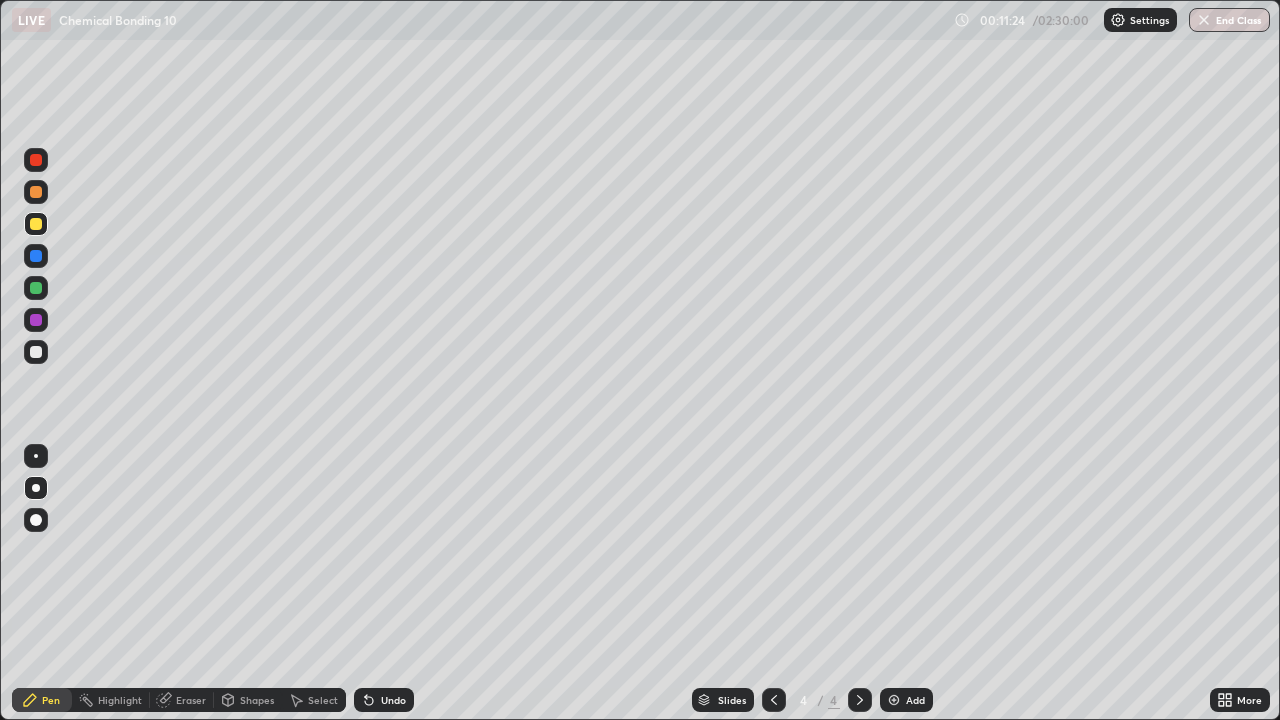 click at bounding box center (36, 224) 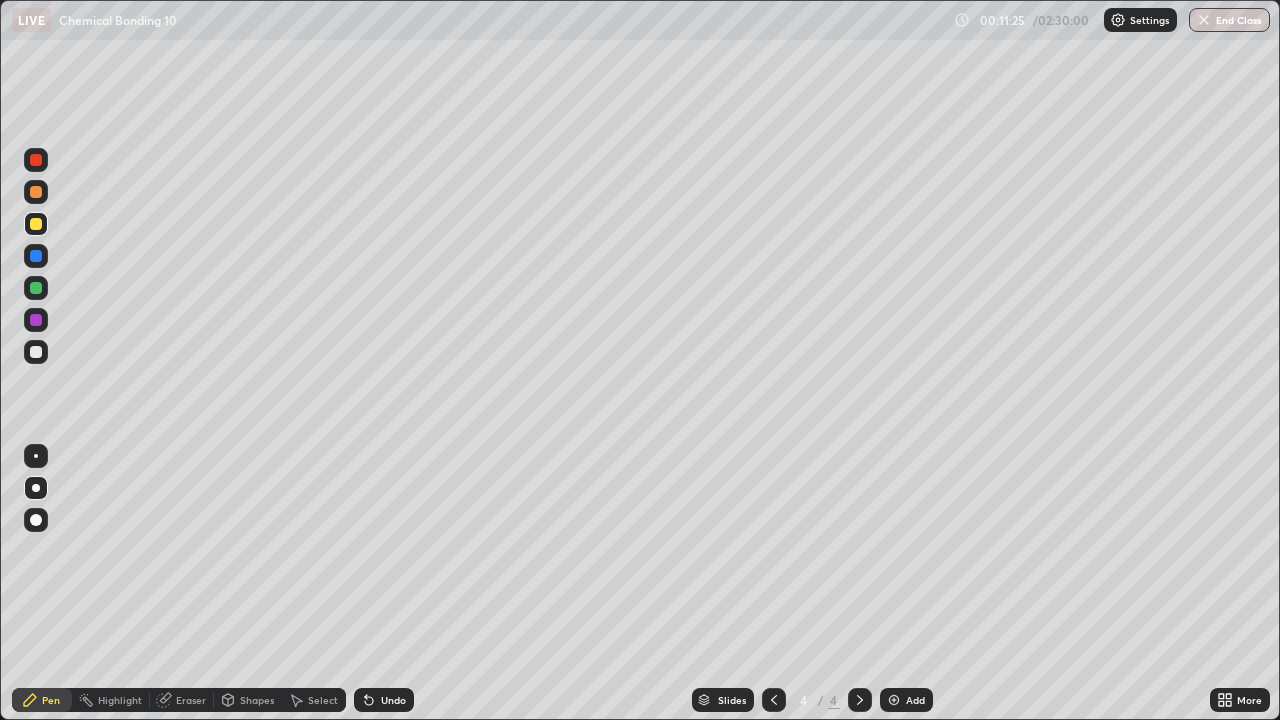 click at bounding box center (36, 352) 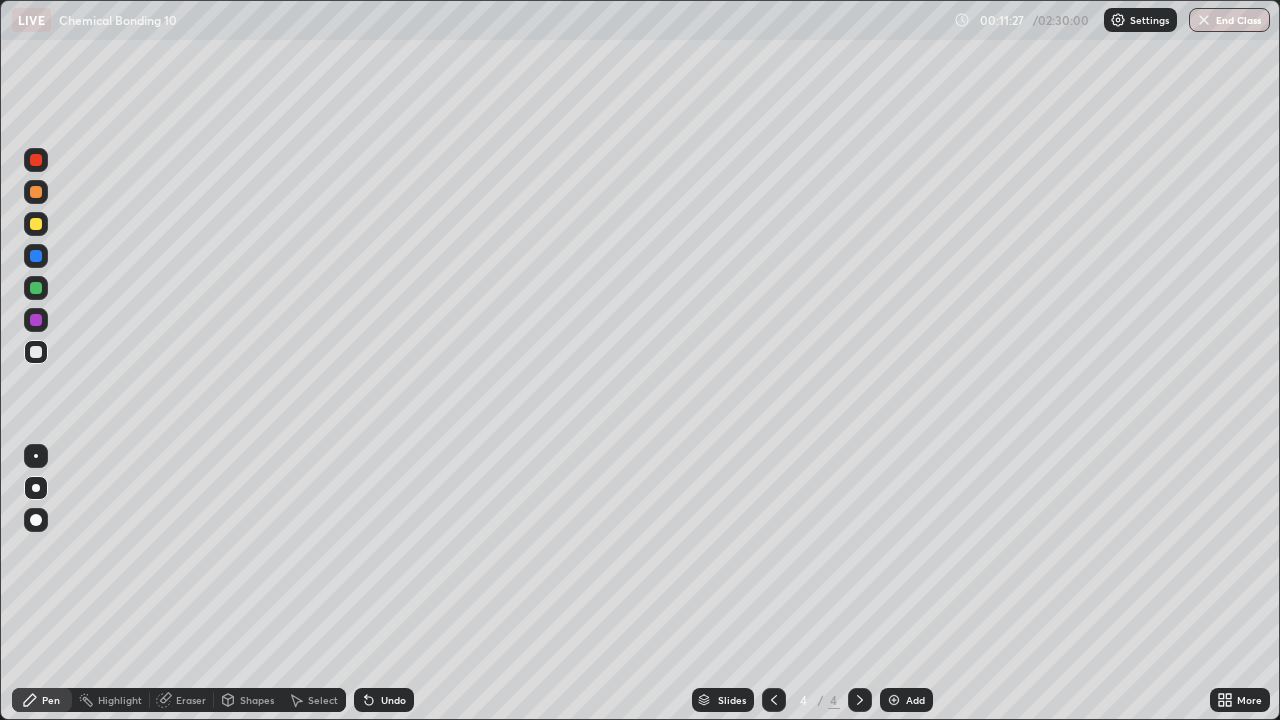 click at bounding box center [36, 288] 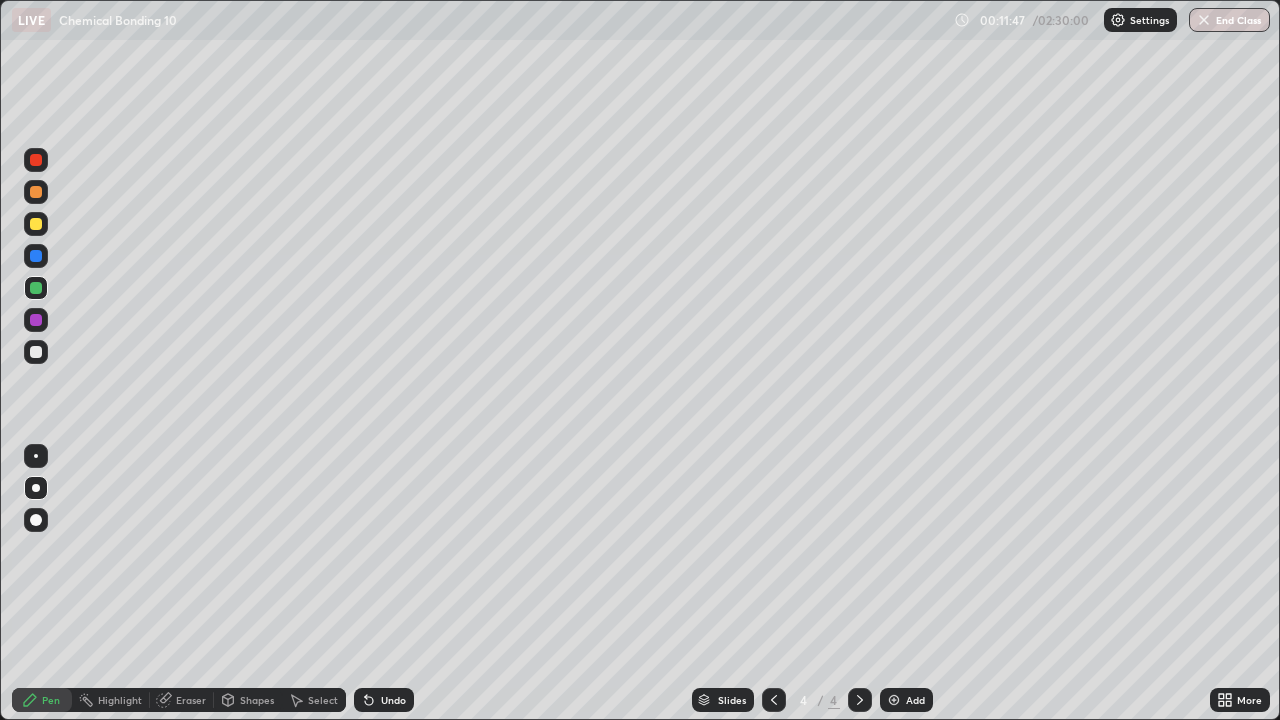 click at bounding box center [36, 320] 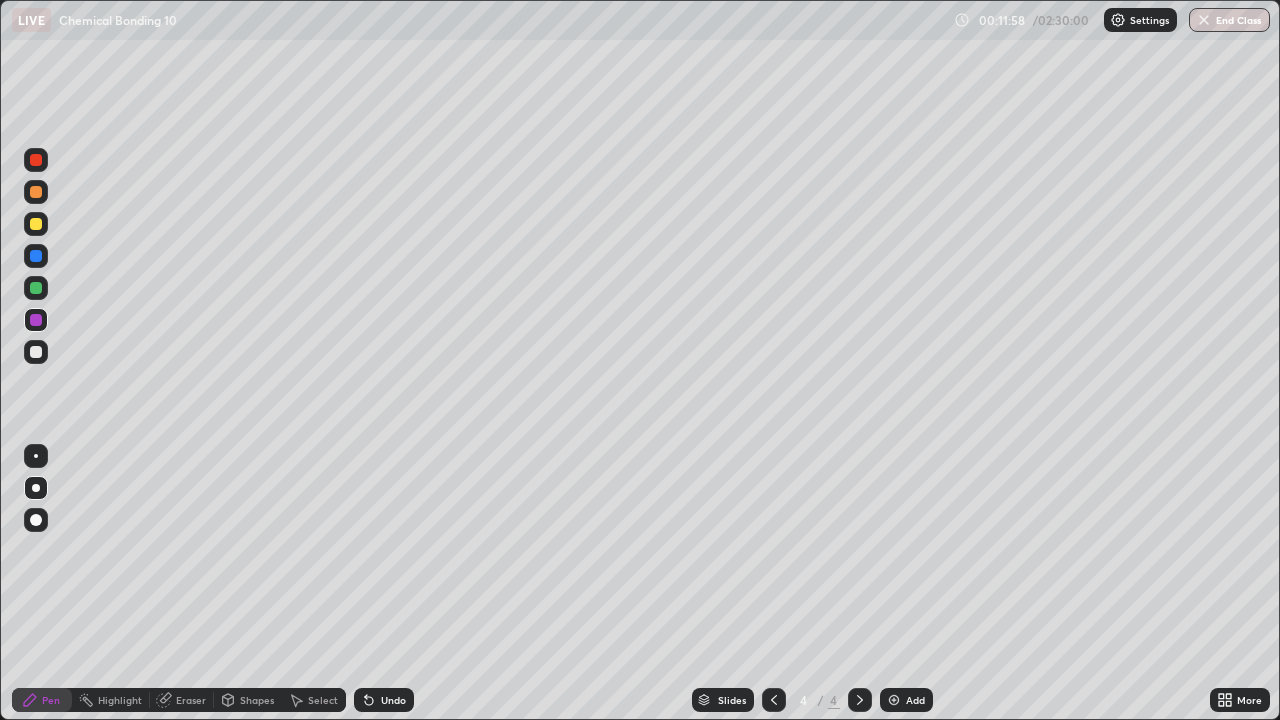 click on "Undo" at bounding box center [393, 700] 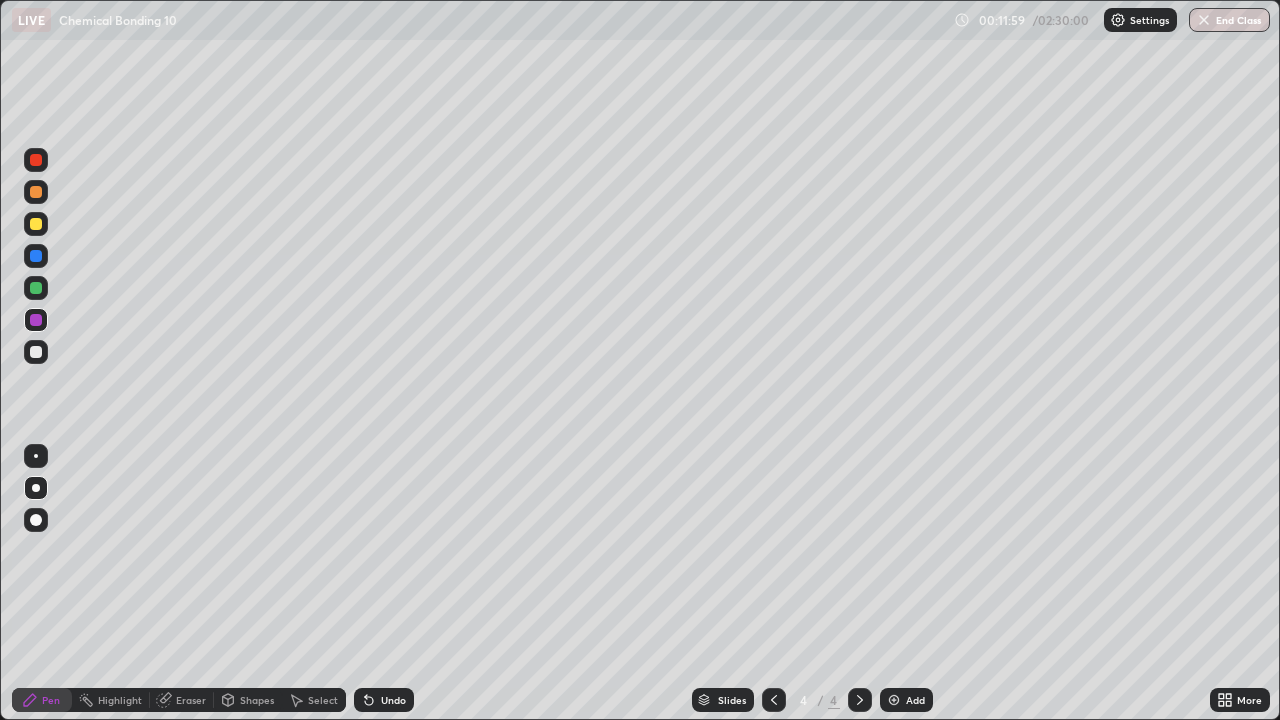 click 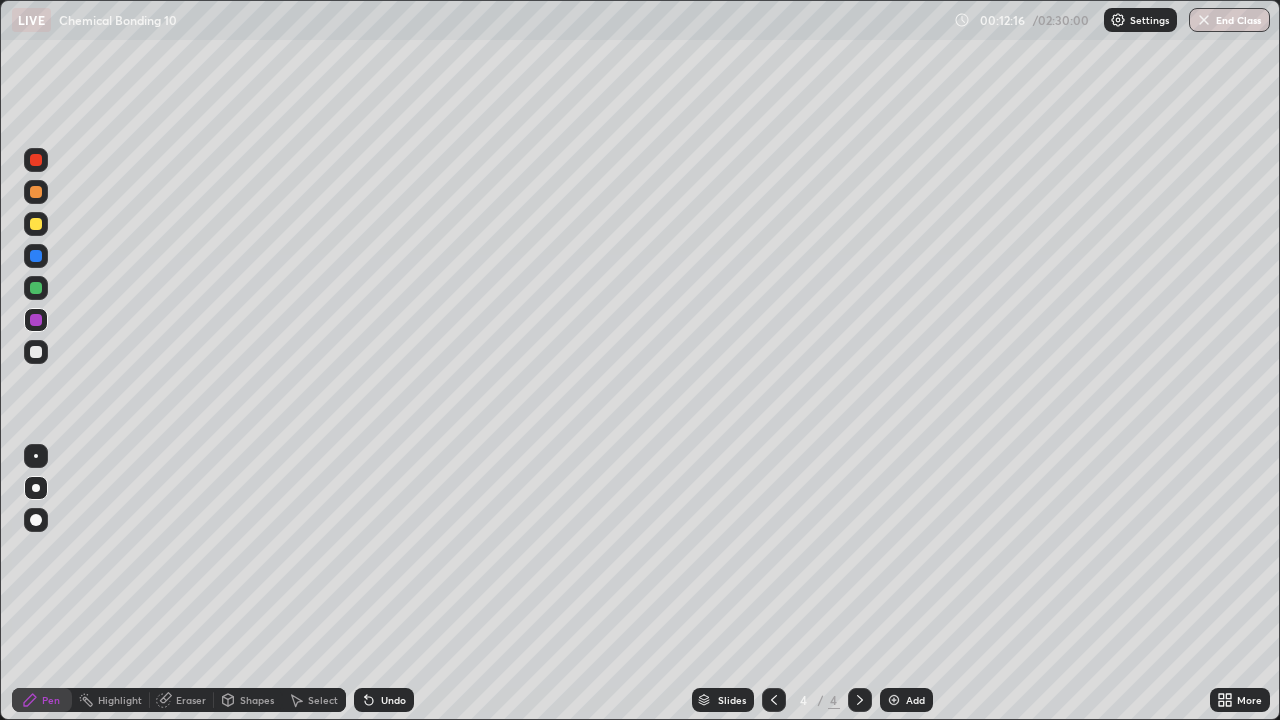 click on "Undo" at bounding box center (393, 700) 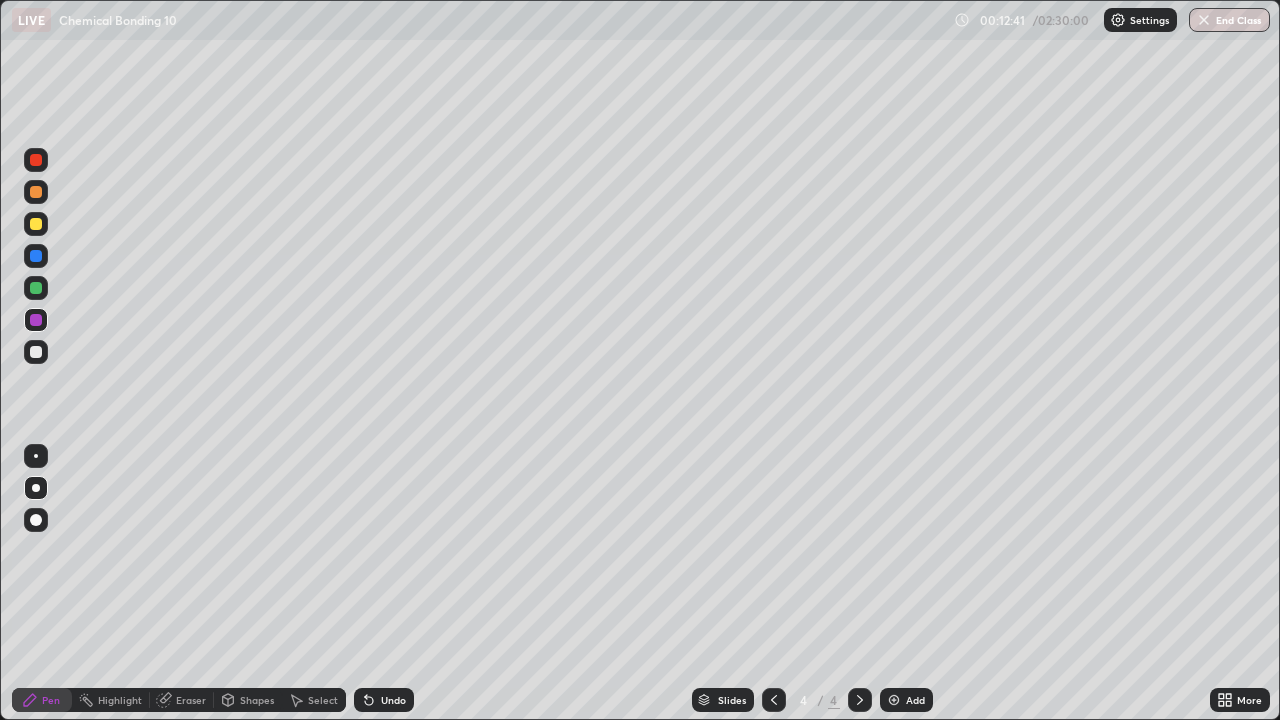 click on "Undo" at bounding box center [384, 700] 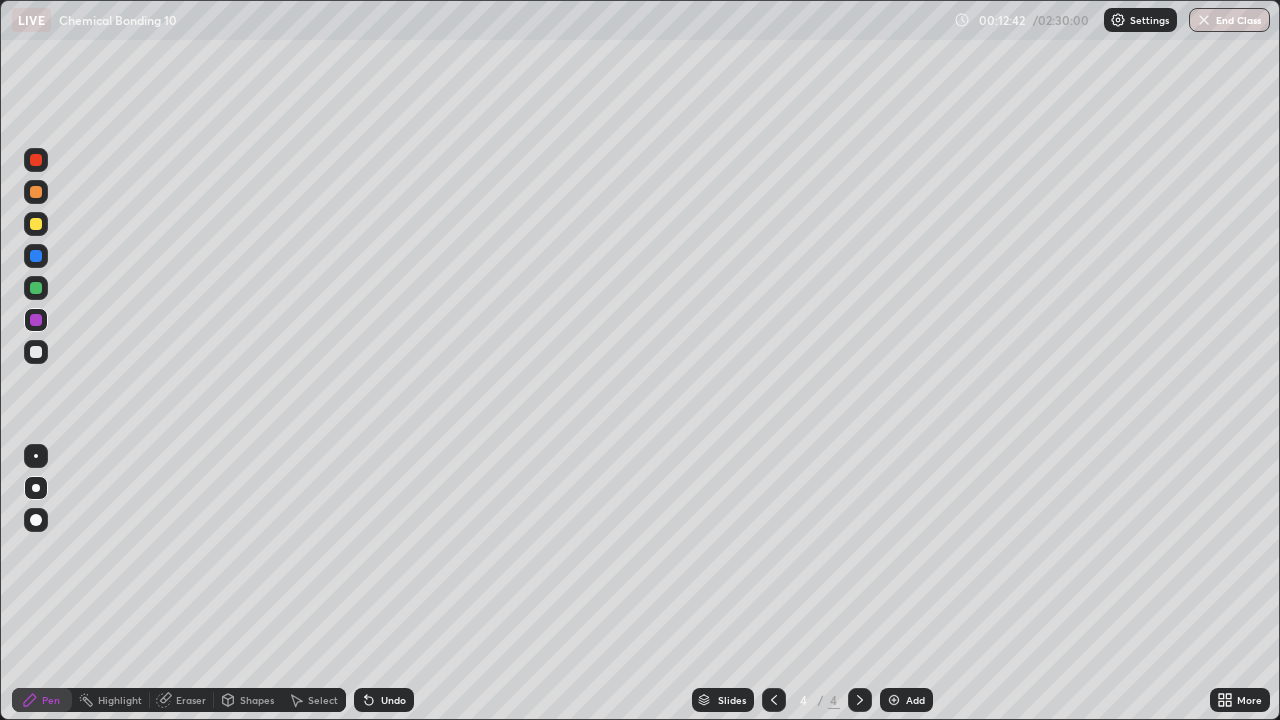 click on "Undo" at bounding box center (384, 700) 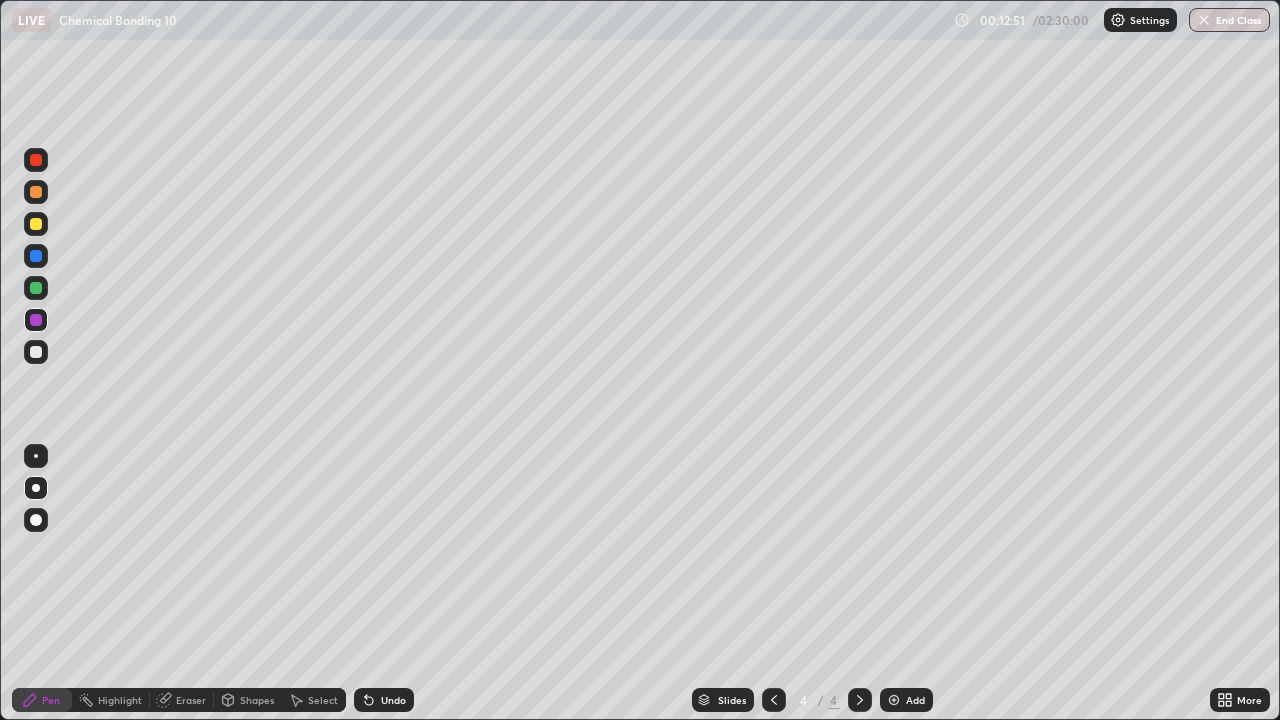 click on "Undo" at bounding box center [393, 700] 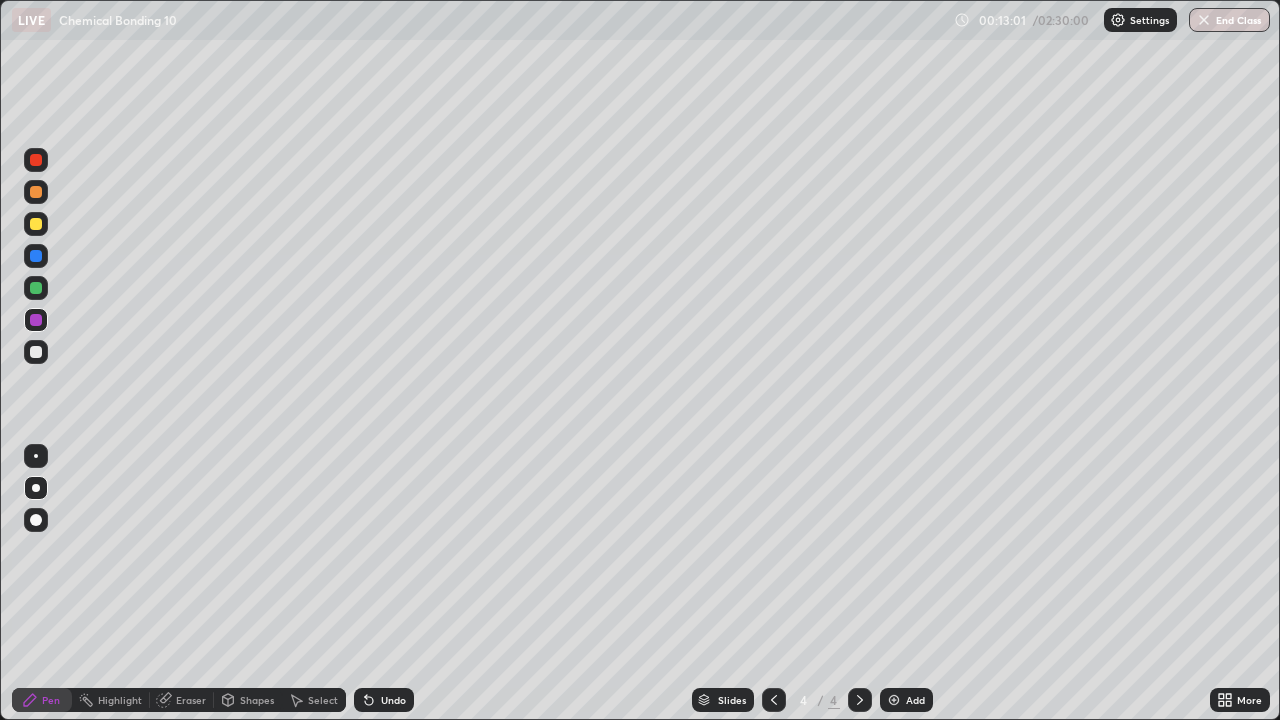 click on "Undo" at bounding box center [393, 700] 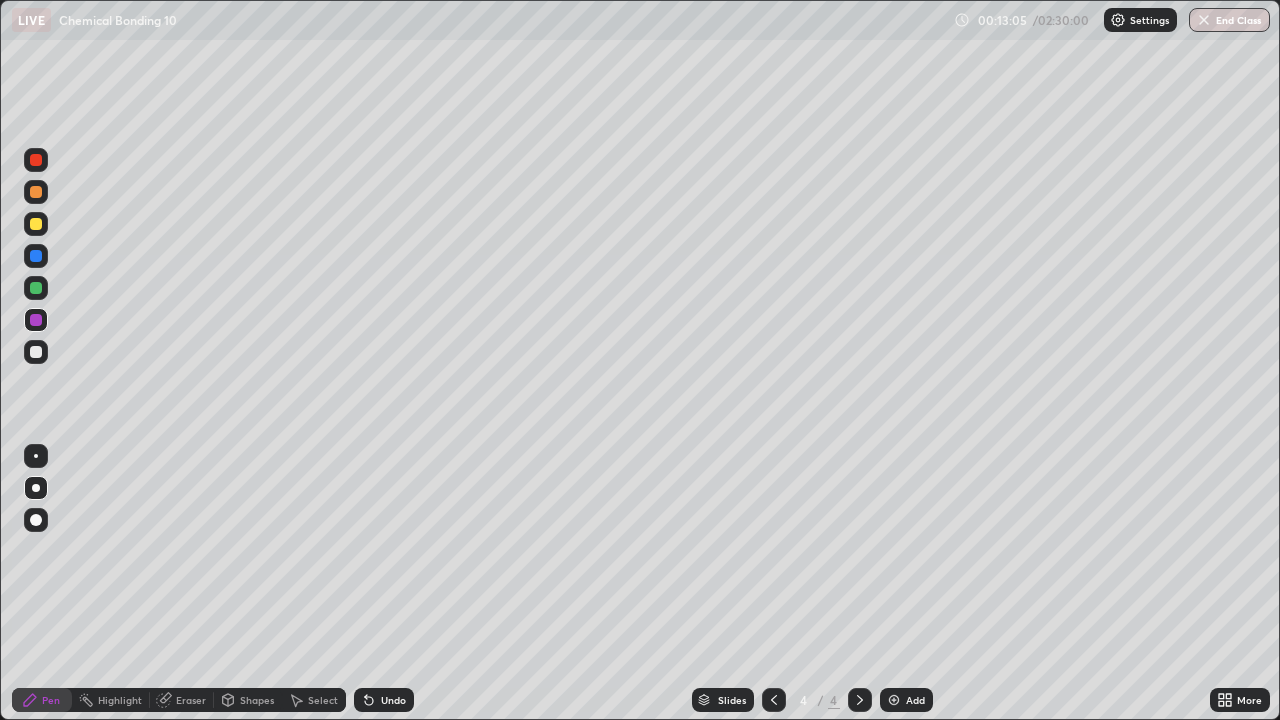 click on "Eraser" at bounding box center [191, 700] 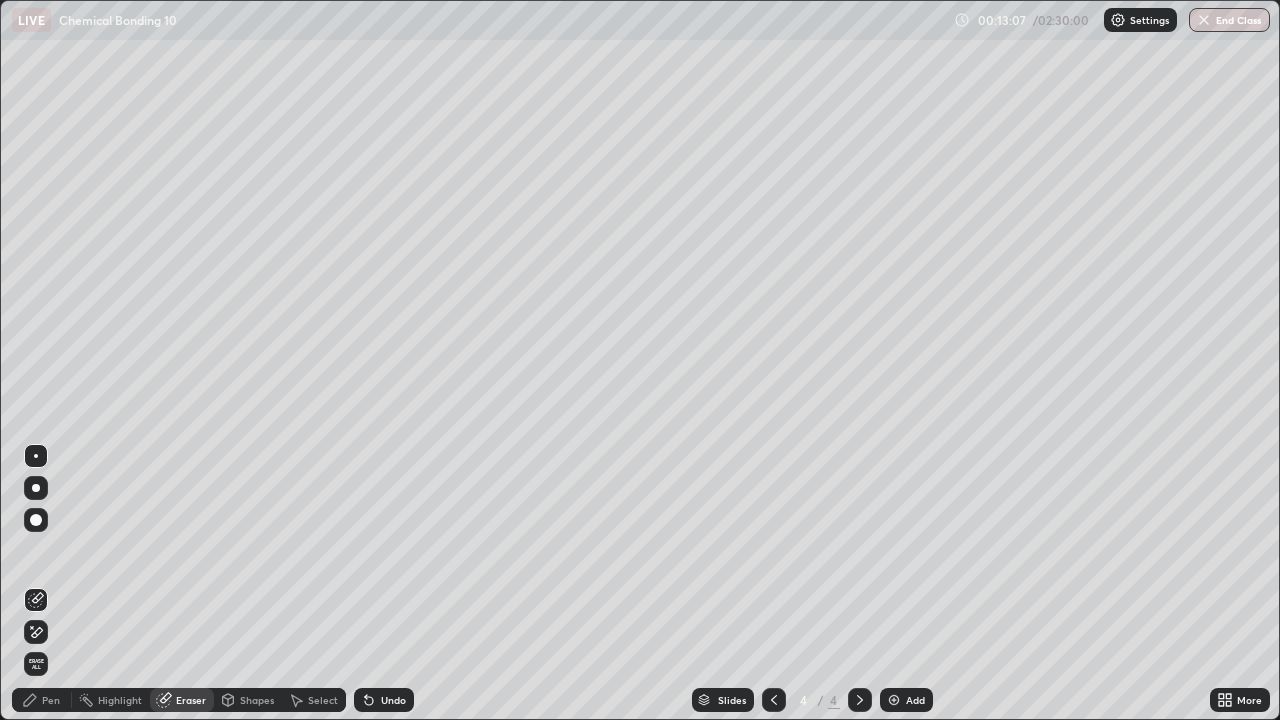 click on "Pen" at bounding box center (51, 700) 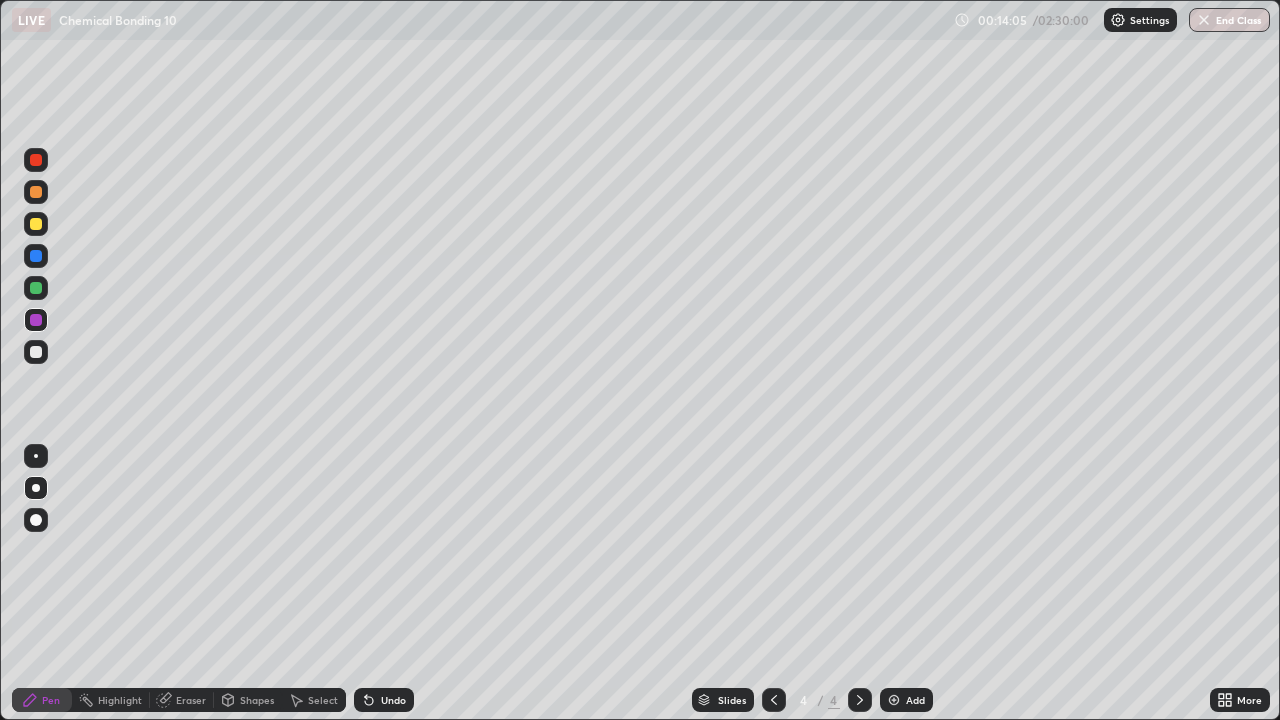 click at bounding box center [36, 288] 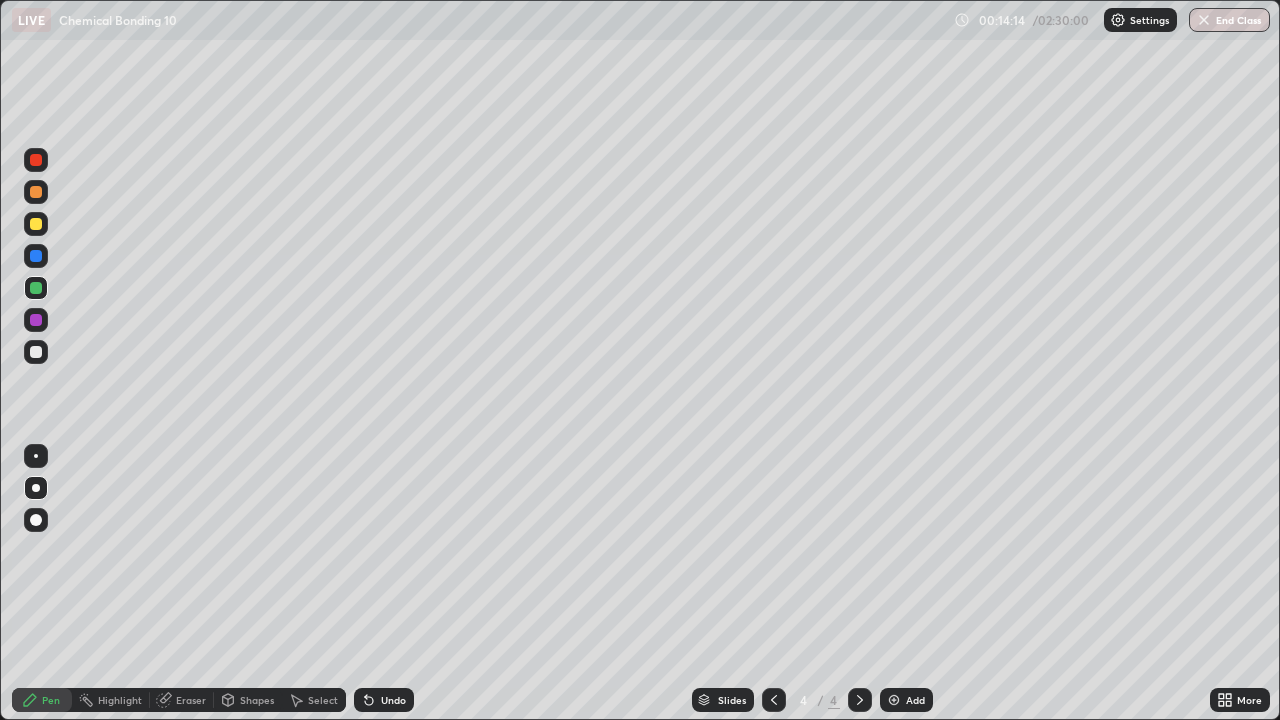 click at bounding box center (36, 352) 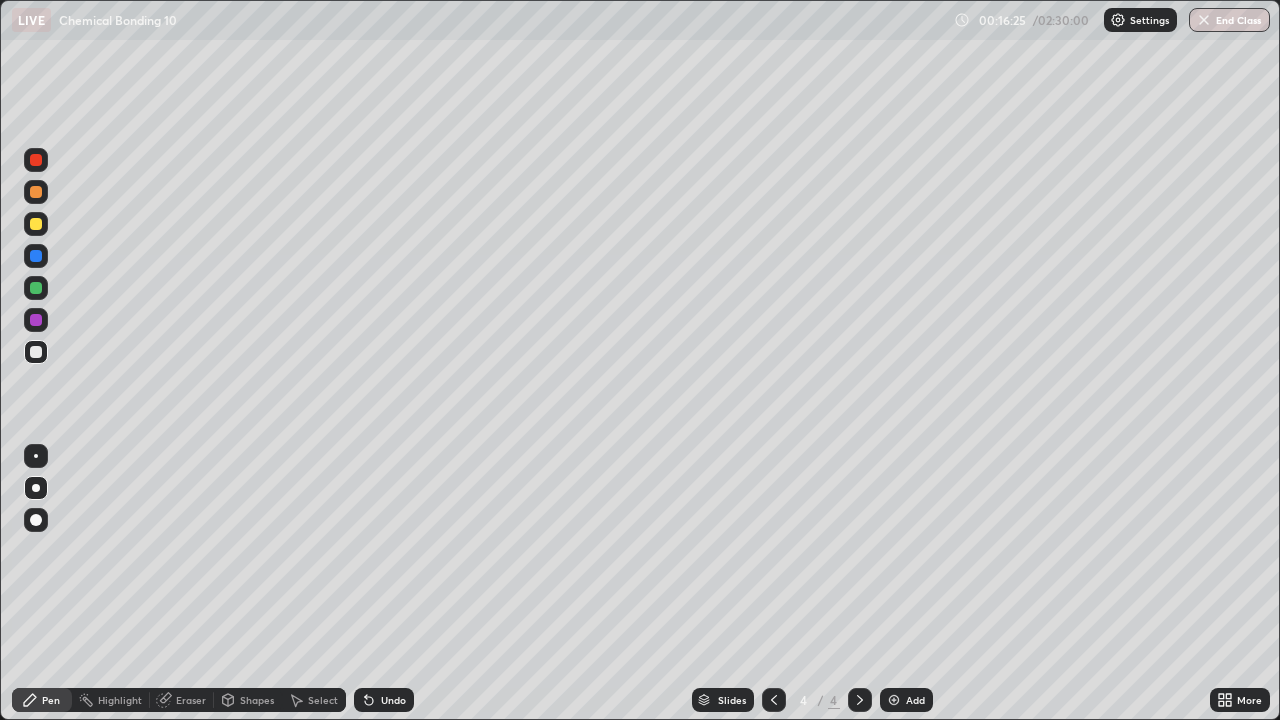 click on "Add" at bounding box center [915, 700] 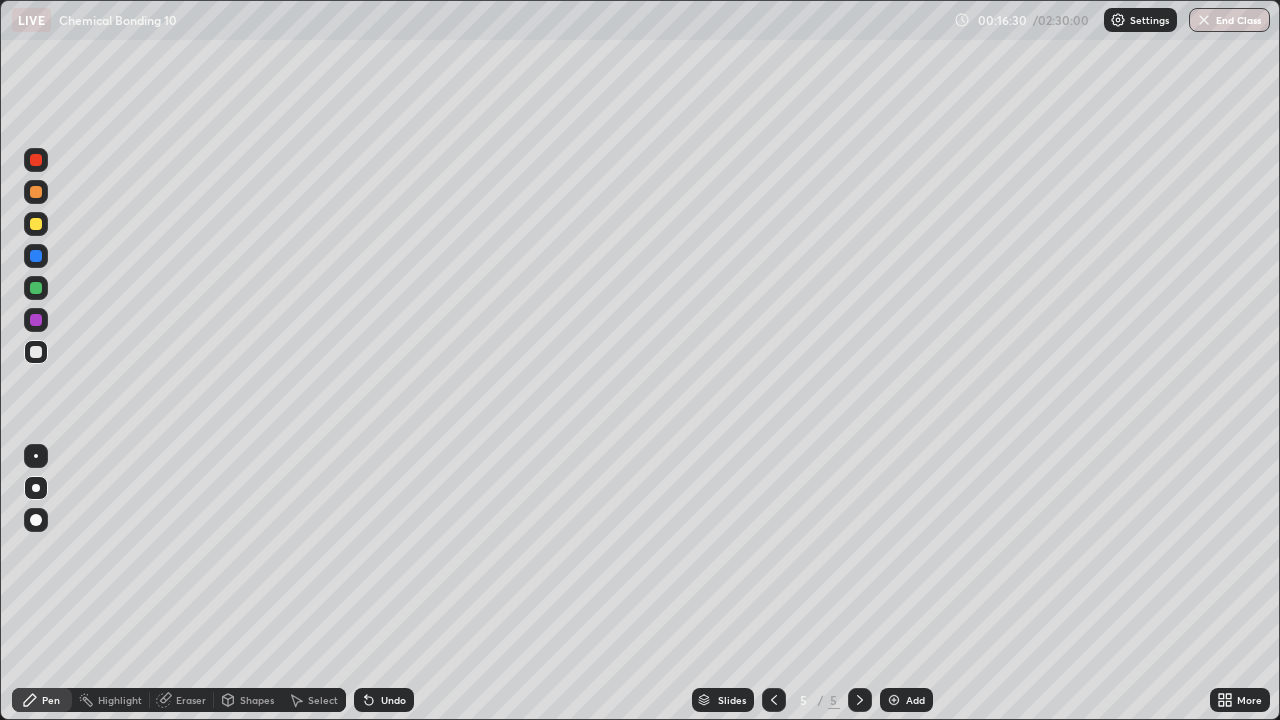 click on "Undo" at bounding box center (393, 700) 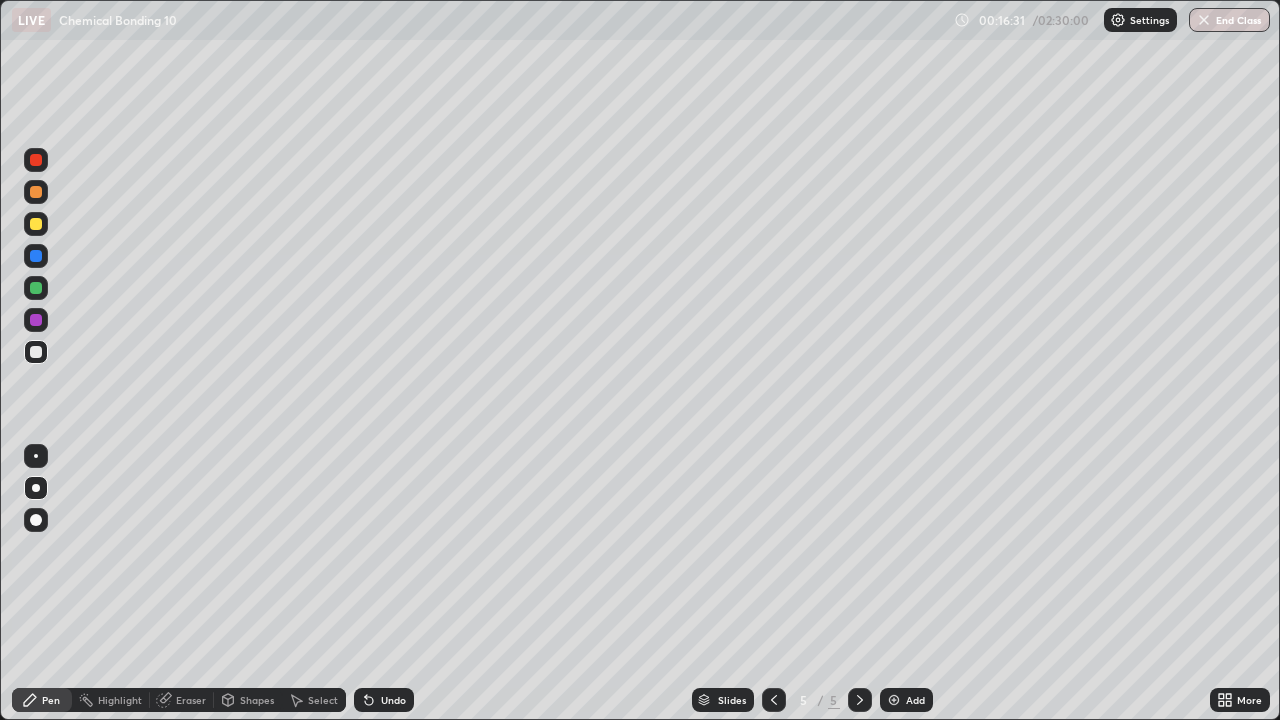 click 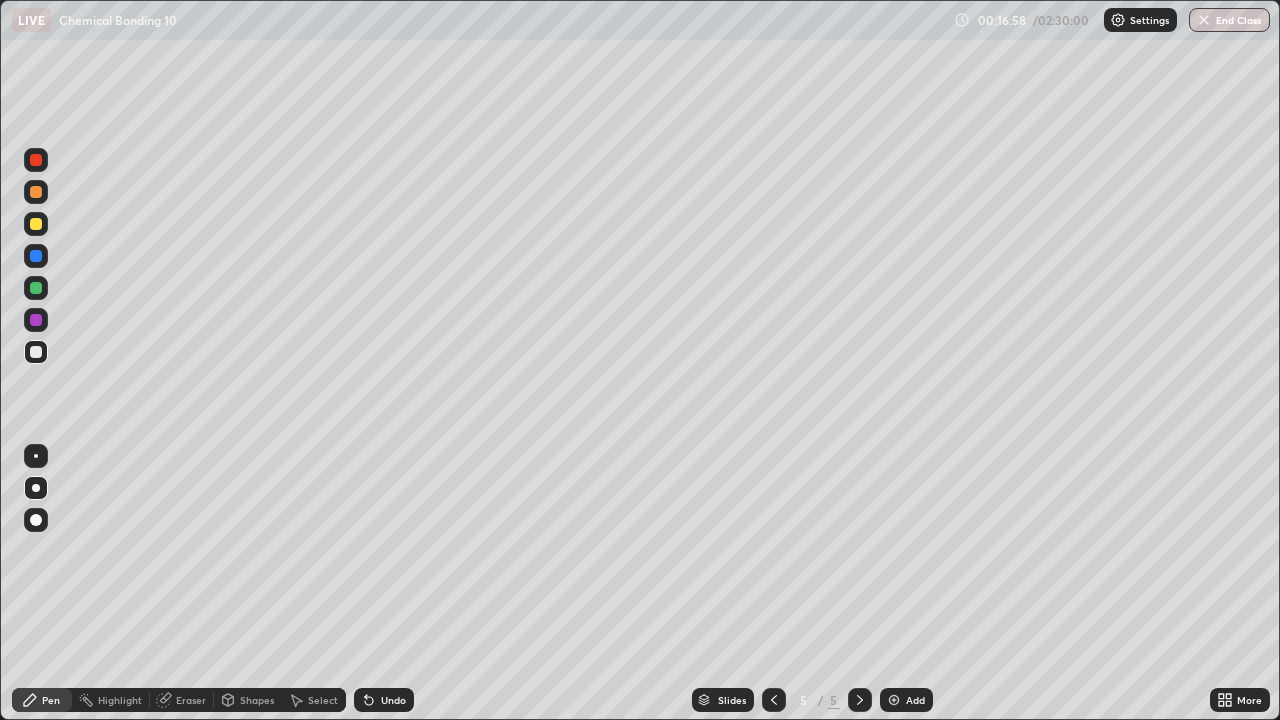 click on "Undo" at bounding box center [393, 700] 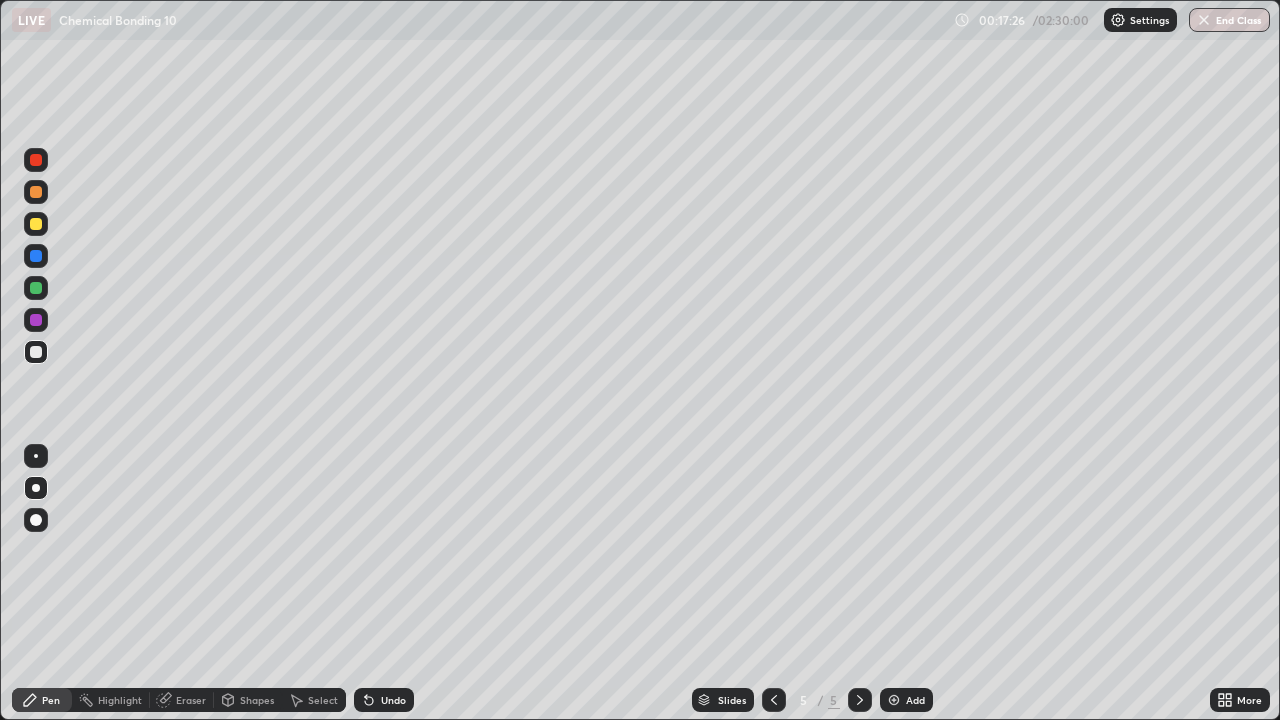click on "Undo" at bounding box center [393, 700] 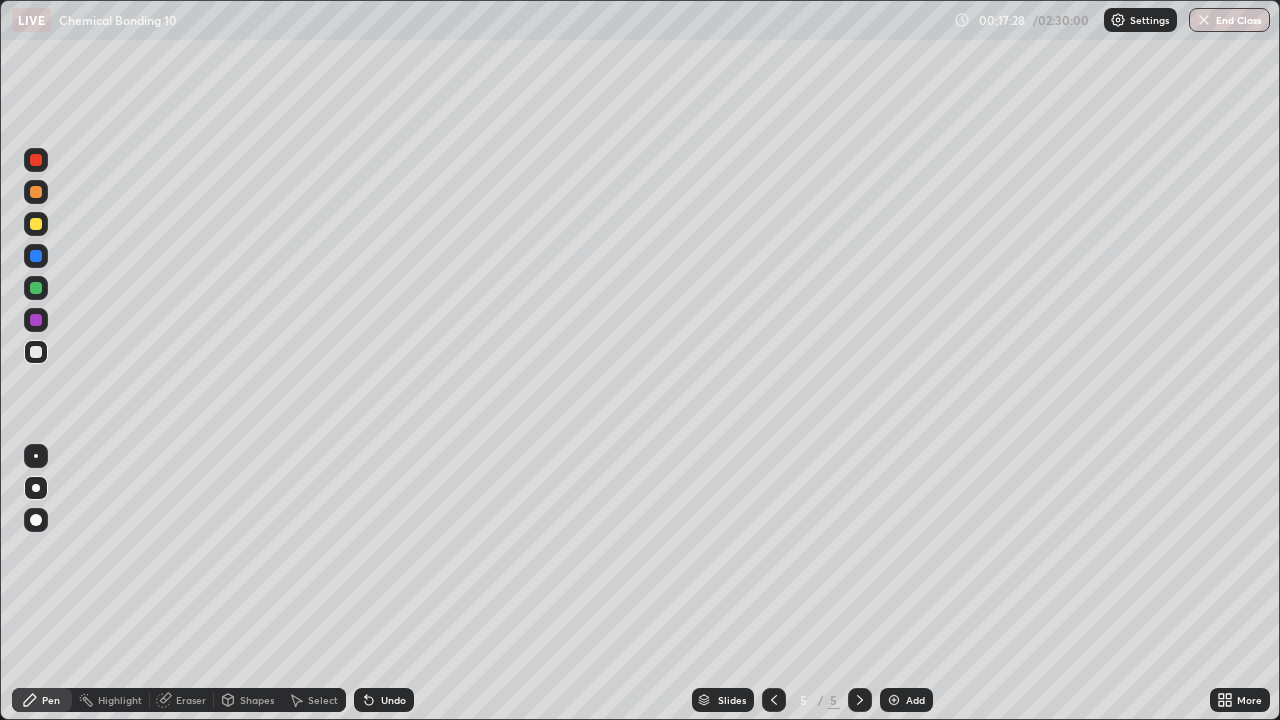 click on "Undo" at bounding box center [393, 700] 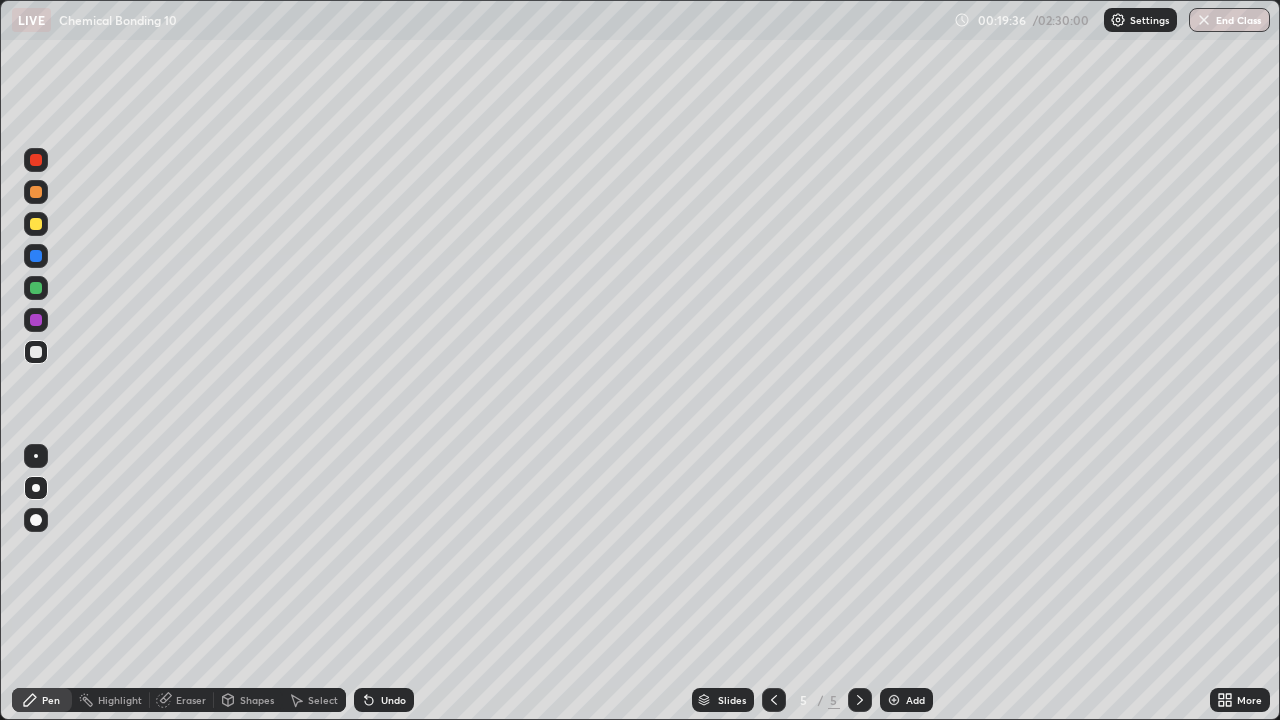 click on "Add" at bounding box center [906, 700] 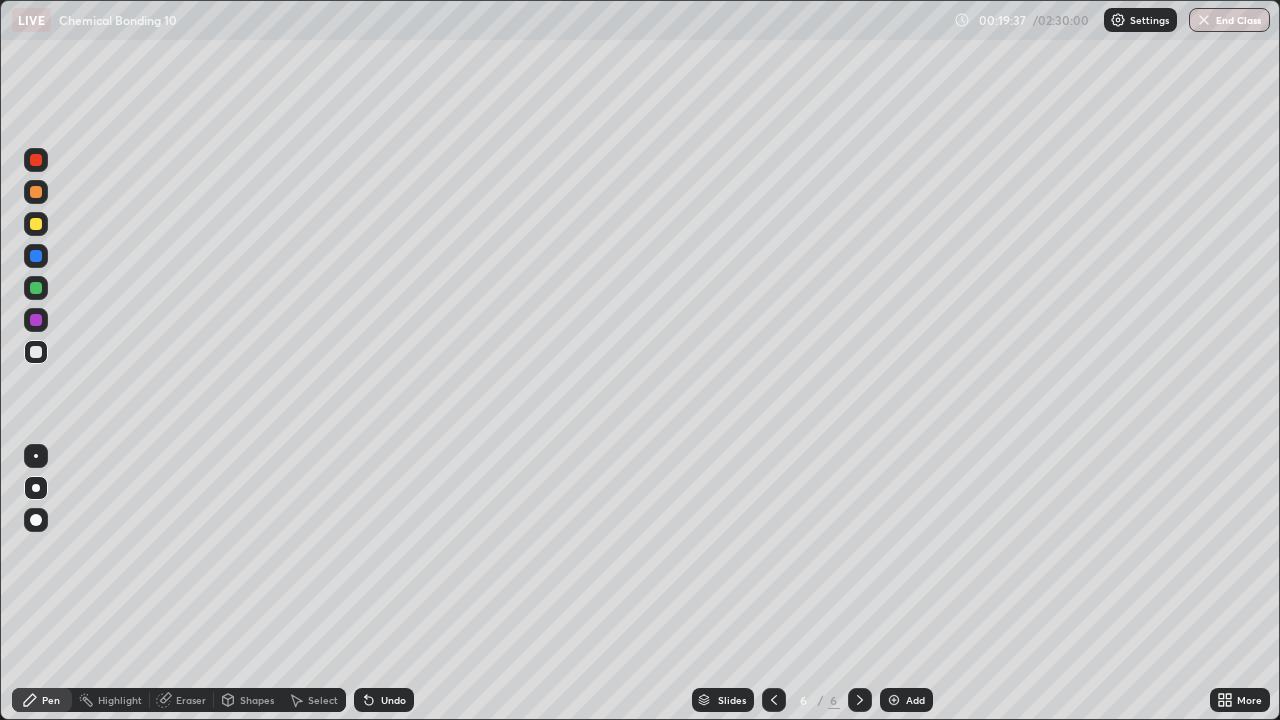 click at bounding box center (774, 700) 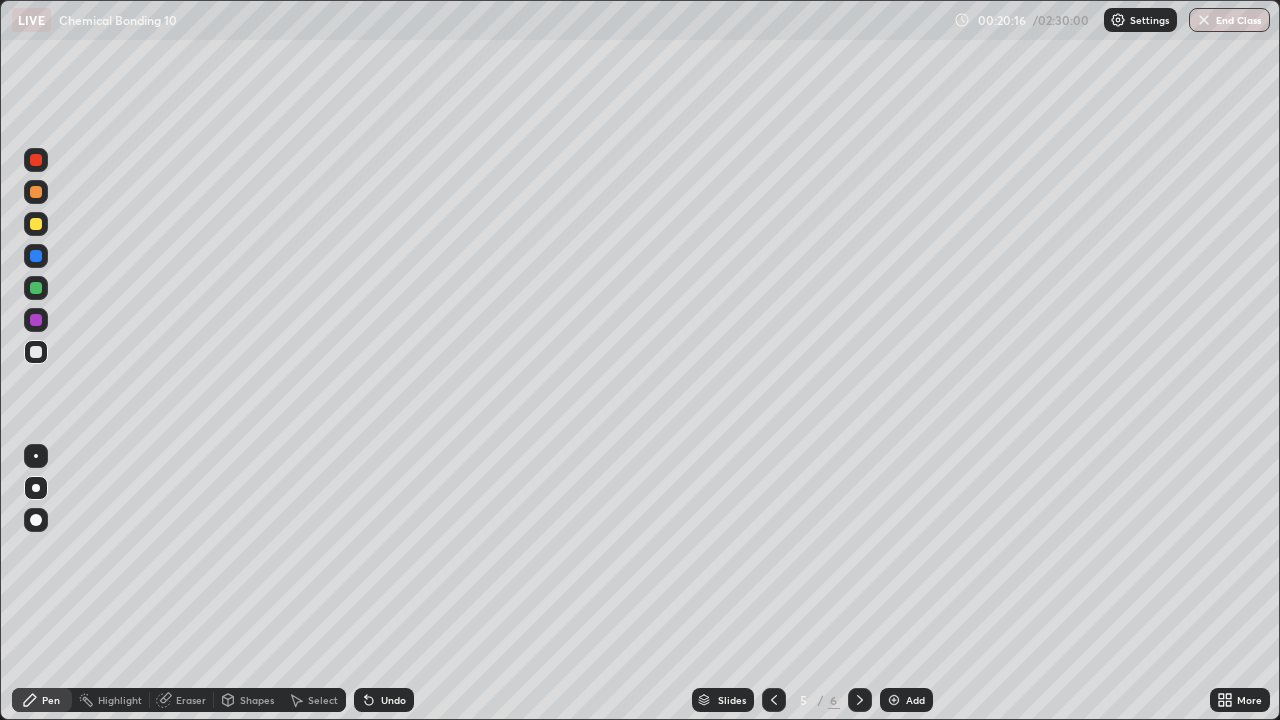click 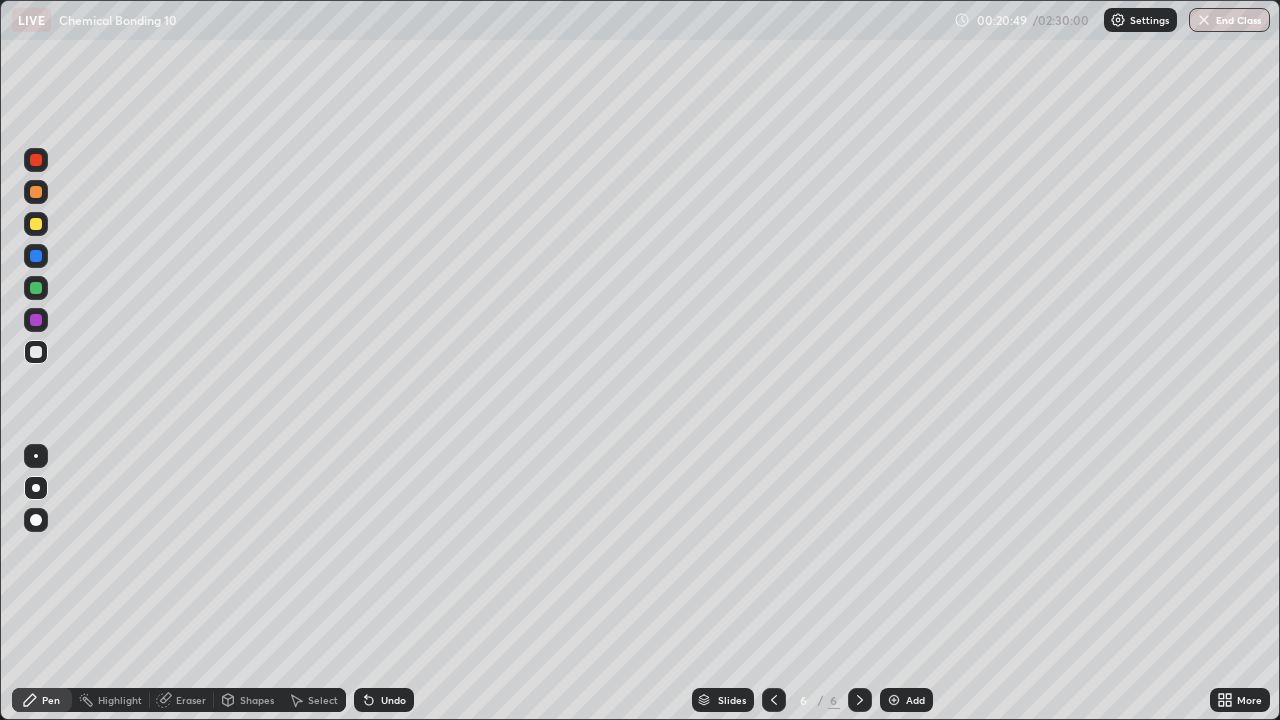 click at bounding box center (36, 256) 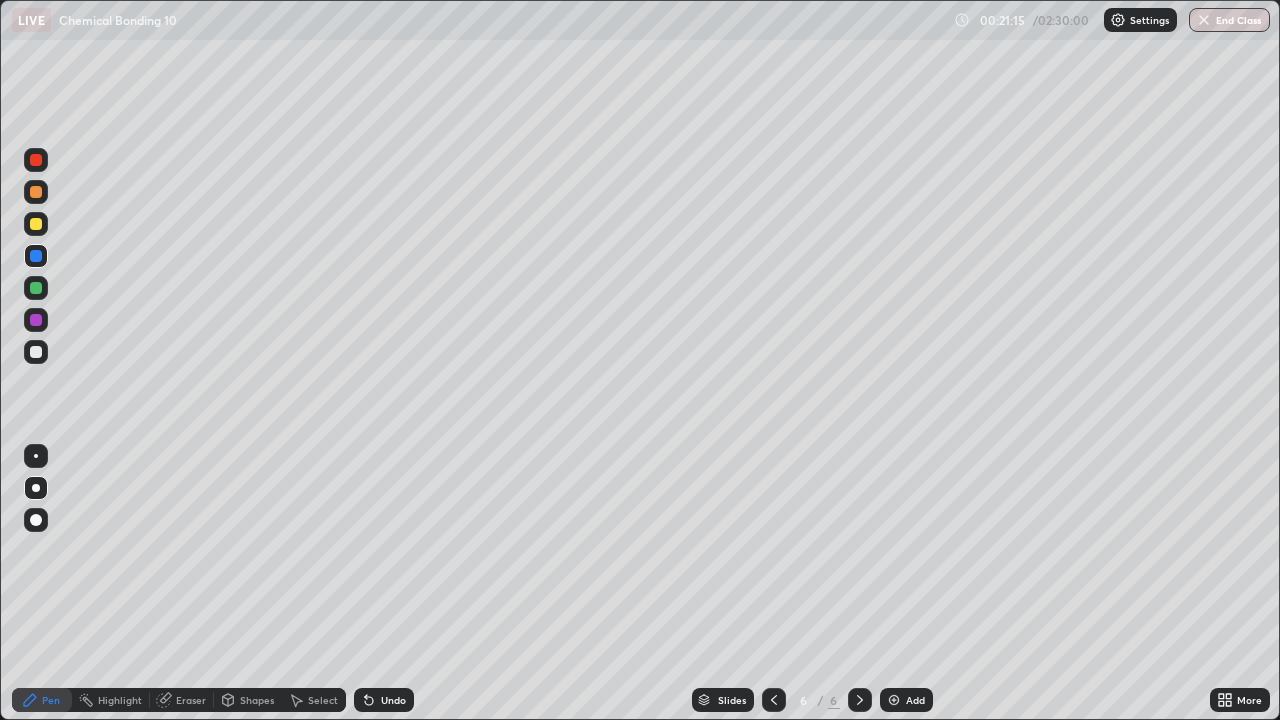click at bounding box center (36, 224) 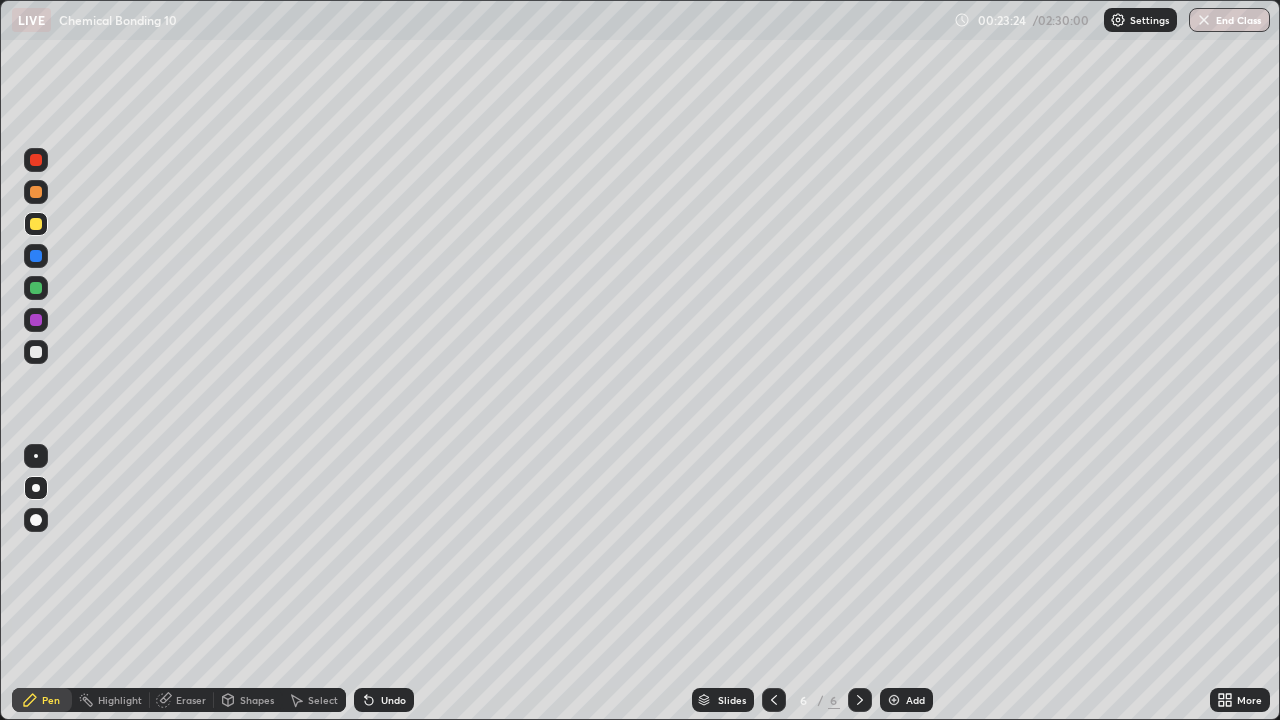 click on "Shapes" at bounding box center [257, 700] 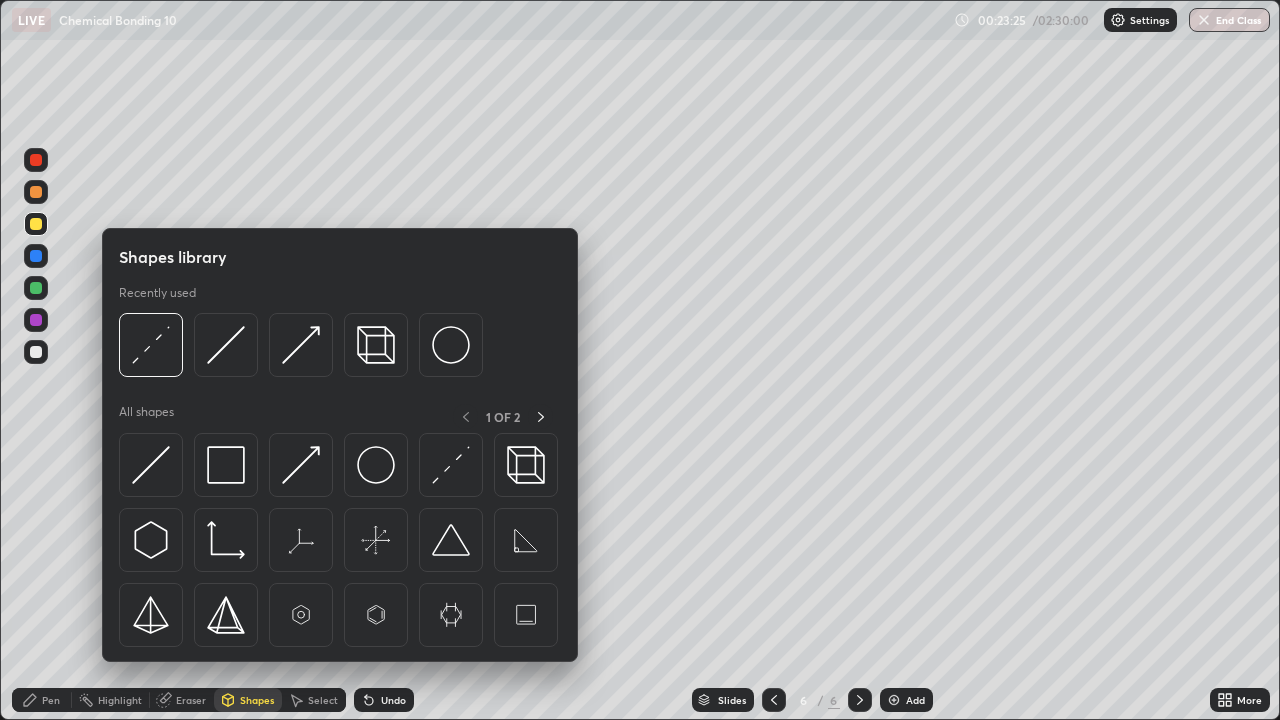 click on "Eraser" at bounding box center [191, 700] 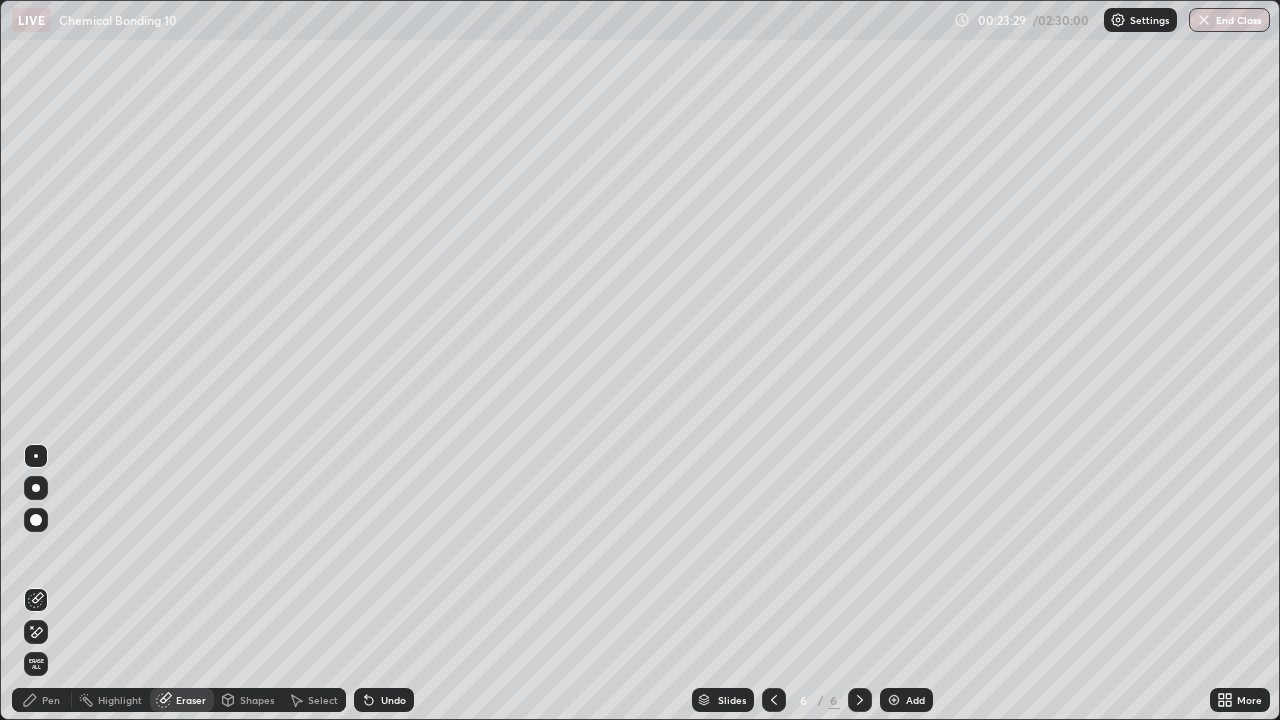 click on "Pen" at bounding box center (51, 700) 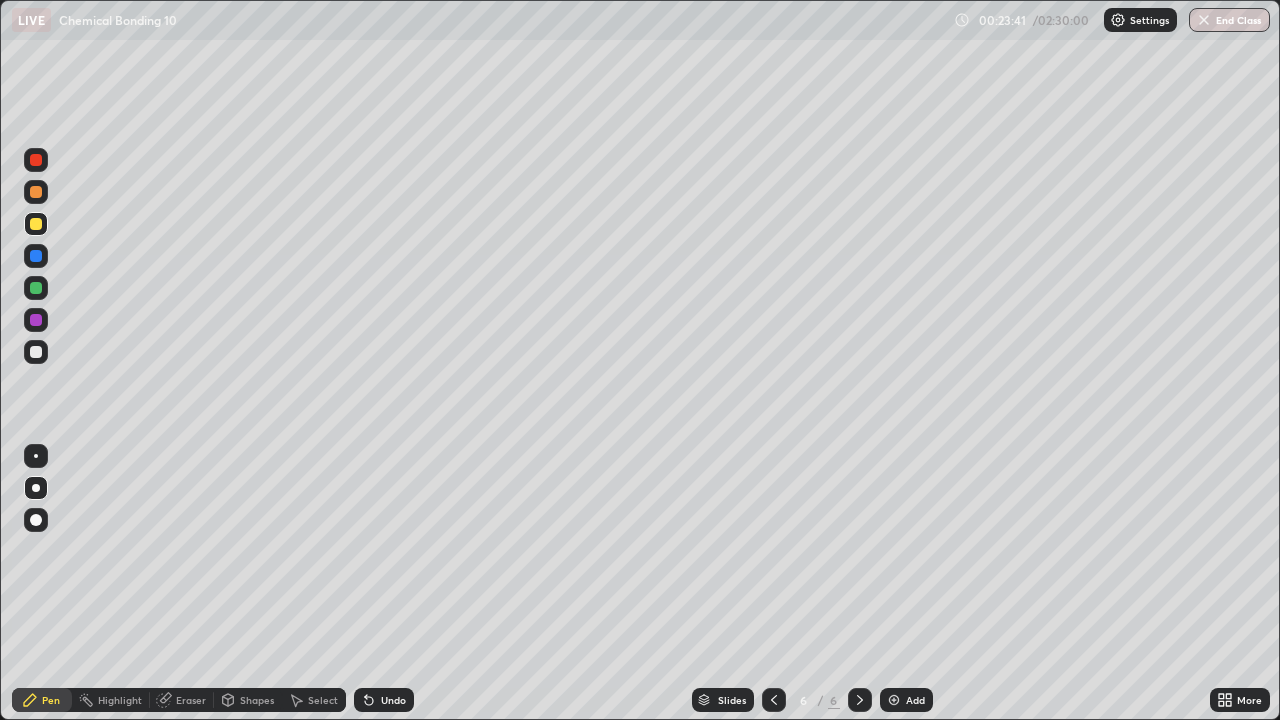 click at bounding box center [36, 352] 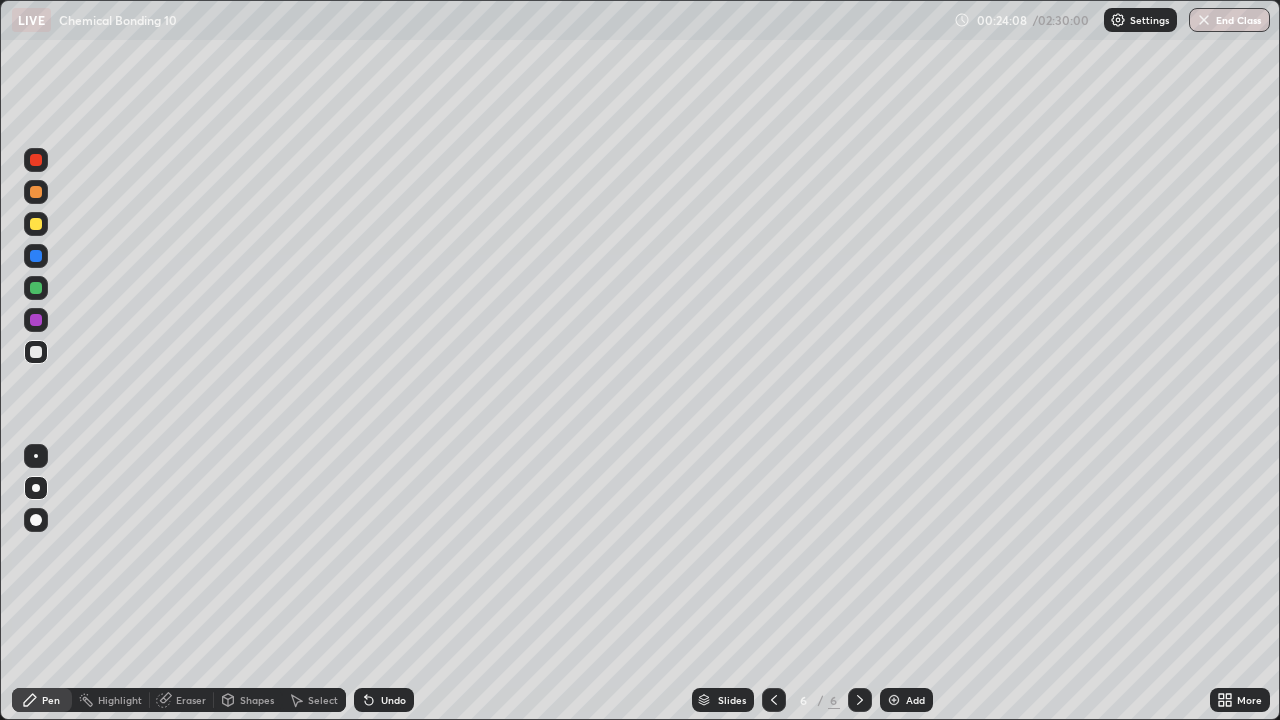 click at bounding box center [36, 320] 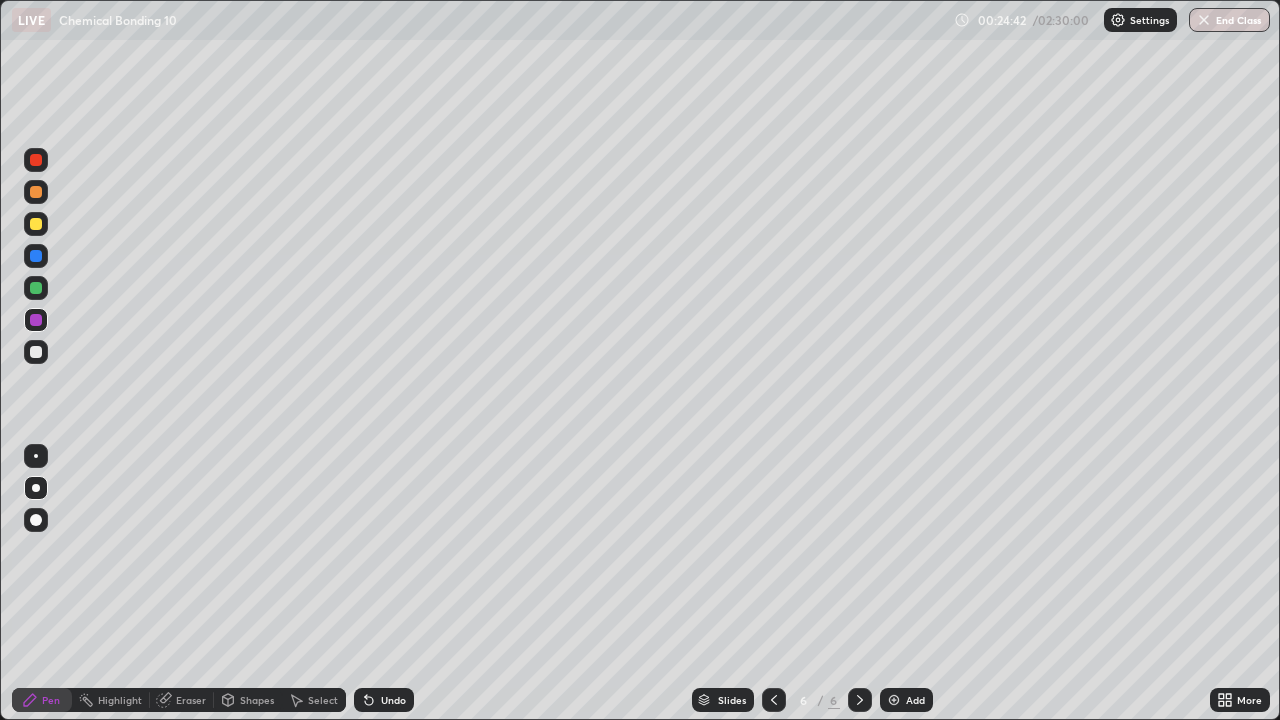 click at bounding box center [36, 256] 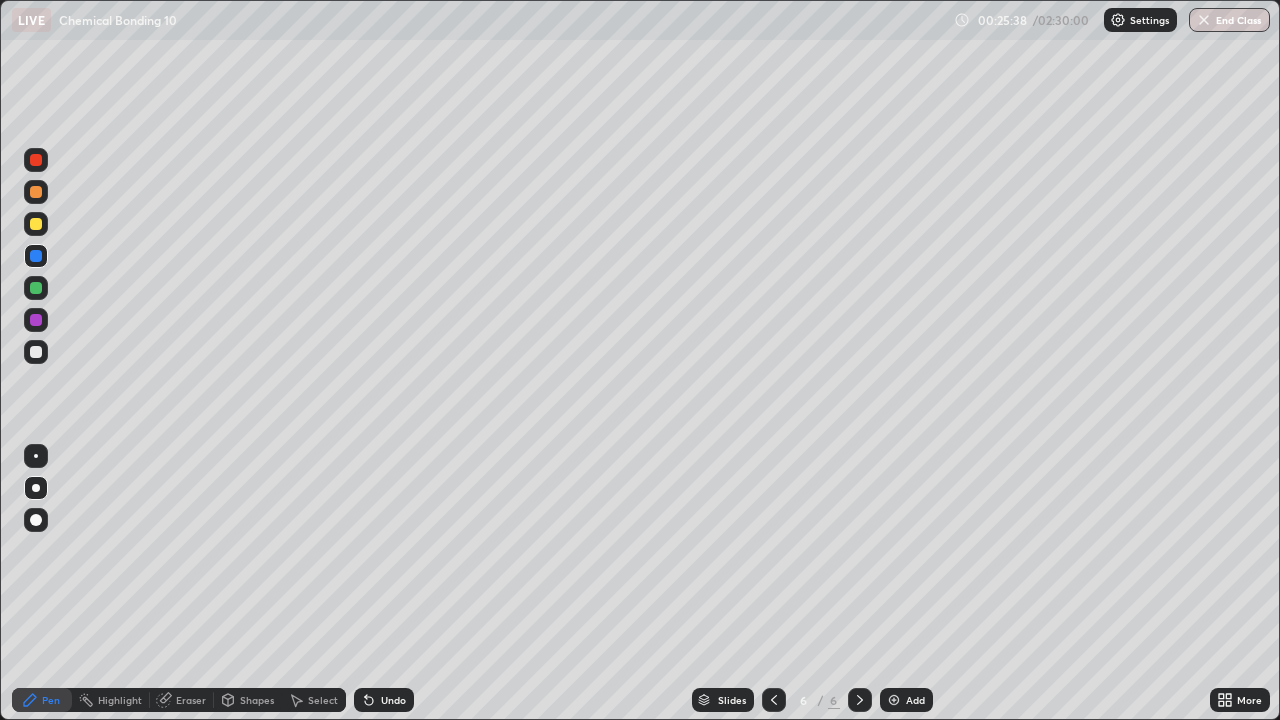 click at bounding box center [36, 224] 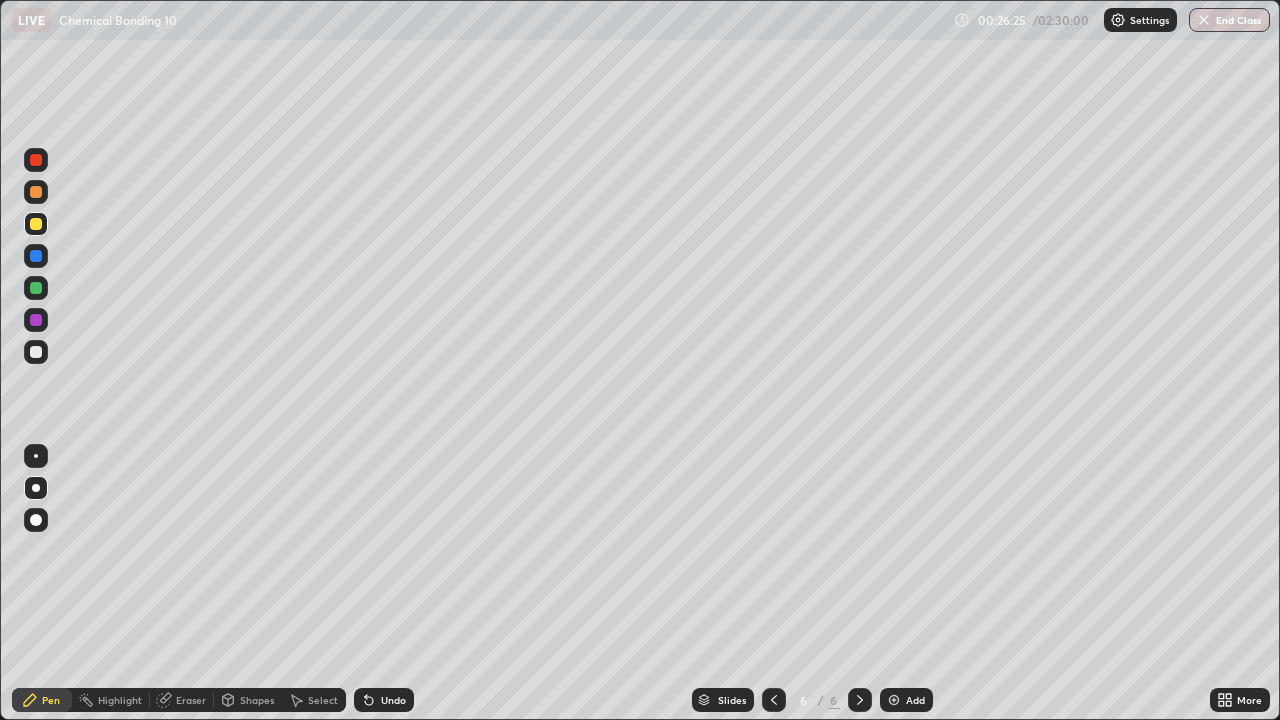 click at bounding box center (36, 288) 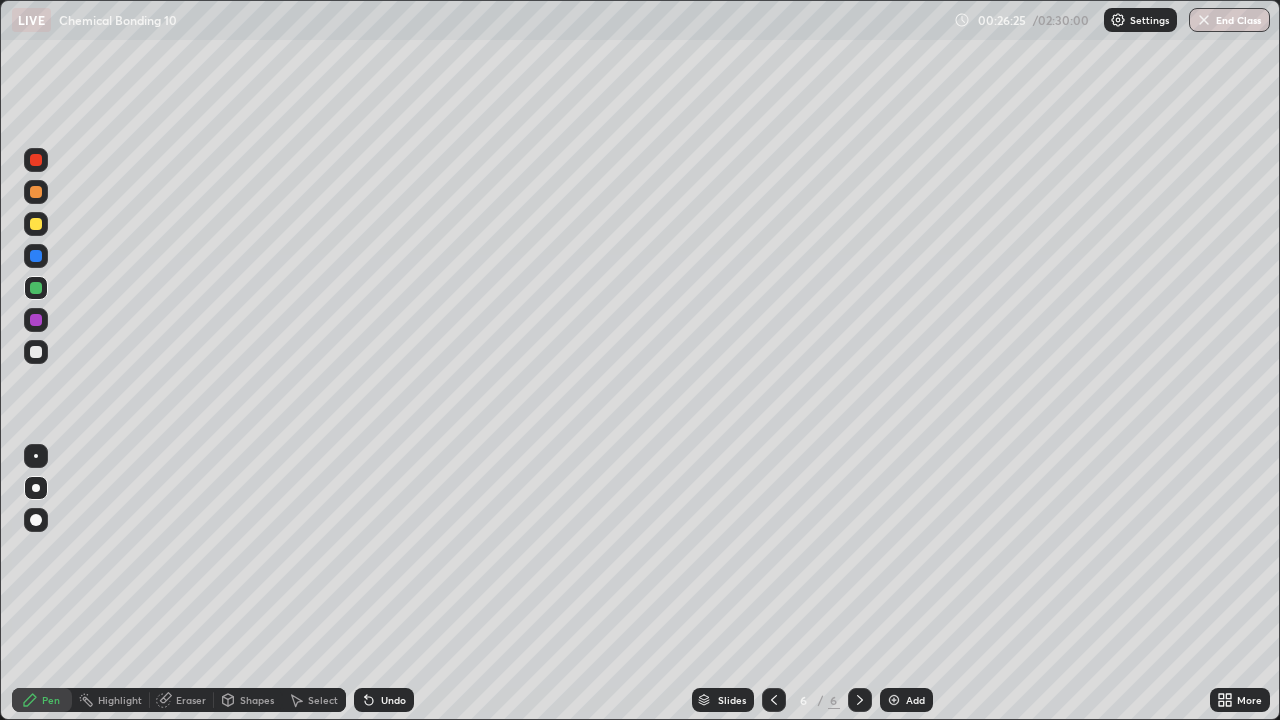 click at bounding box center [36, 224] 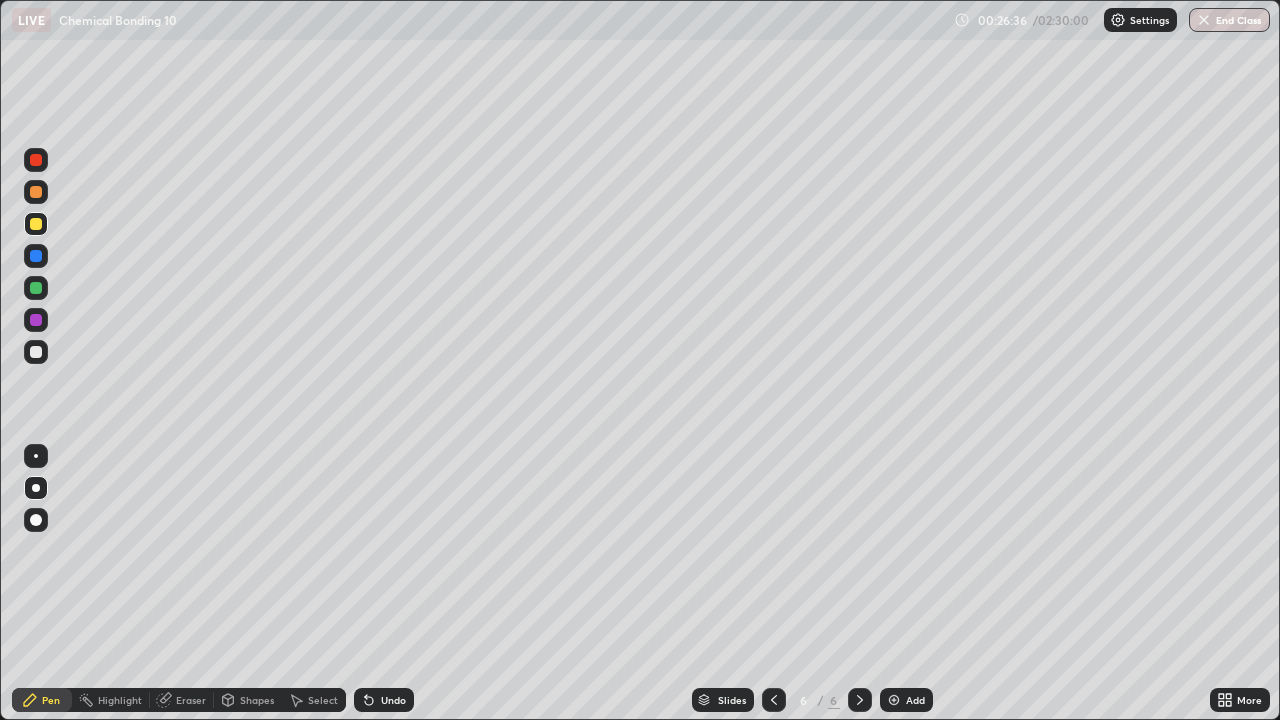 click at bounding box center (36, 288) 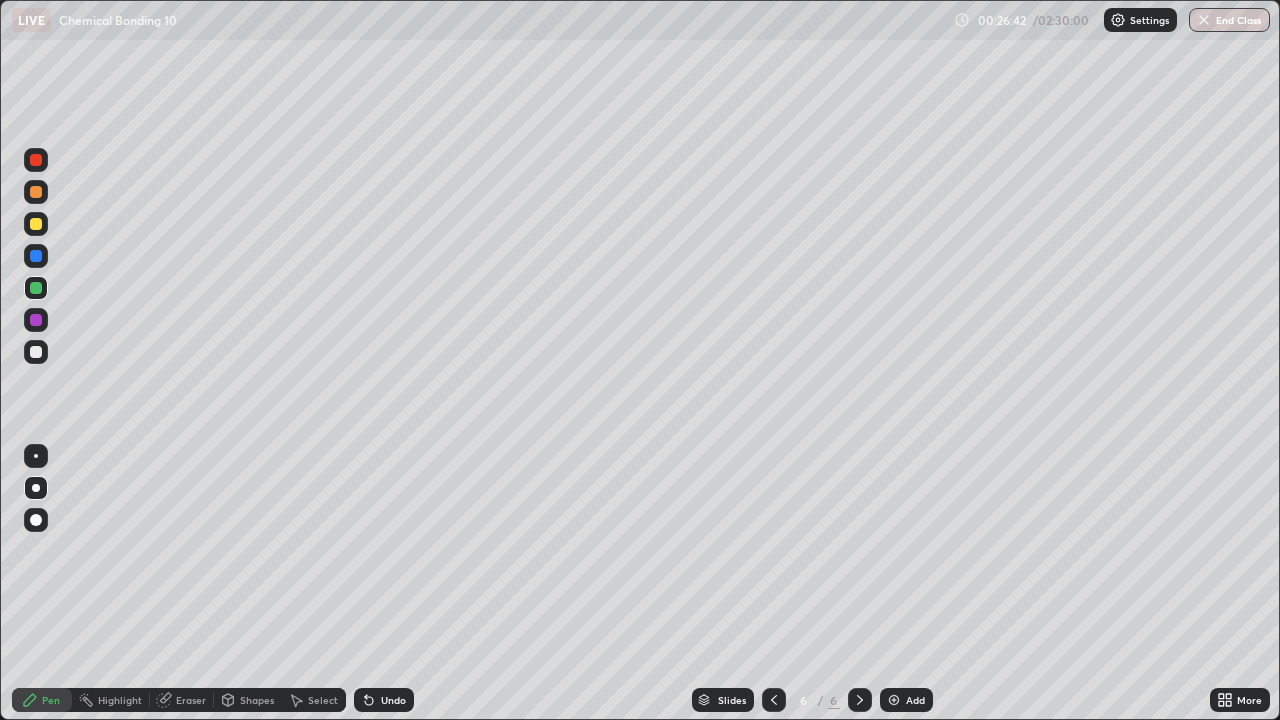 click on "Eraser" at bounding box center [182, 700] 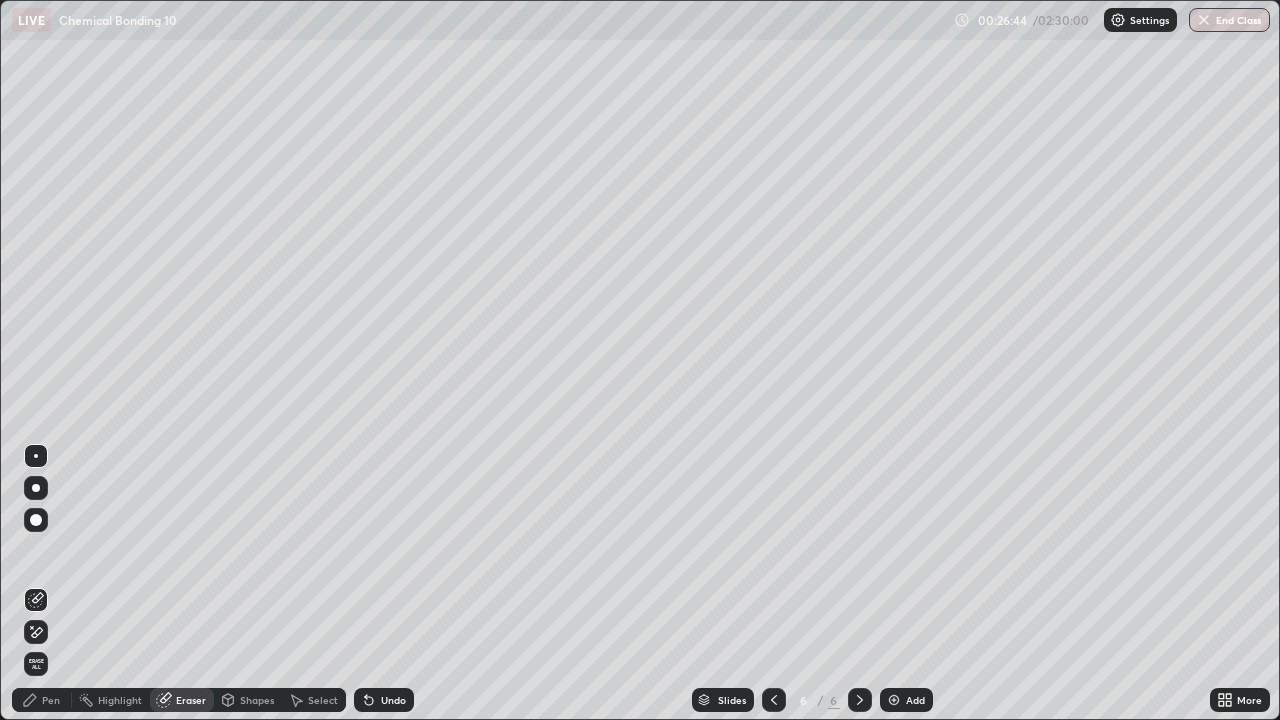 click on "Pen" at bounding box center (51, 700) 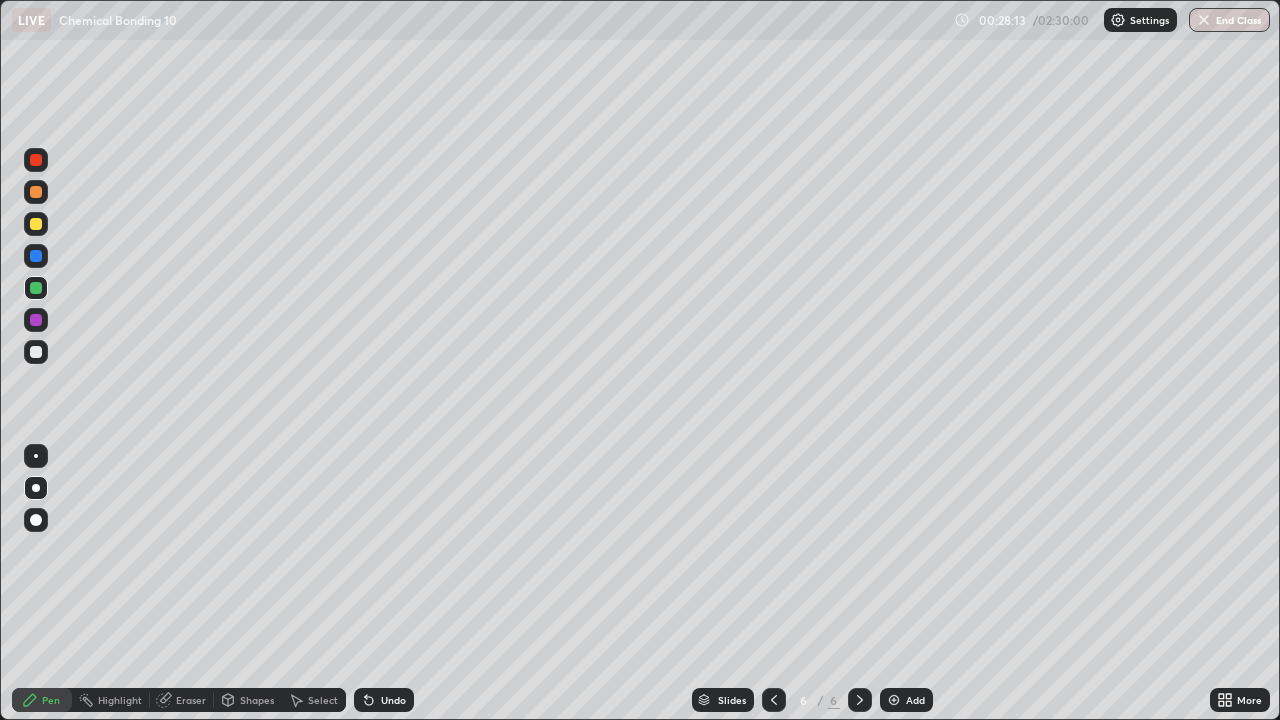 click on "Eraser" at bounding box center (191, 700) 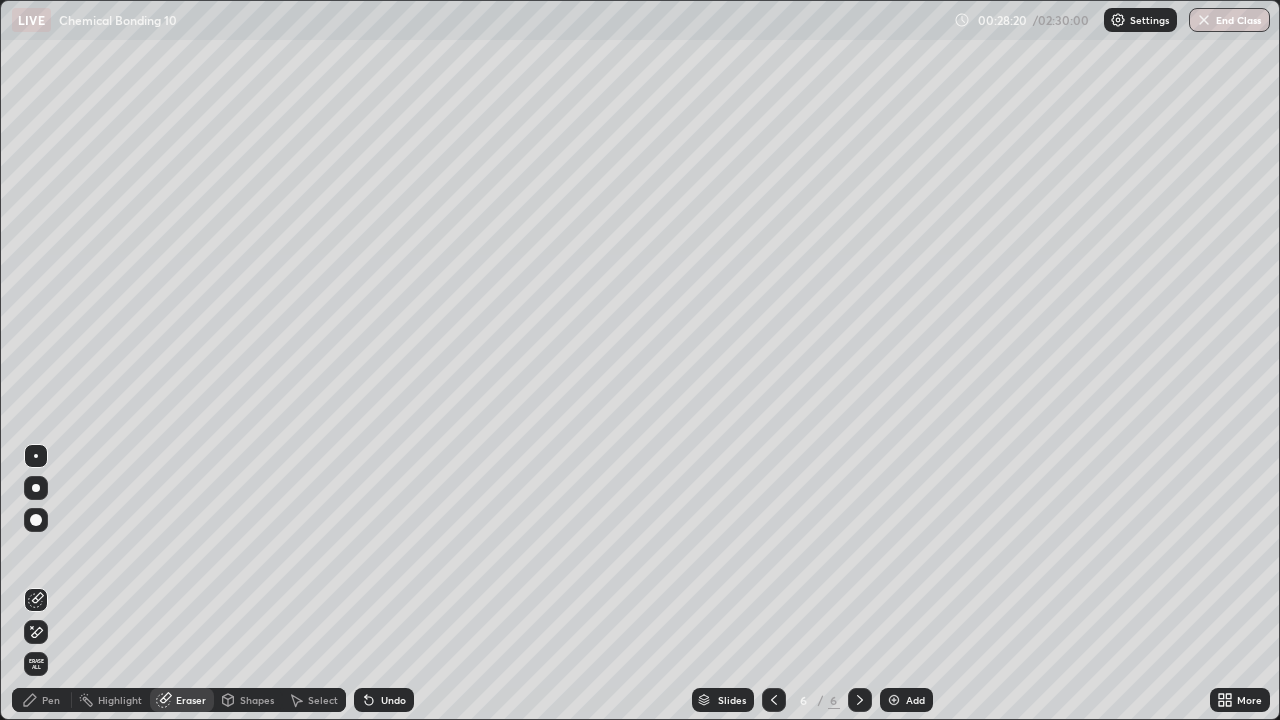 click on "Pen" at bounding box center (51, 700) 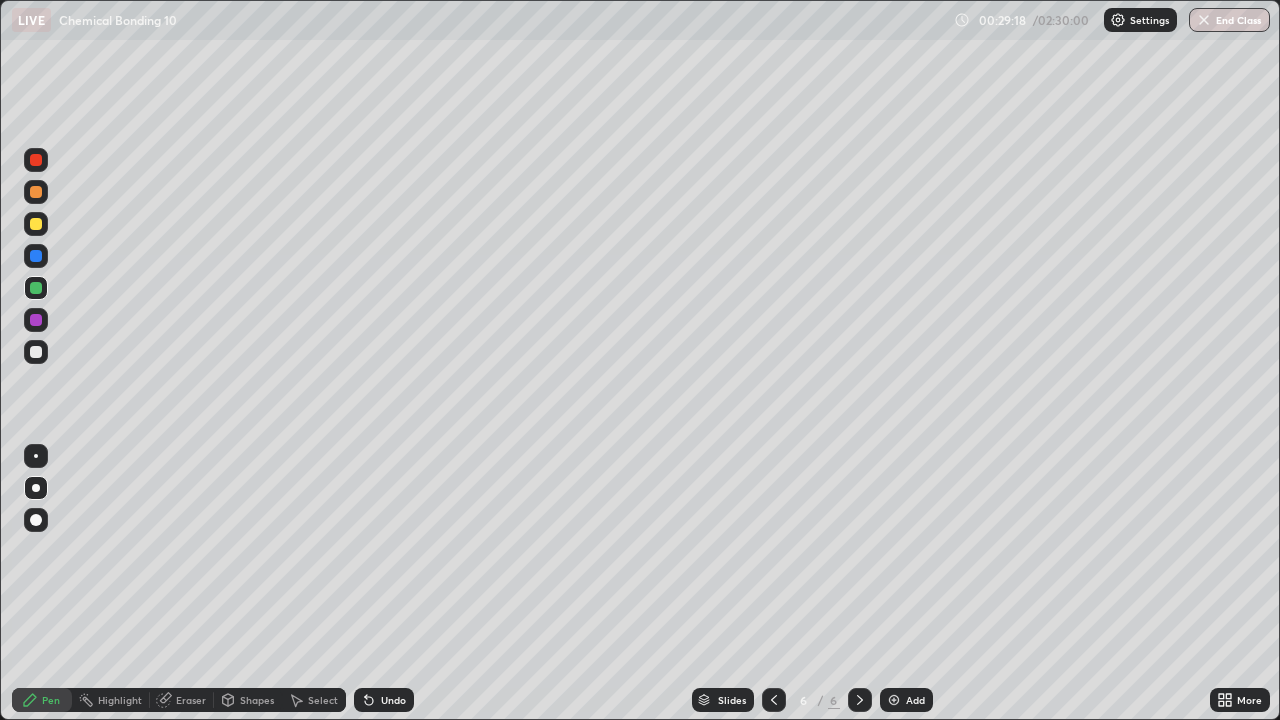 click at bounding box center [36, 256] 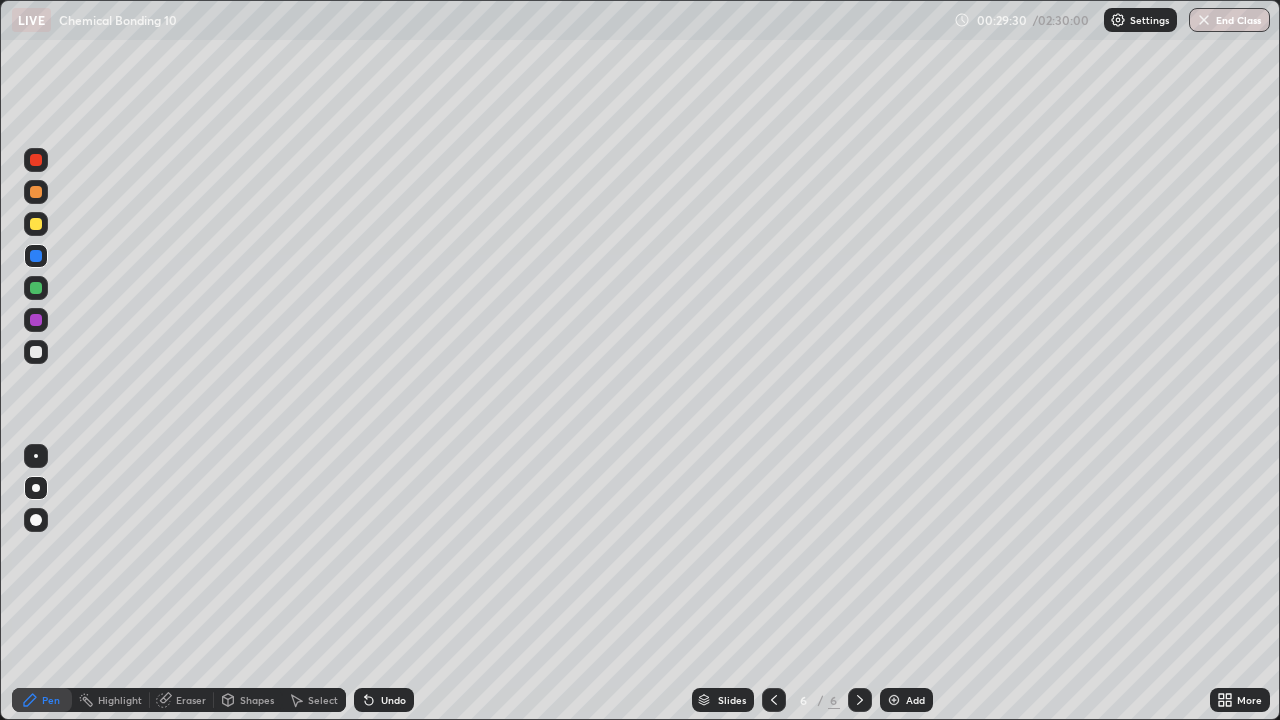 click on "Undo" at bounding box center (393, 700) 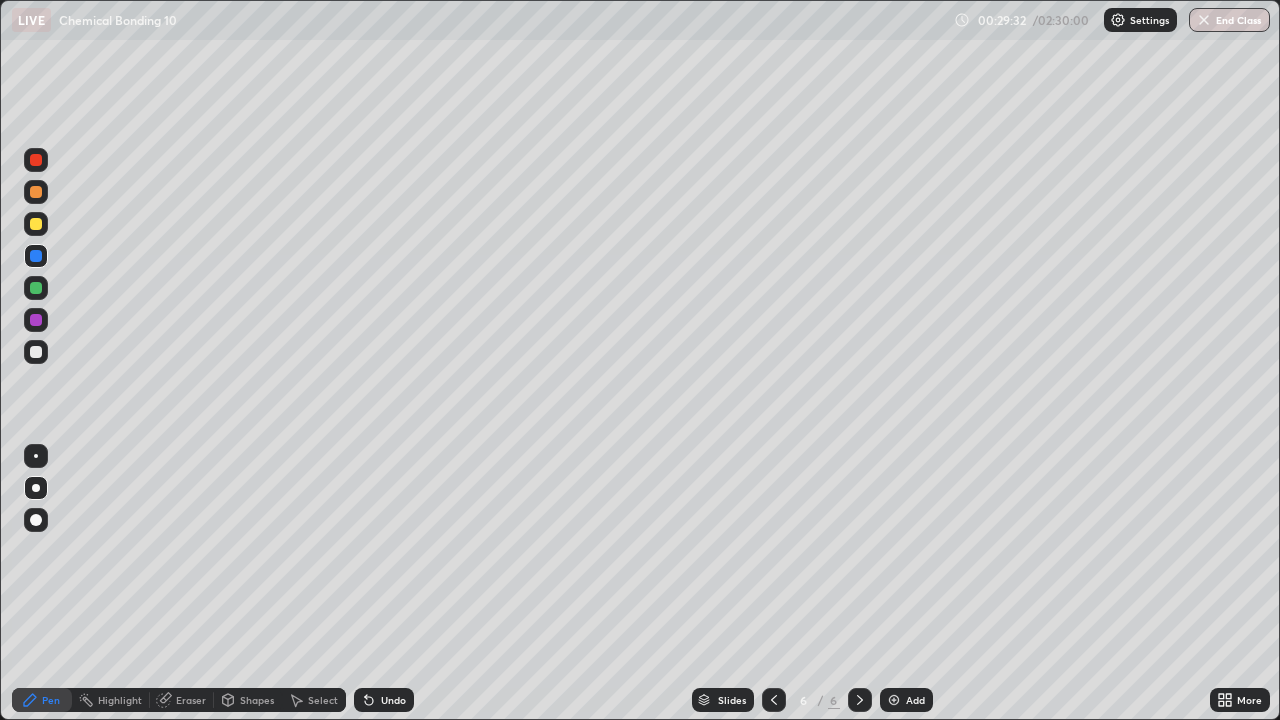 click on "Undo" at bounding box center (384, 700) 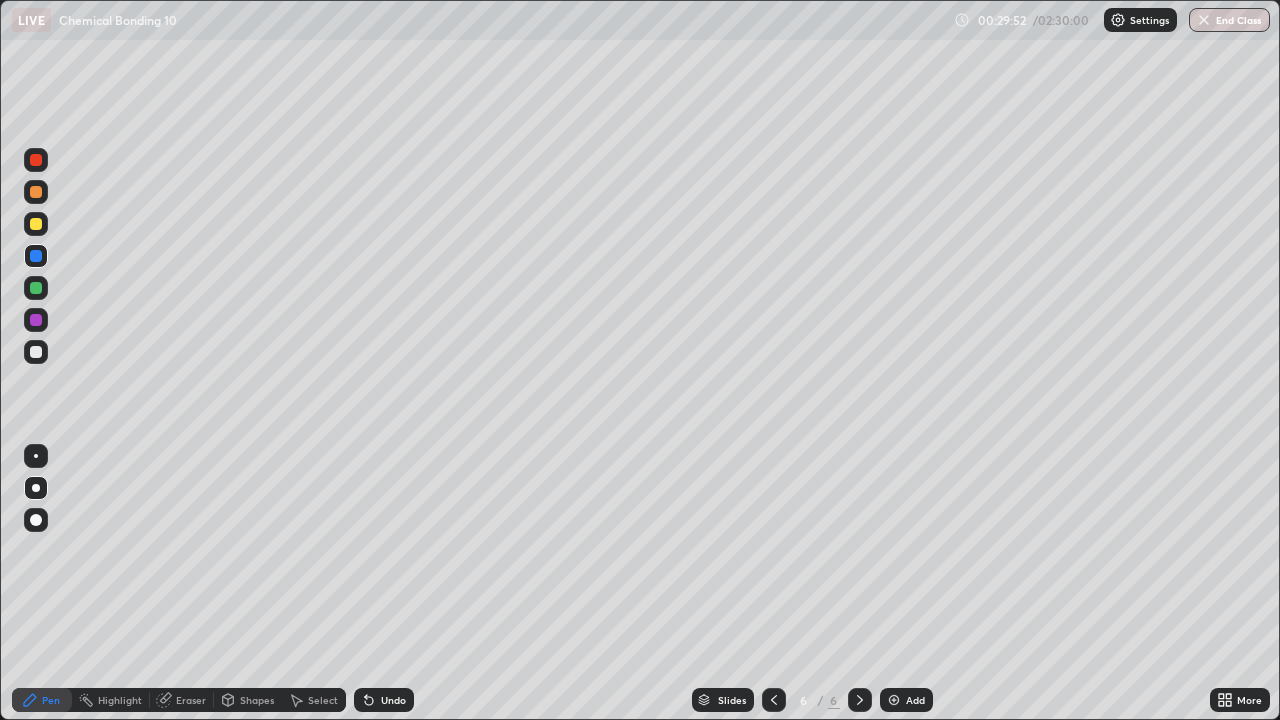click at bounding box center [894, 700] 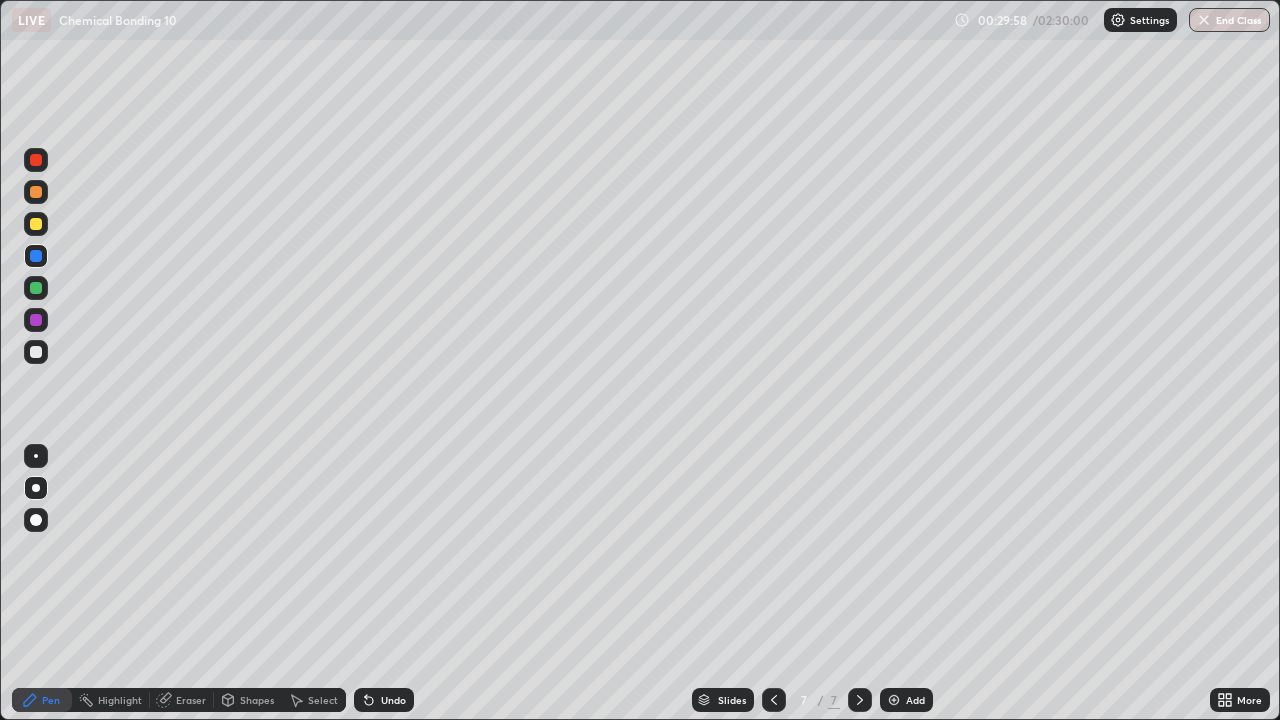 click at bounding box center [36, 224] 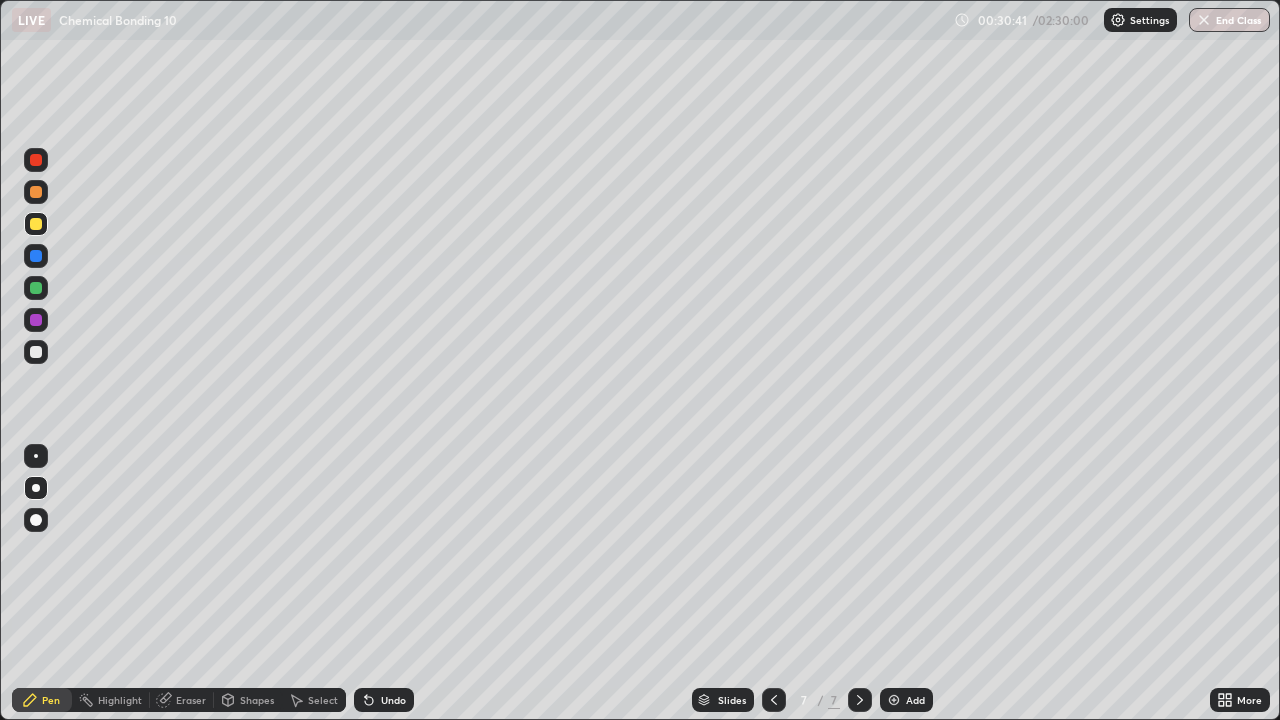 click at bounding box center (36, 288) 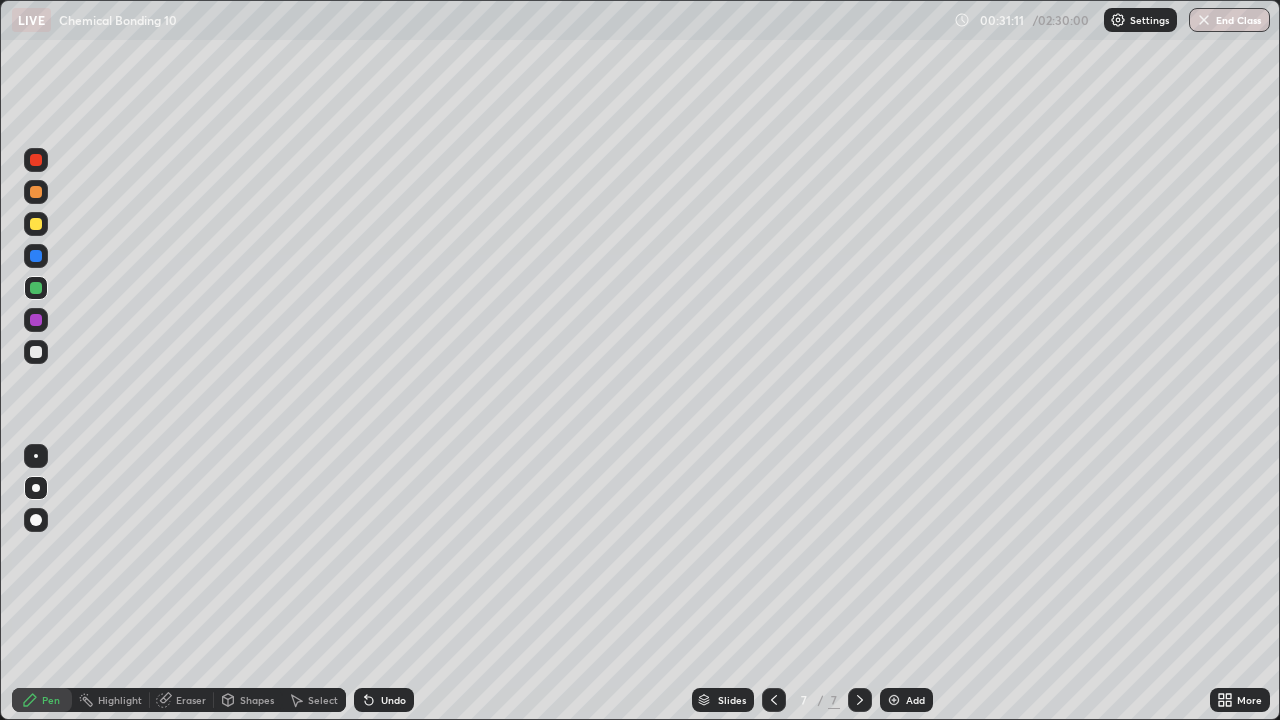 click at bounding box center [36, 320] 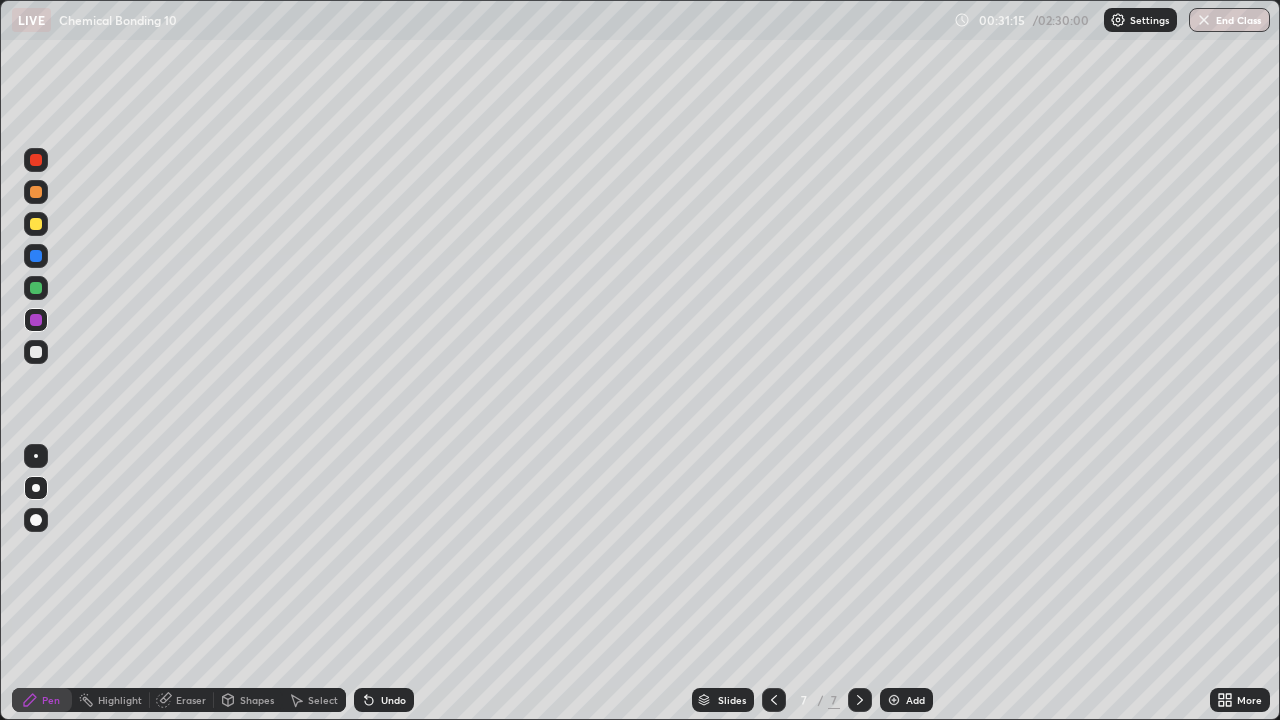 click on "Eraser" at bounding box center (191, 700) 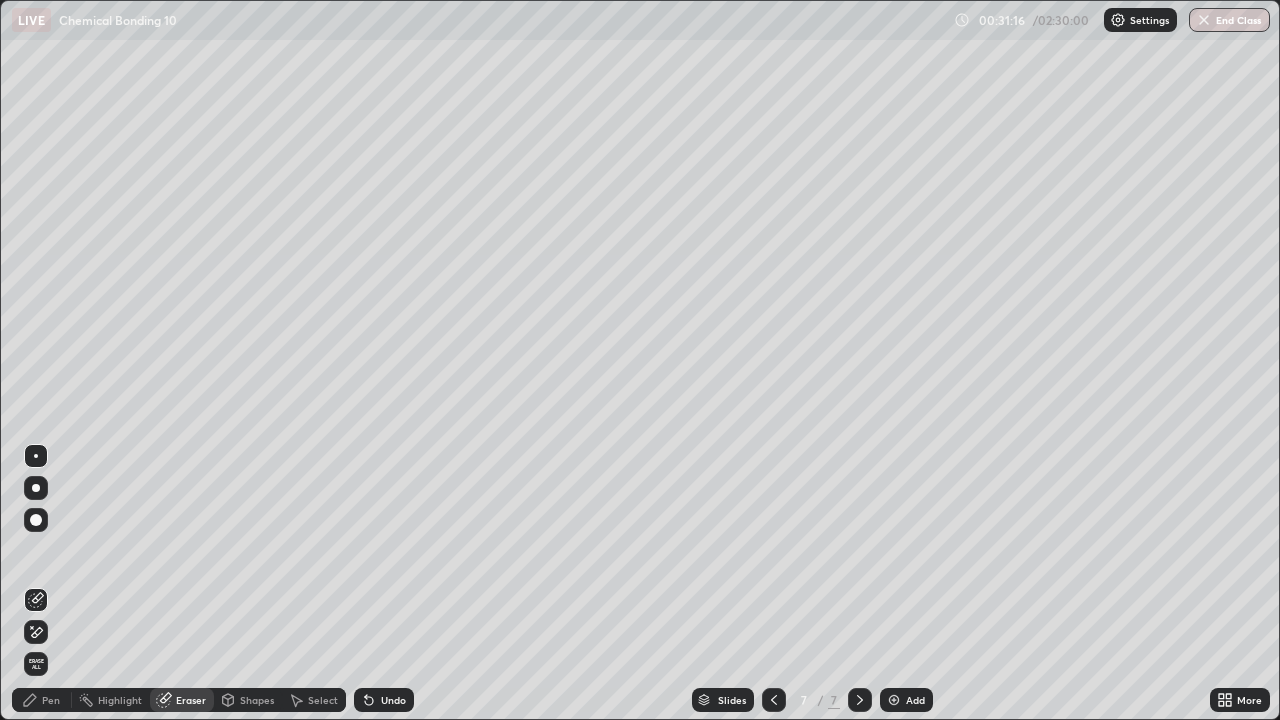 click on "Pen" at bounding box center [51, 700] 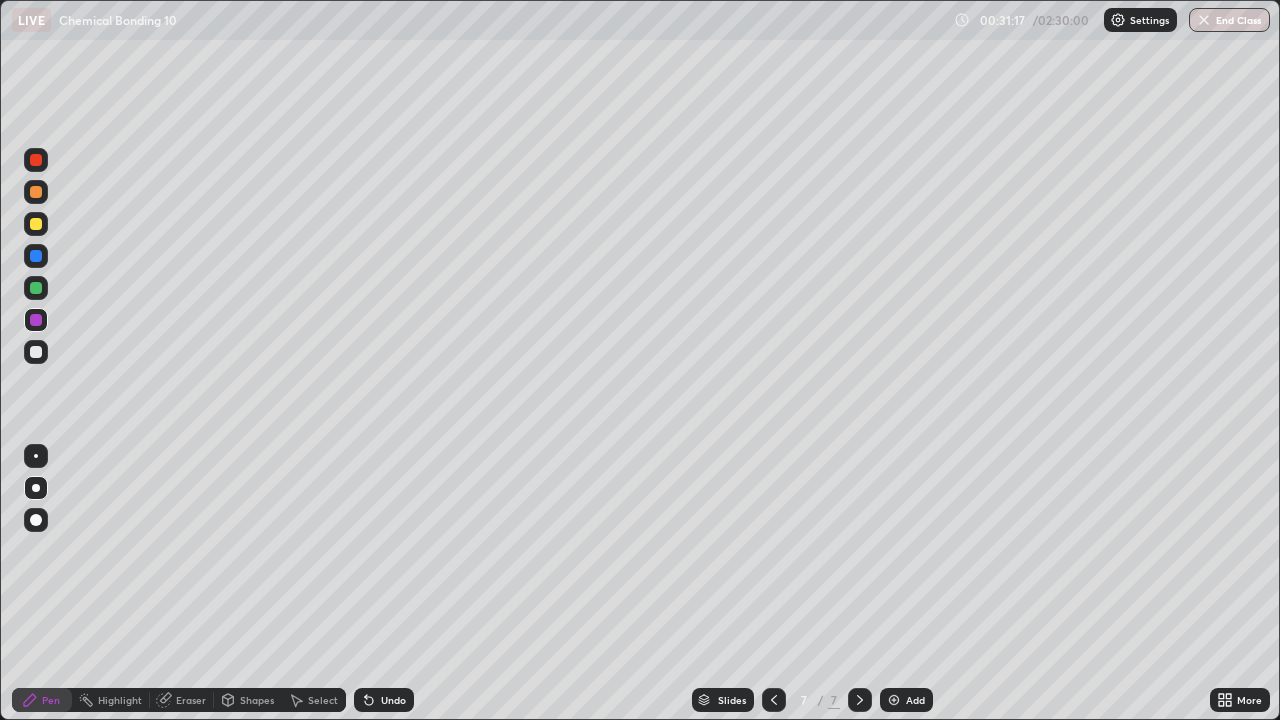 click at bounding box center [36, 224] 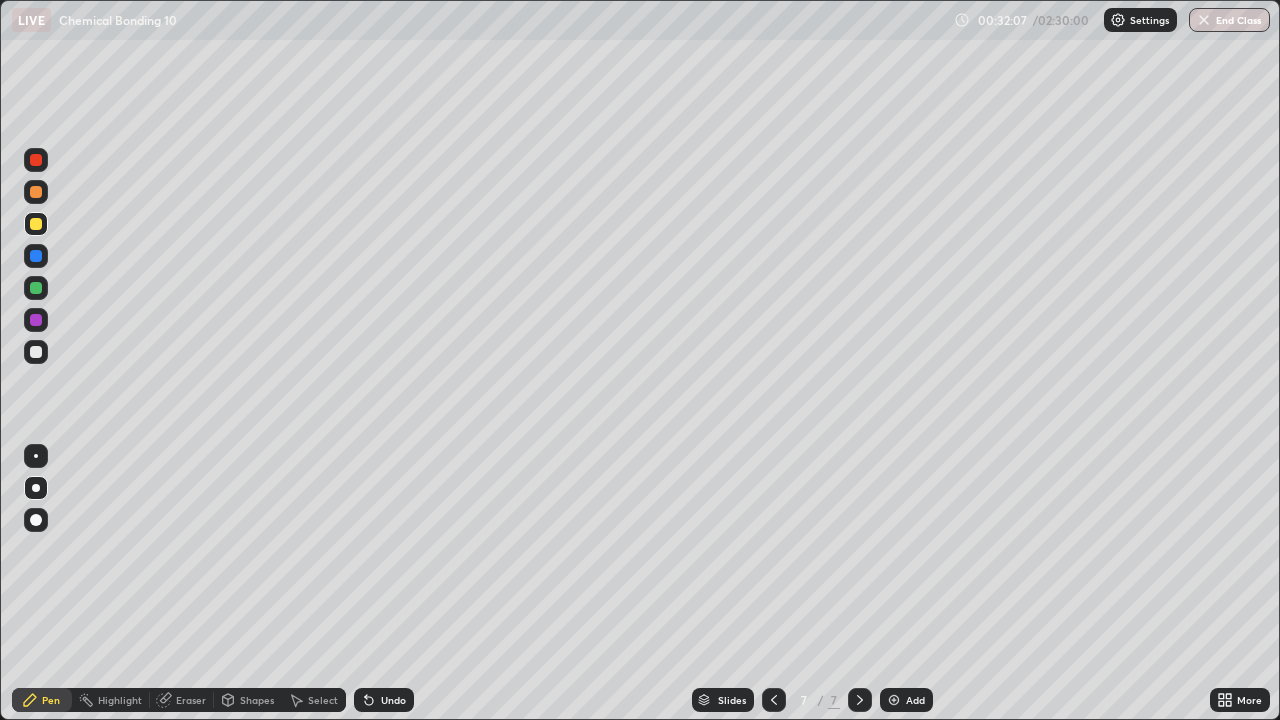 click at bounding box center (36, 352) 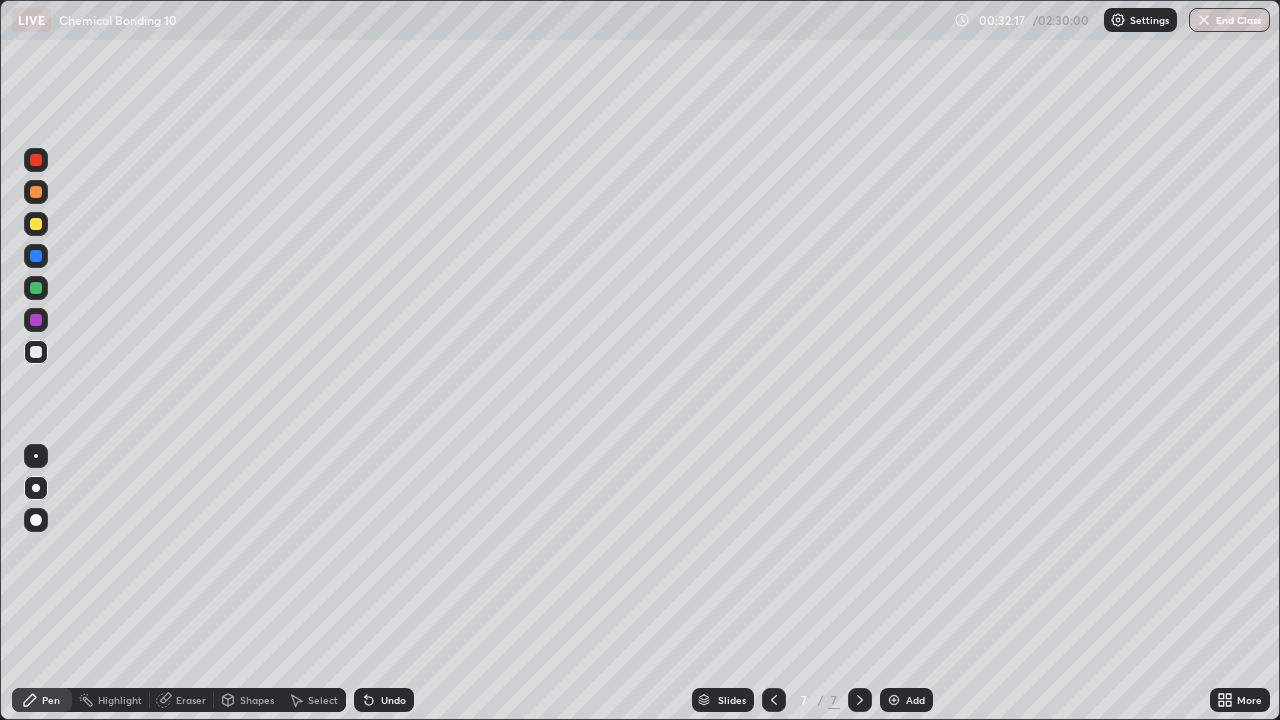 click at bounding box center (36, 288) 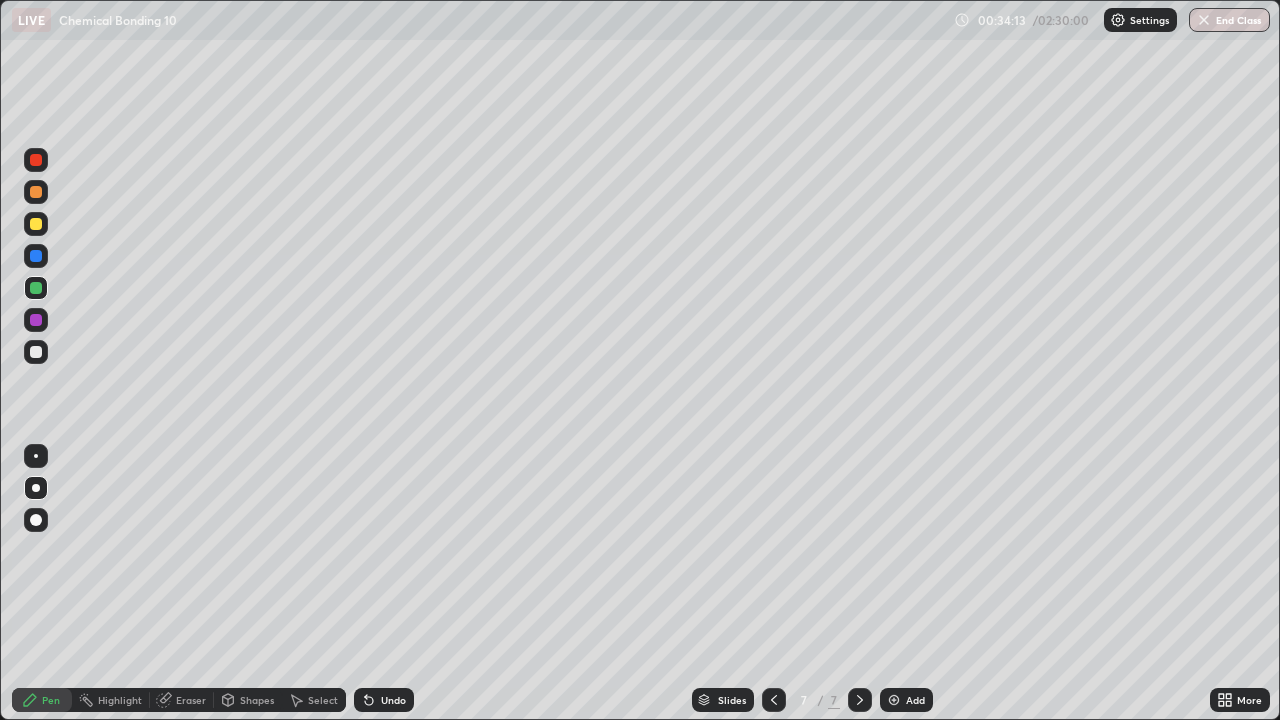 click at bounding box center (36, 224) 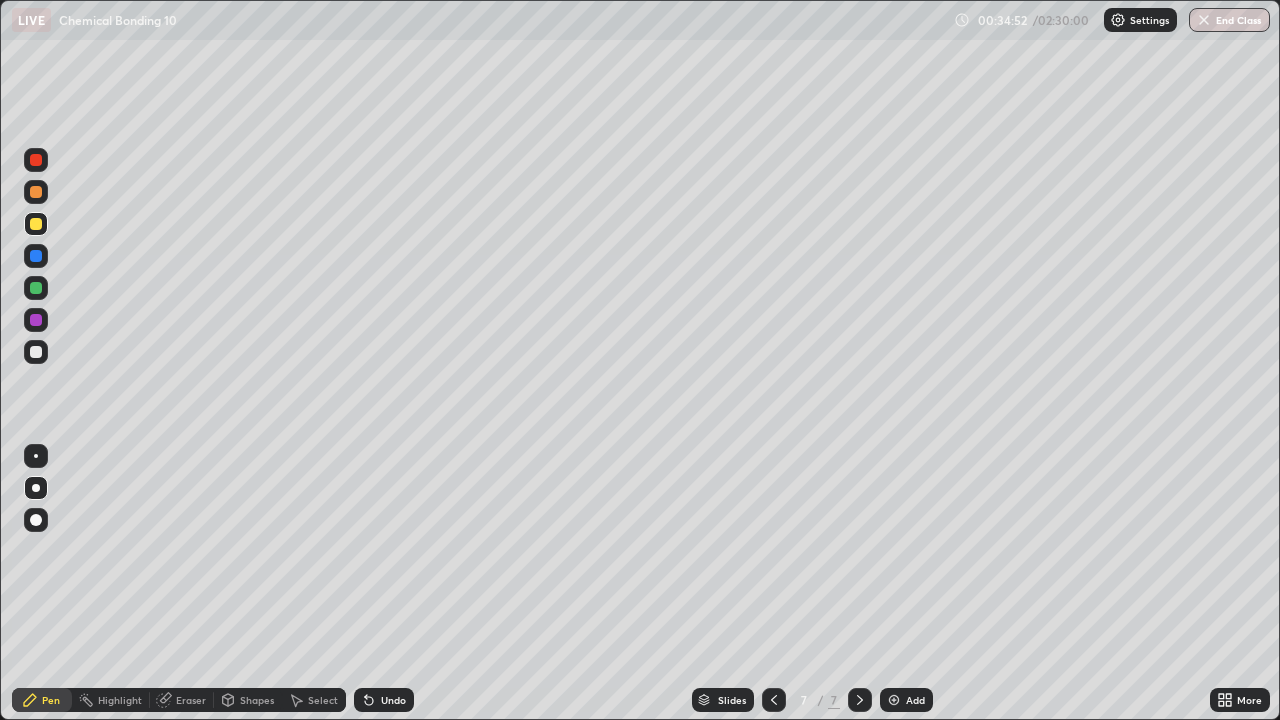 click at bounding box center [36, 352] 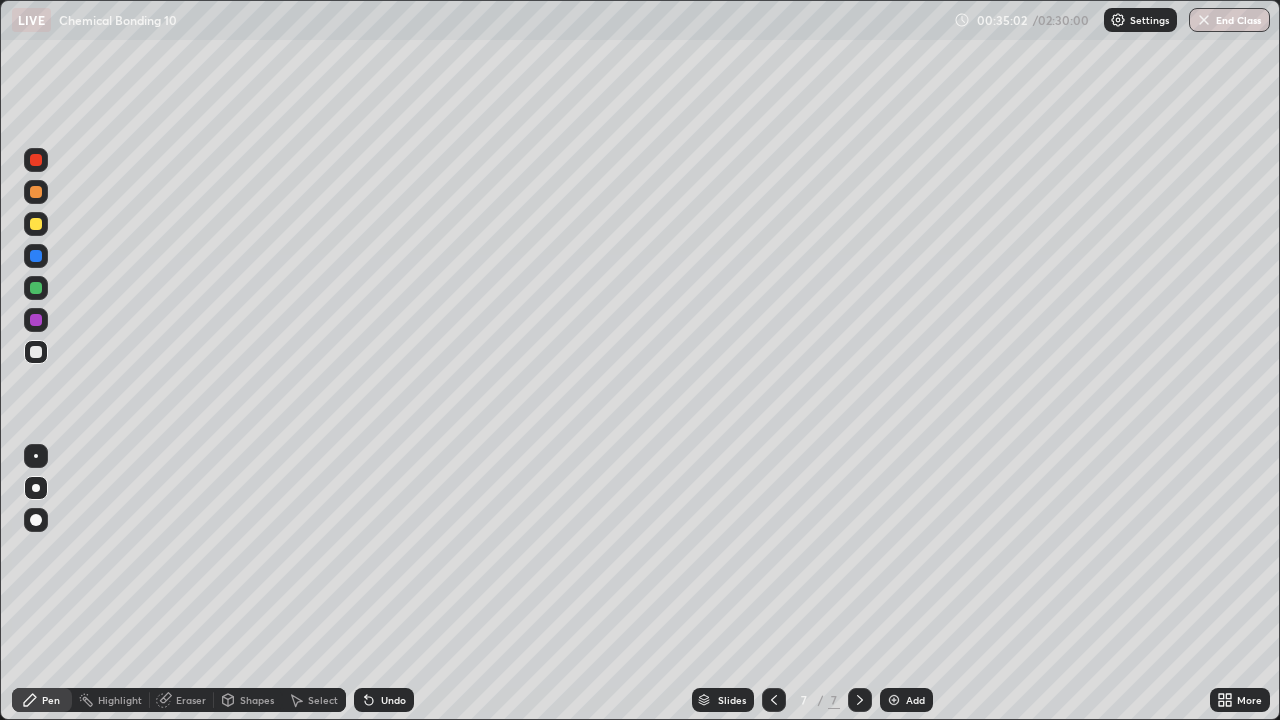 click on "Eraser" at bounding box center (182, 700) 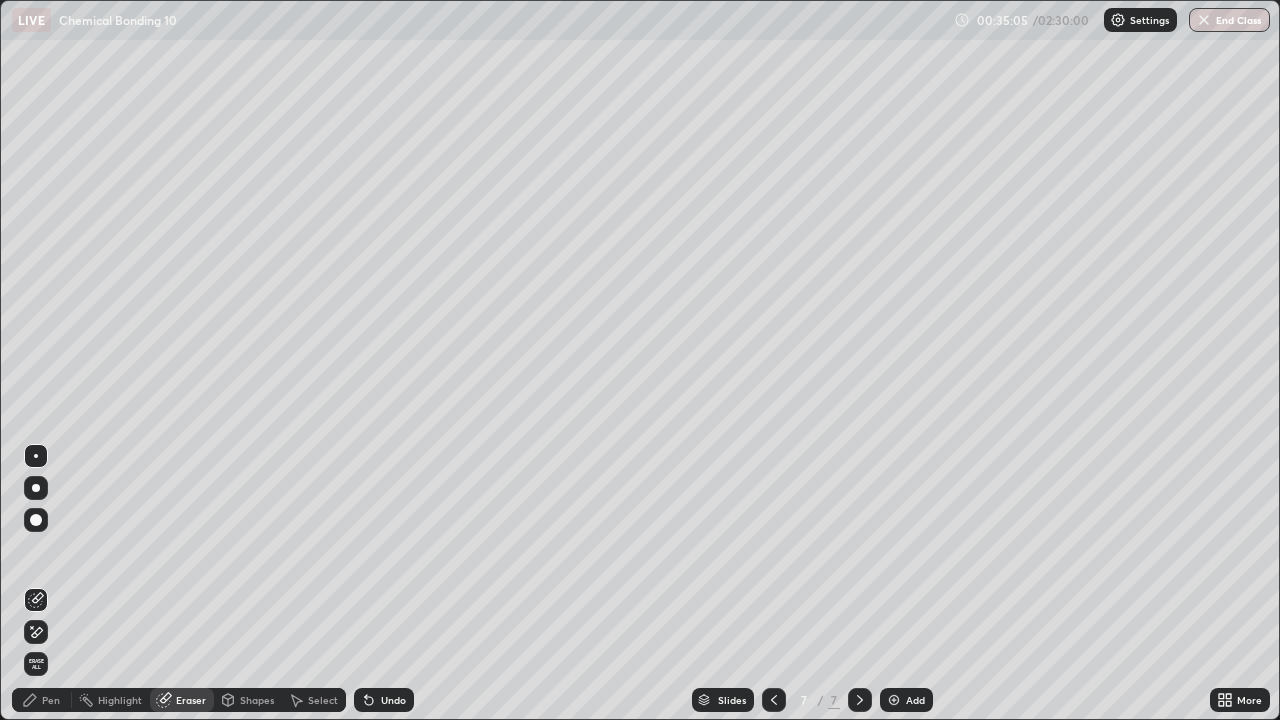 click on "Pen" at bounding box center [51, 700] 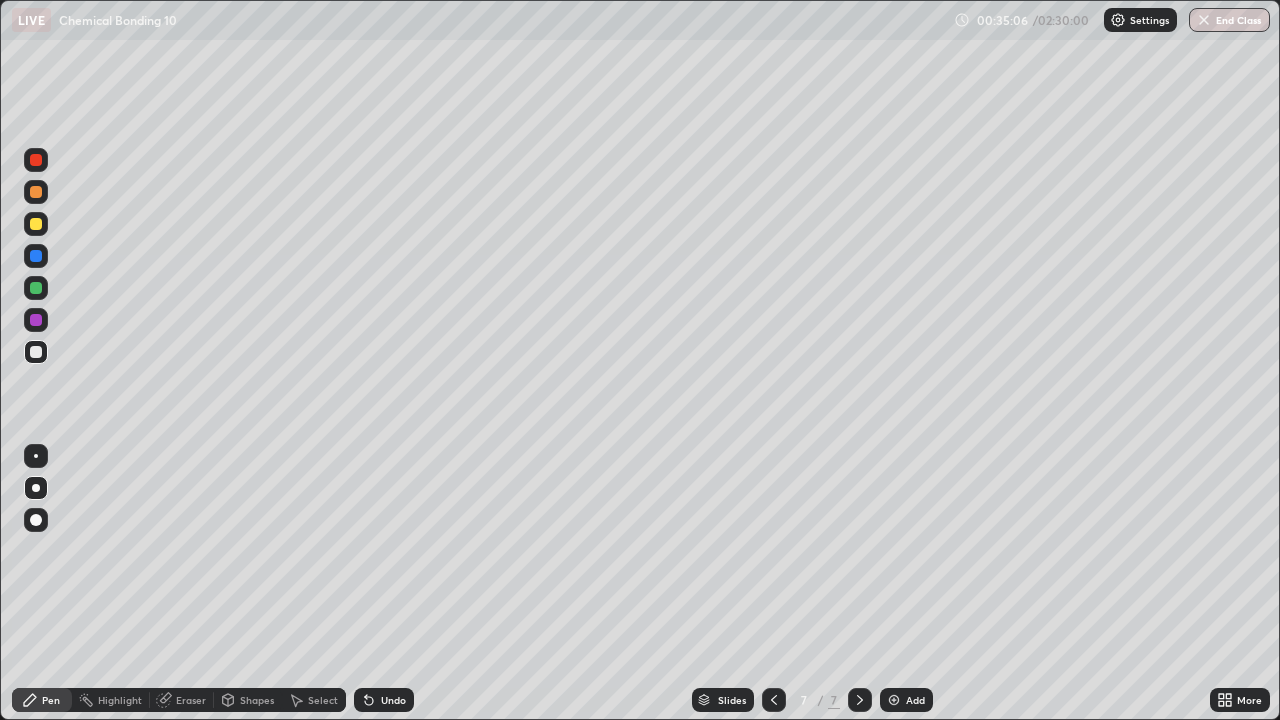 click at bounding box center (36, 224) 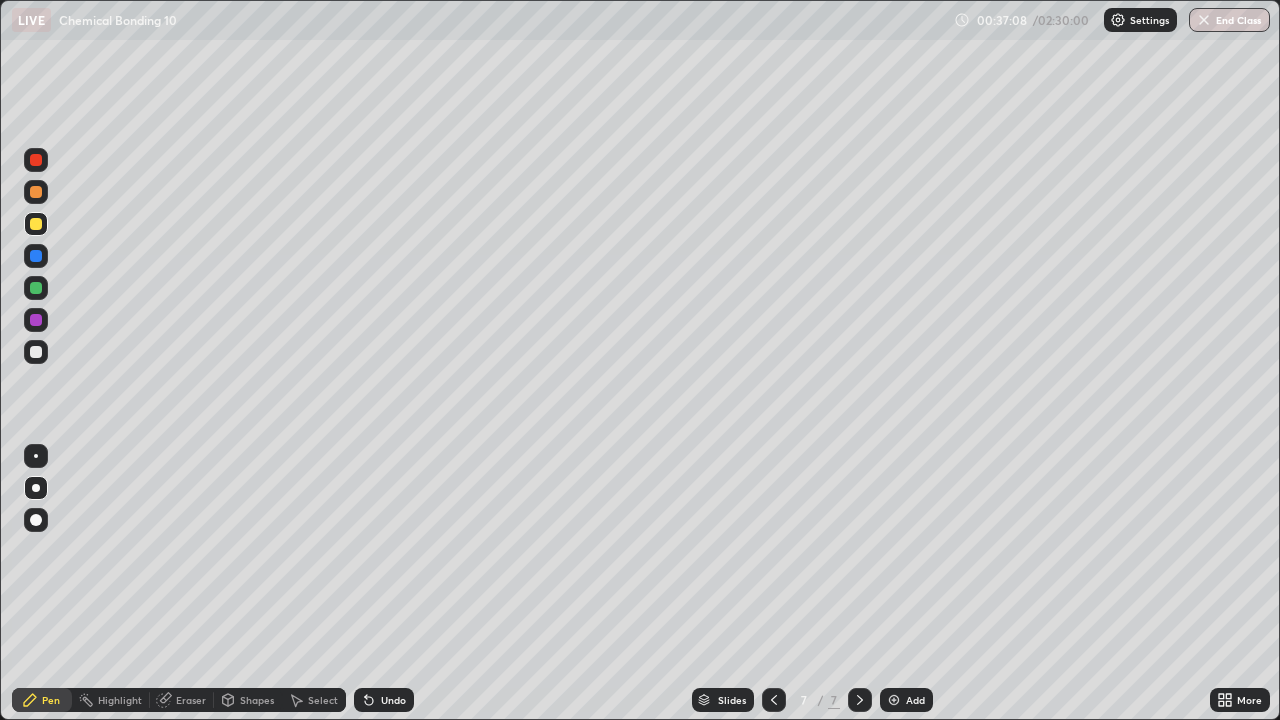 click at bounding box center [894, 700] 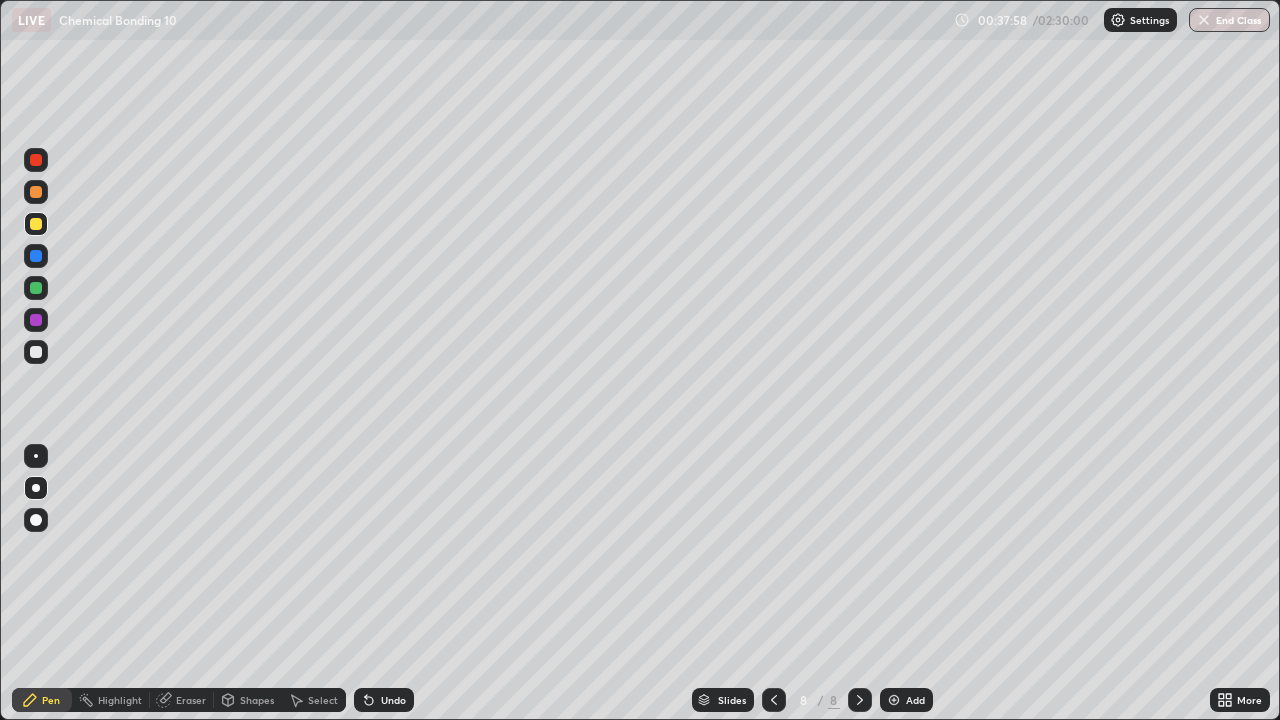 click 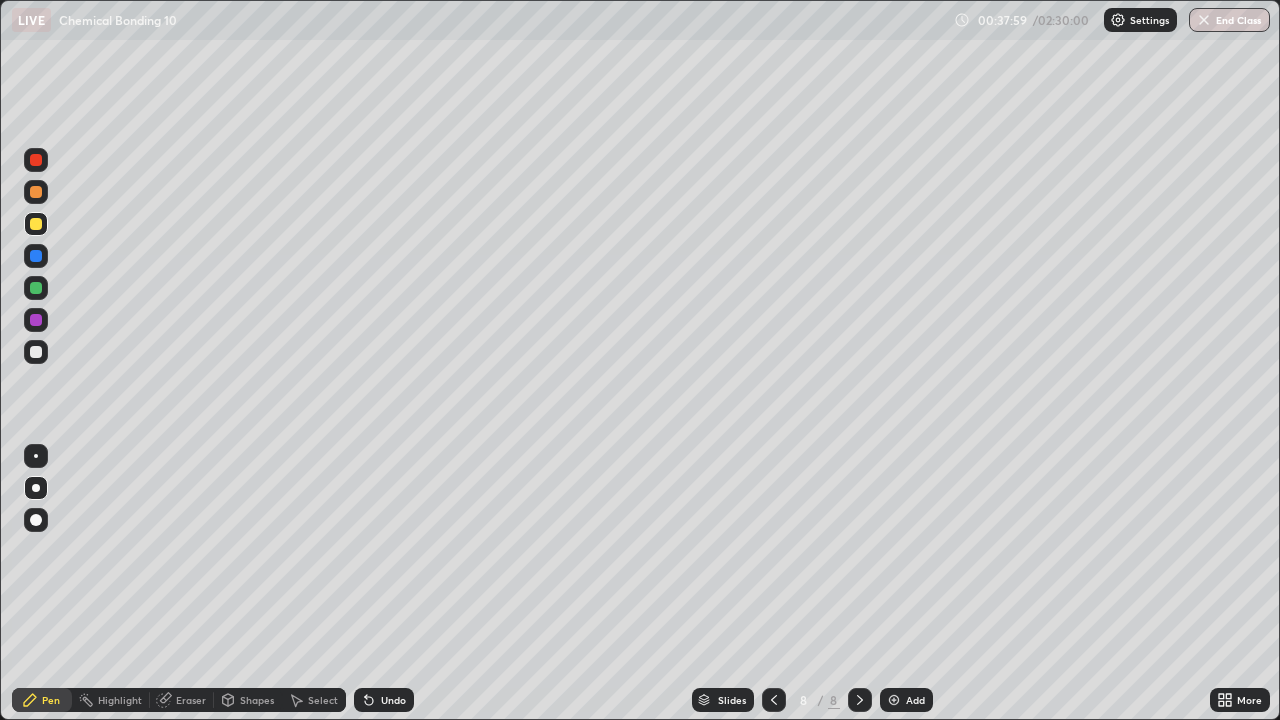 click on "Undo" at bounding box center (393, 700) 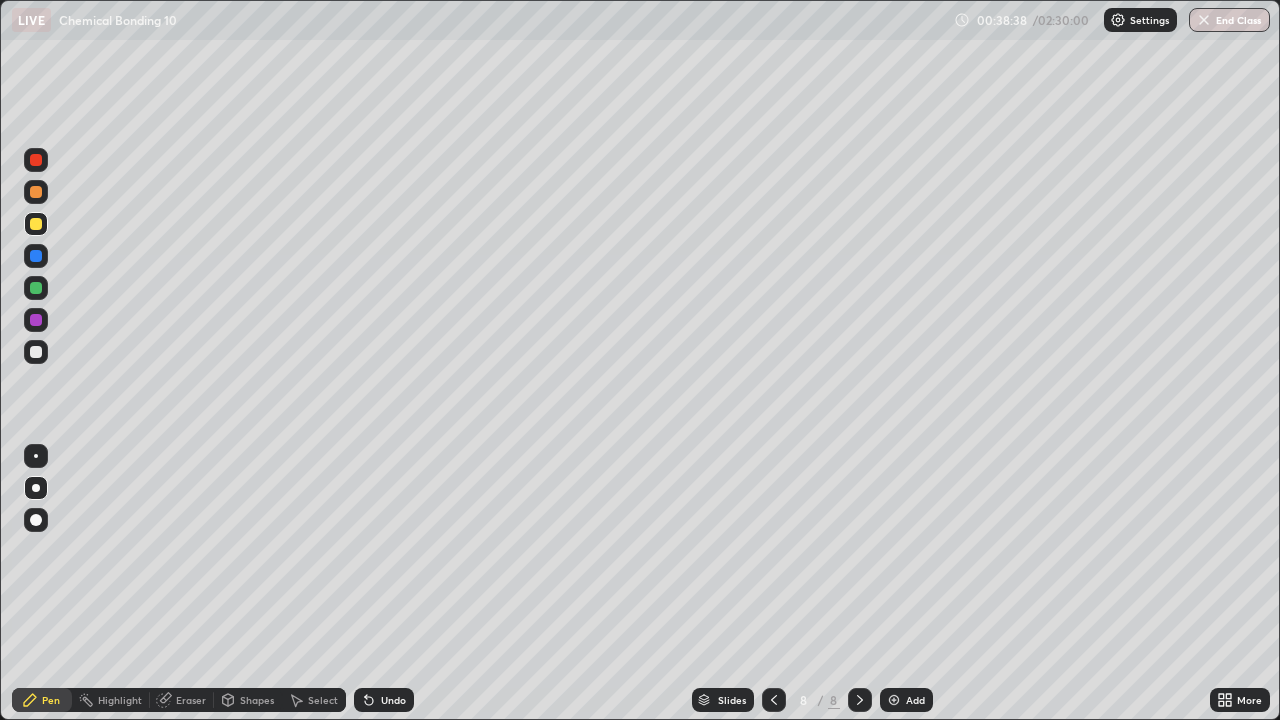 click at bounding box center [36, 352] 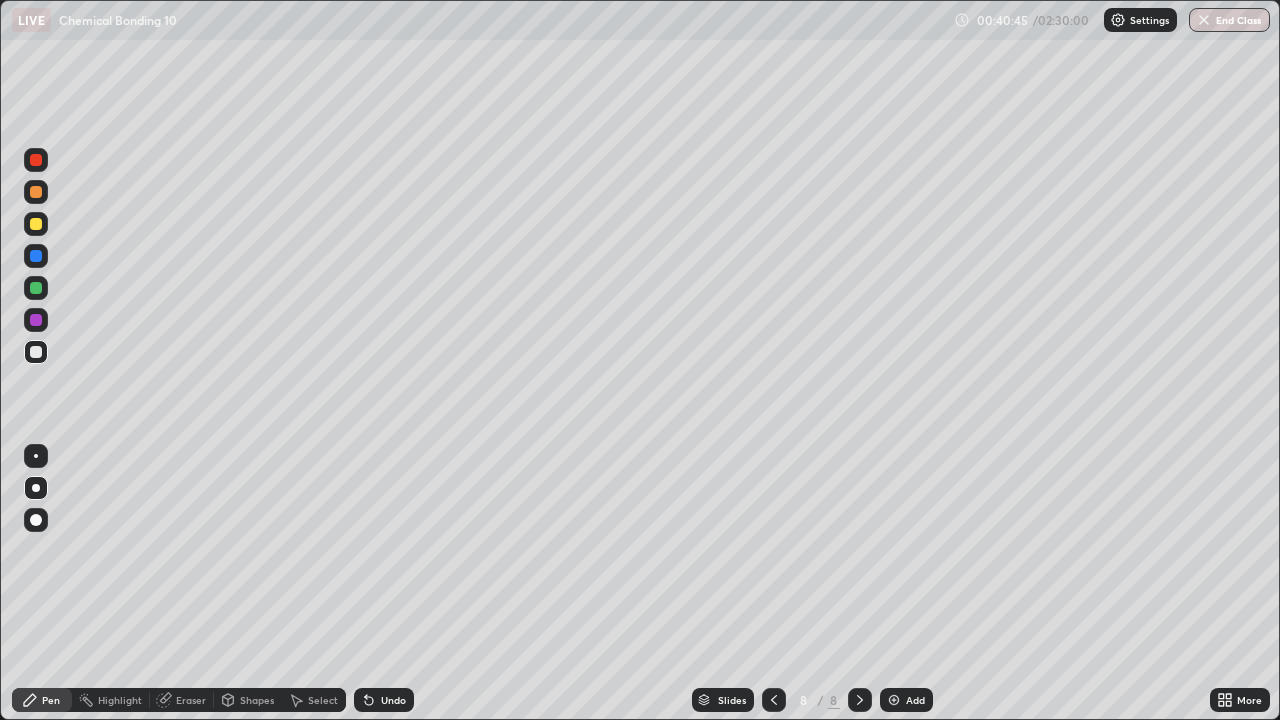 click on "Add" at bounding box center [915, 700] 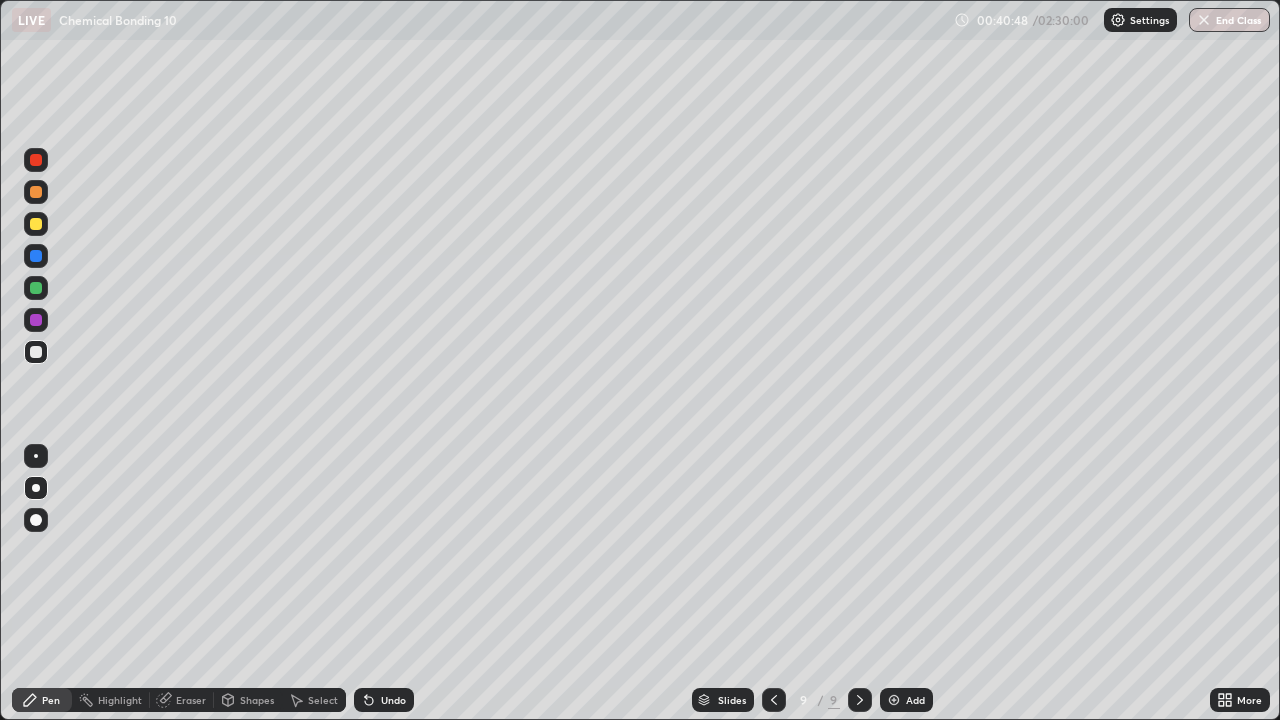 click at bounding box center (36, 224) 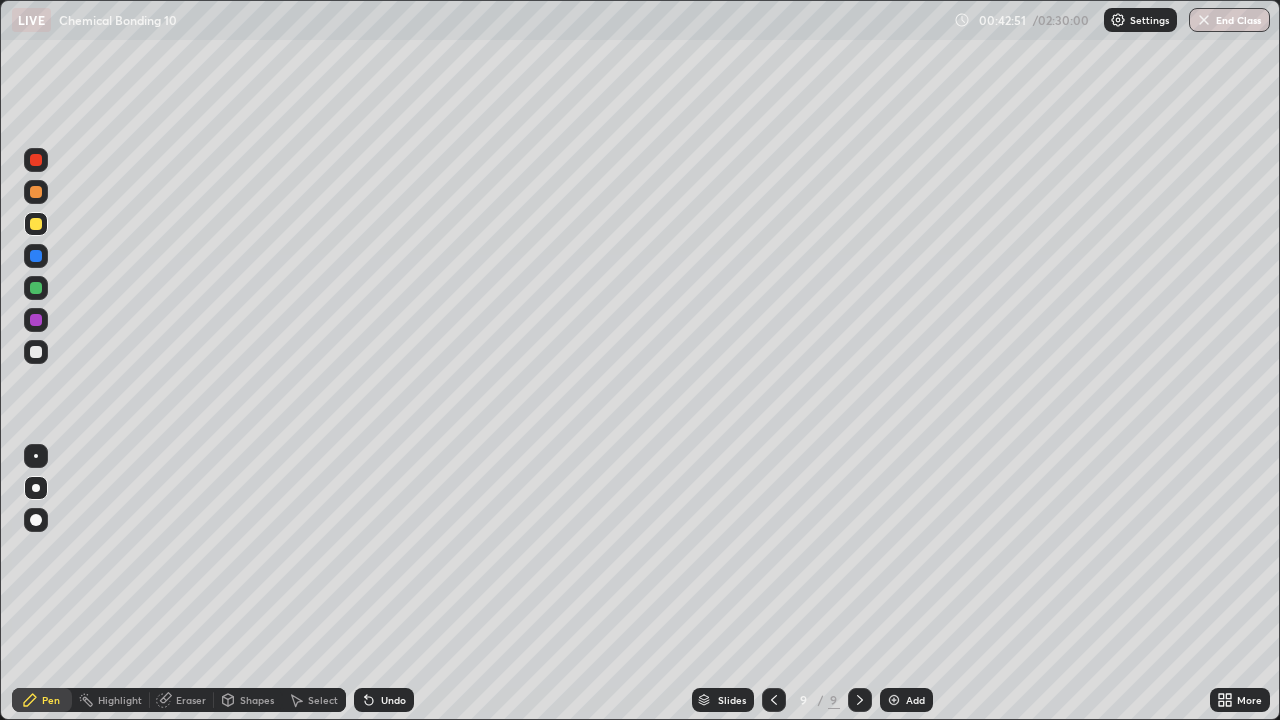click at bounding box center [36, 352] 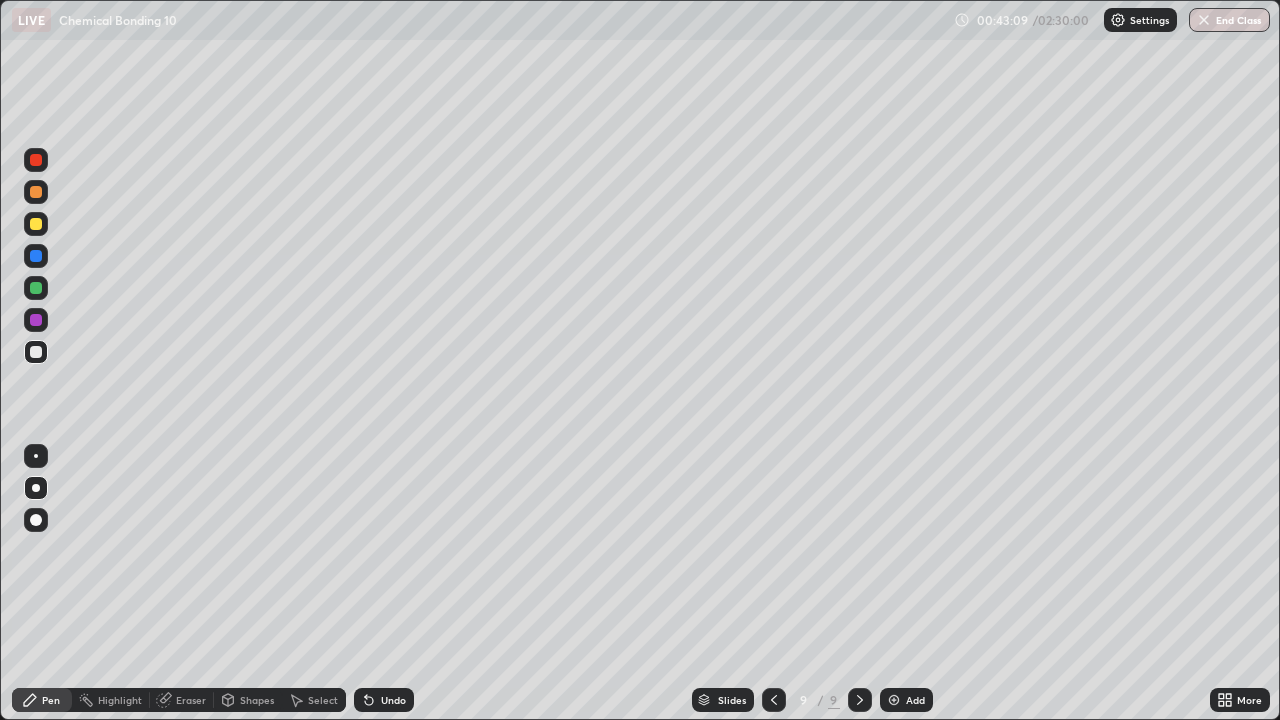click on "Undo" at bounding box center (393, 700) 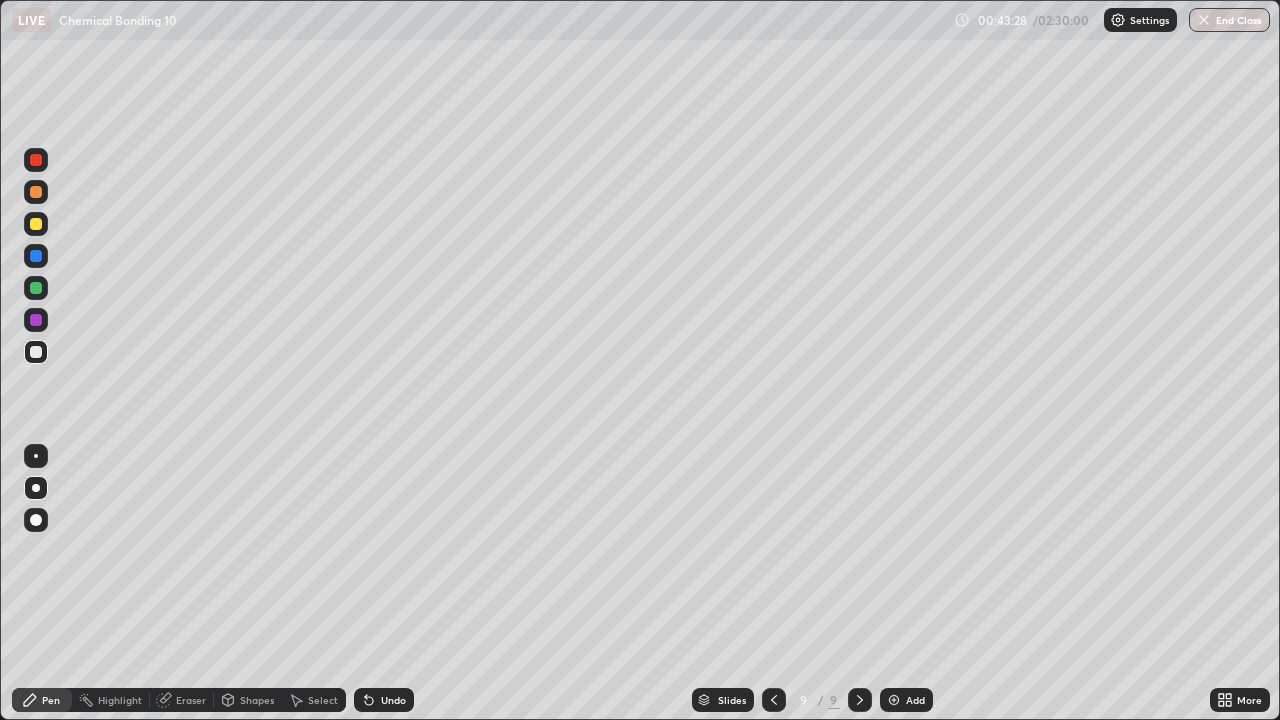 click at bounding box center (36, 288) 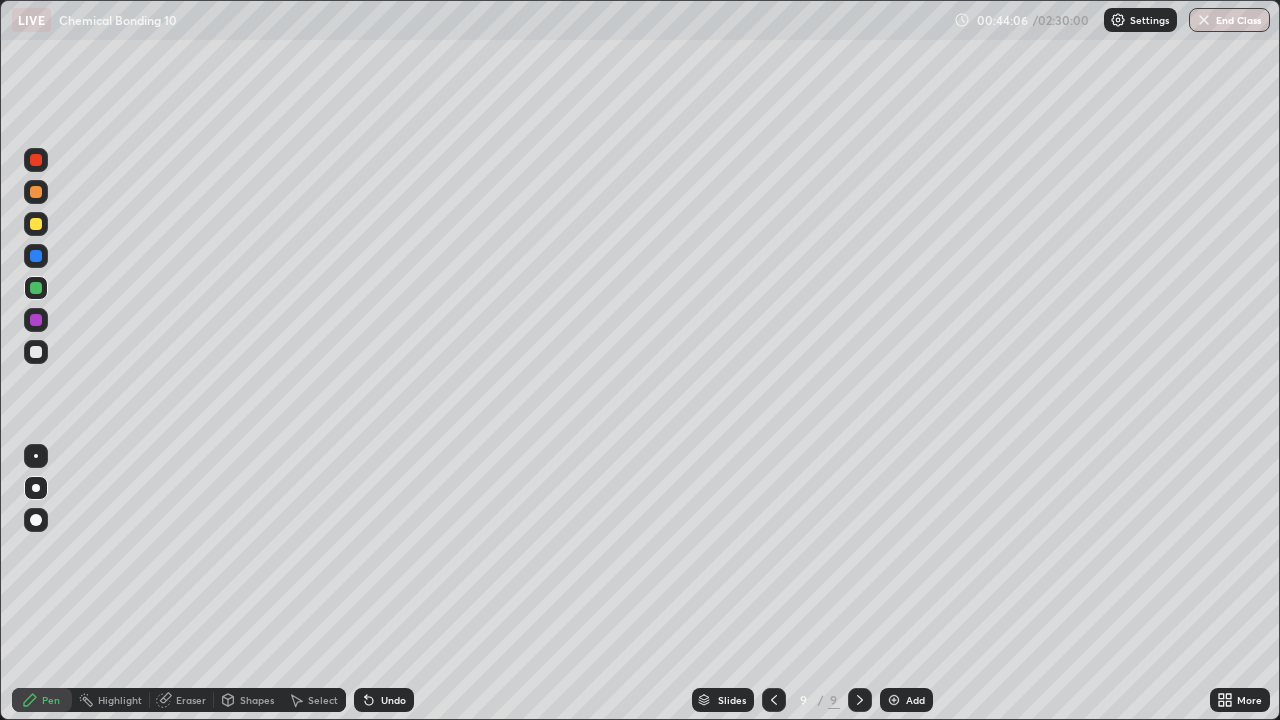 click on "Undo" at bounding box center [393, 700] 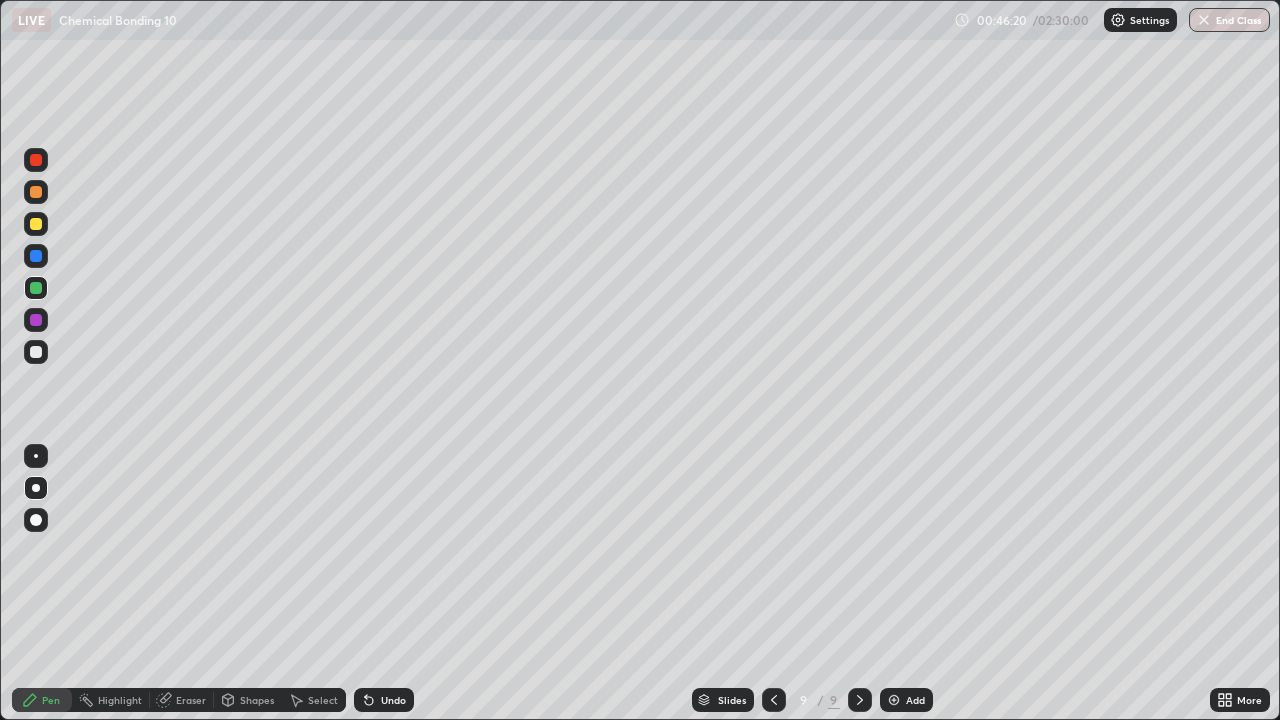 click at bounding box center (894, 700) 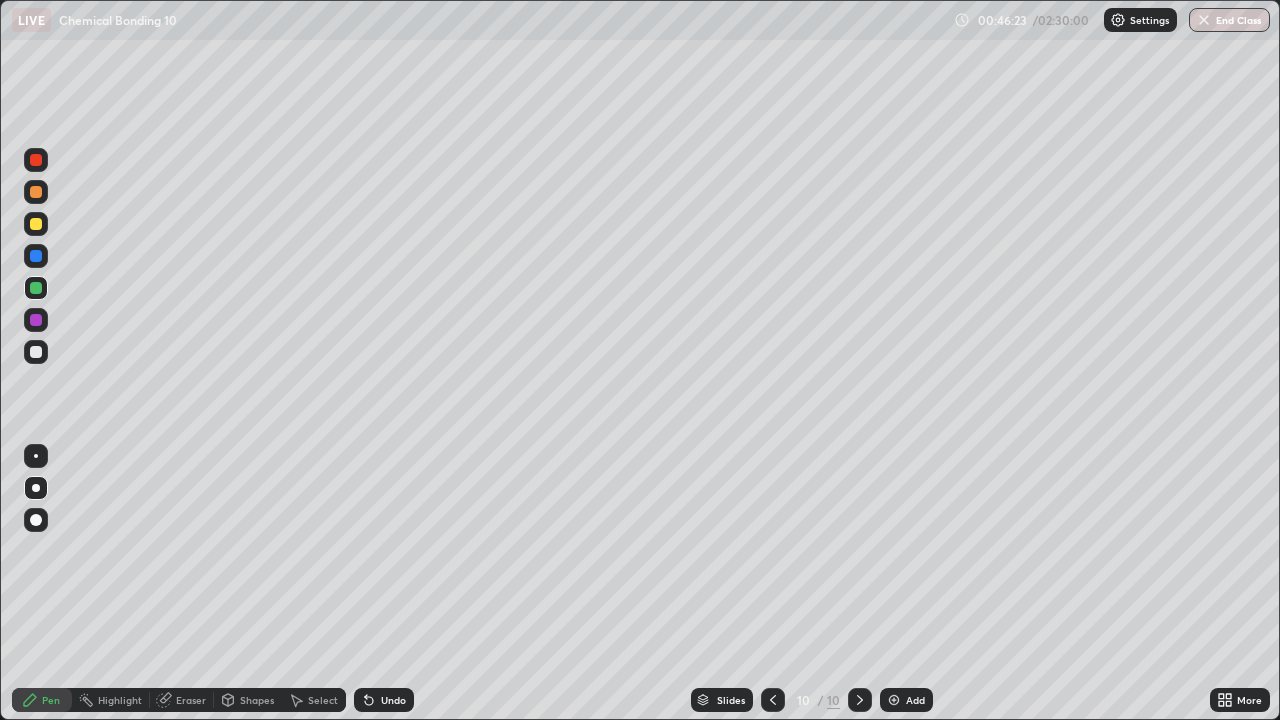 click at bounding box center (36, 224) 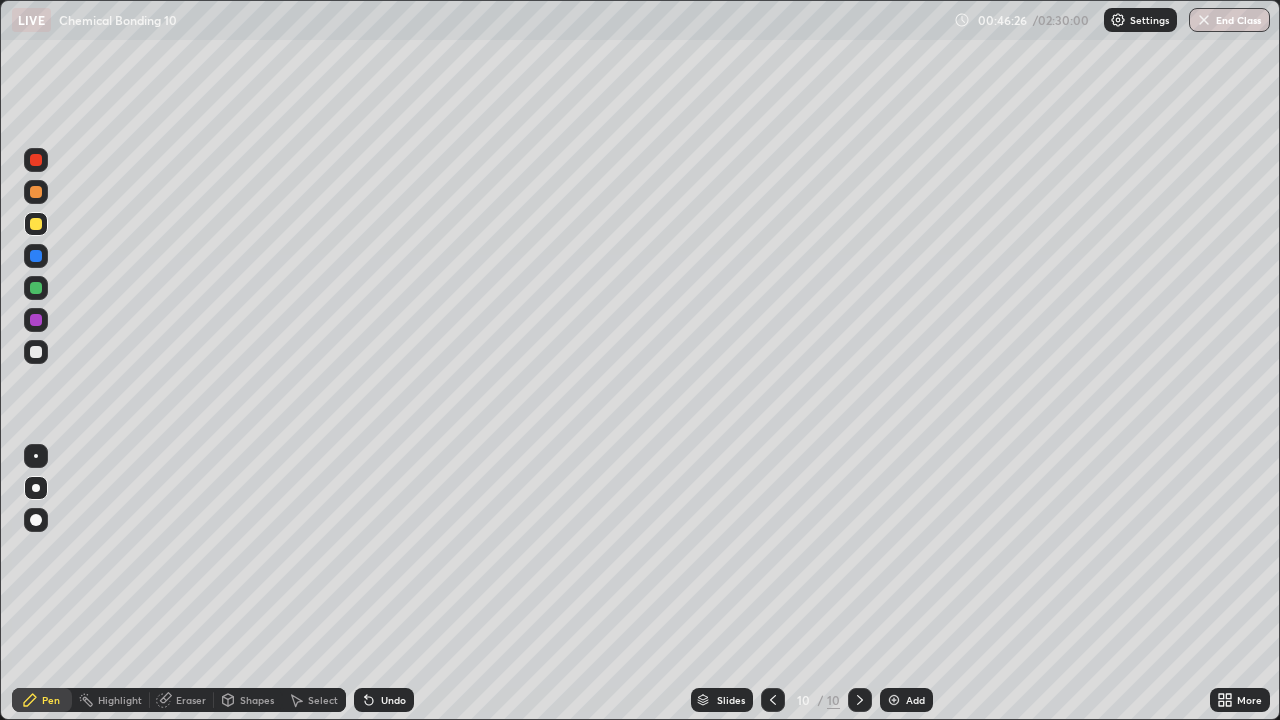 click on "Undo" at bounding box center (393, 700) 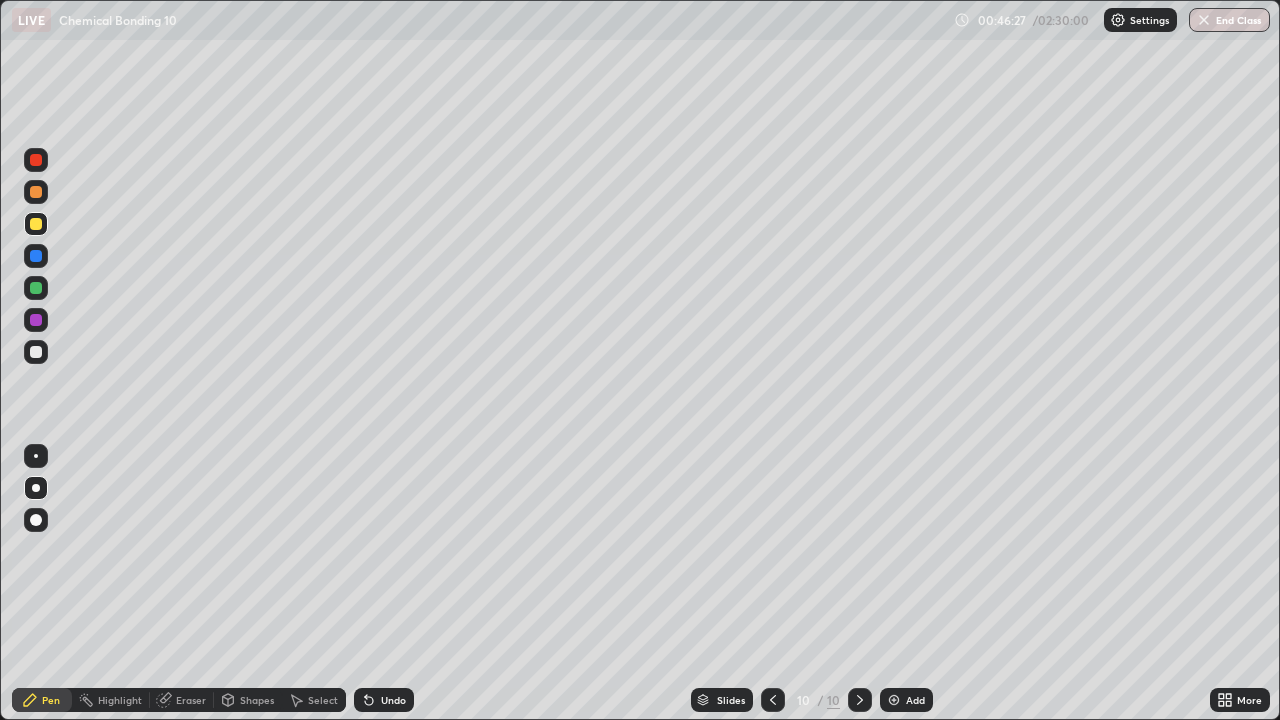 click on "Undo" at bounding box center (393, 700) 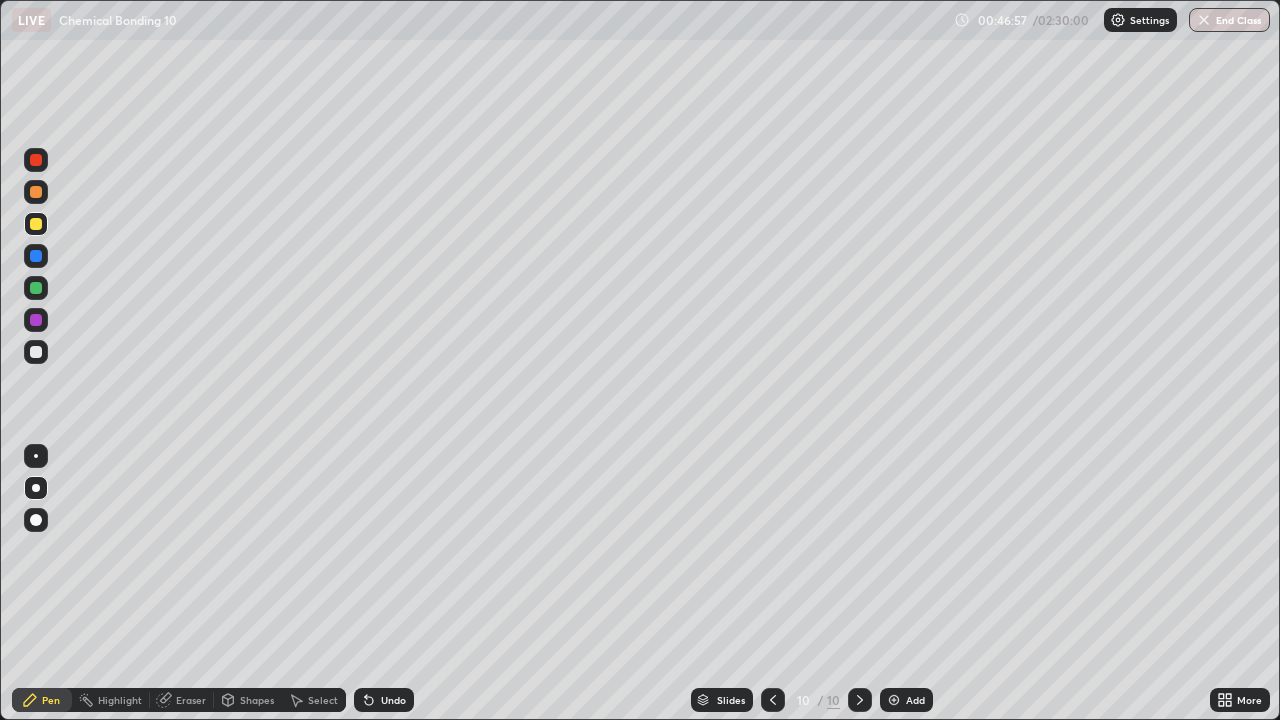 click on "Undo" at bounding box center (393, 700) 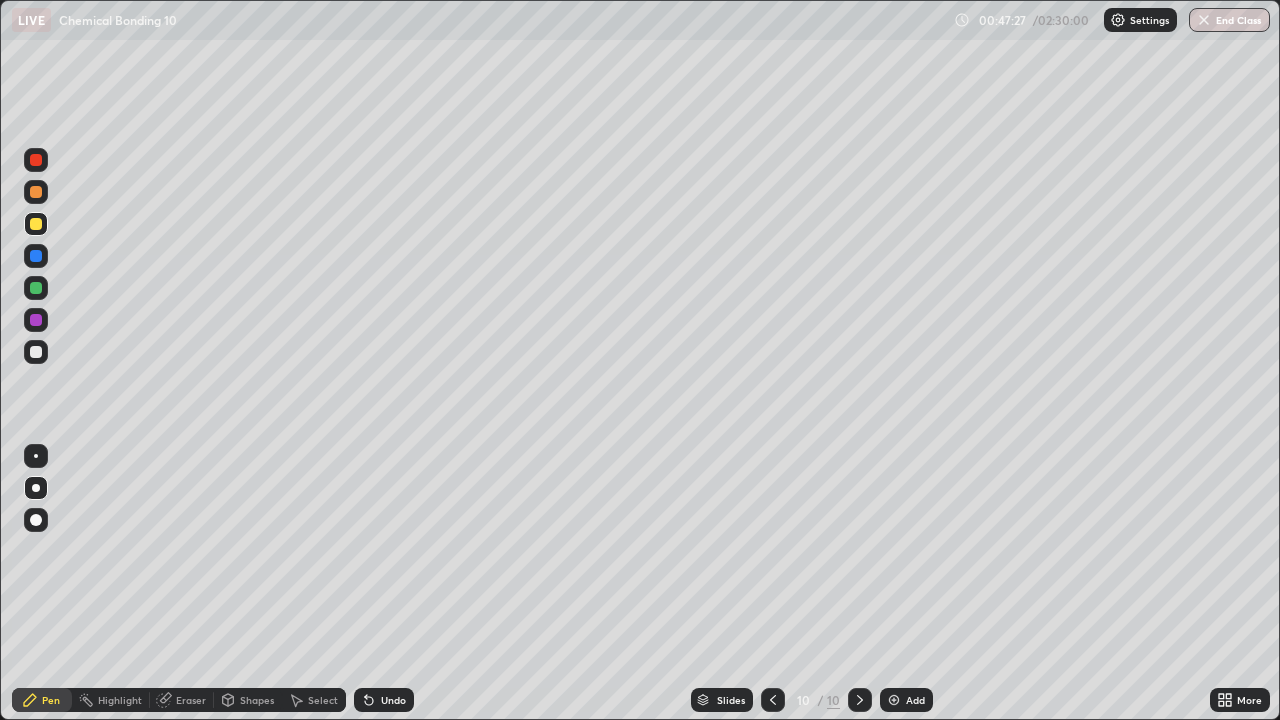 click 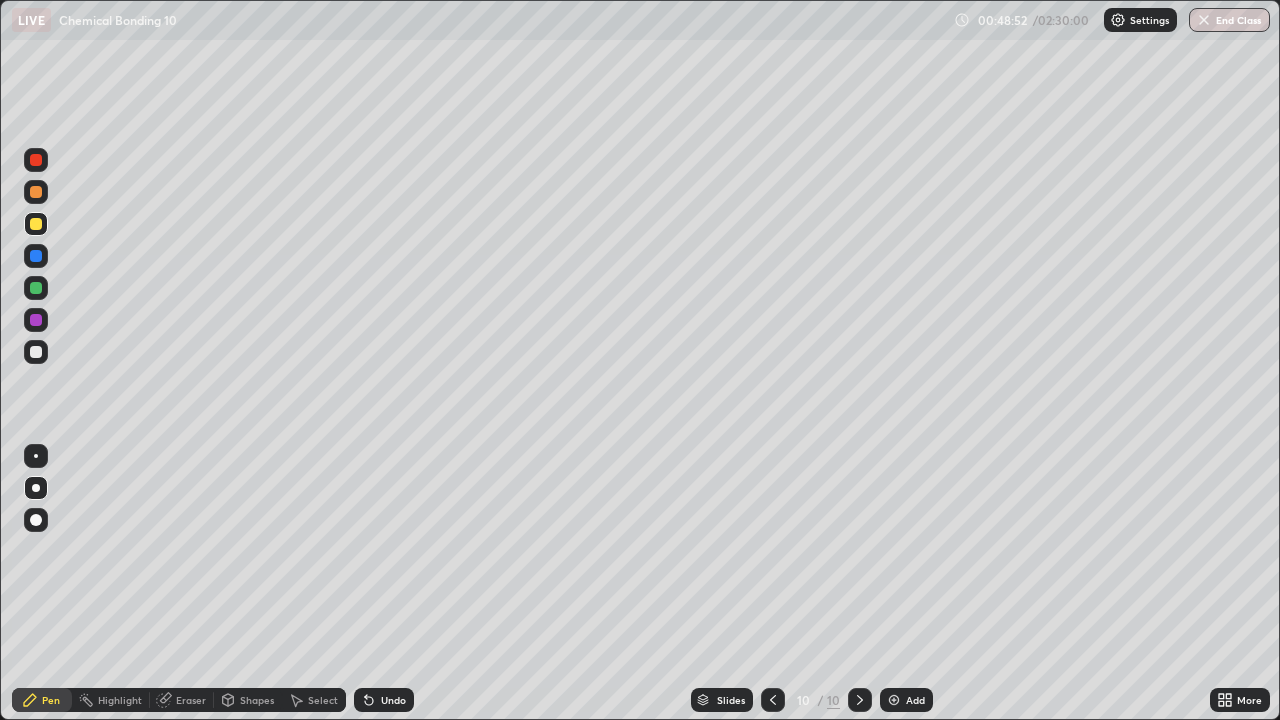 click on "Add" at bounding box center (906, 700) 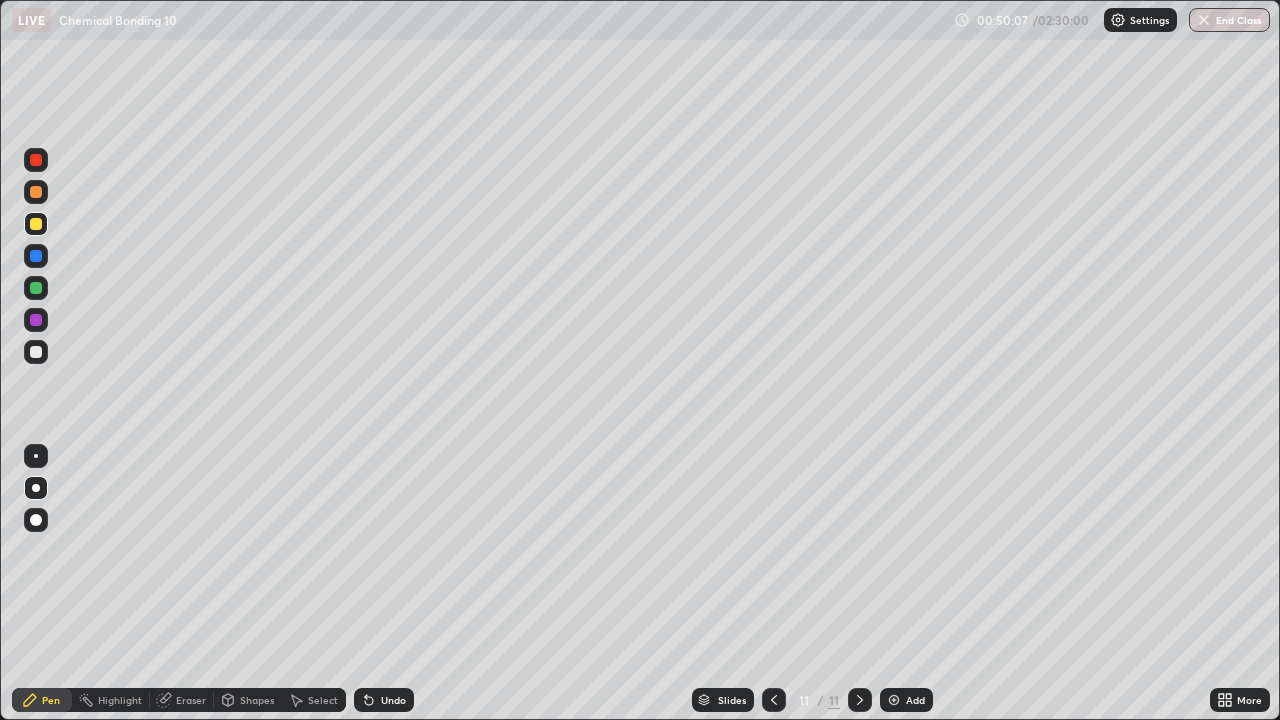 click at bounding box center [36, 288] 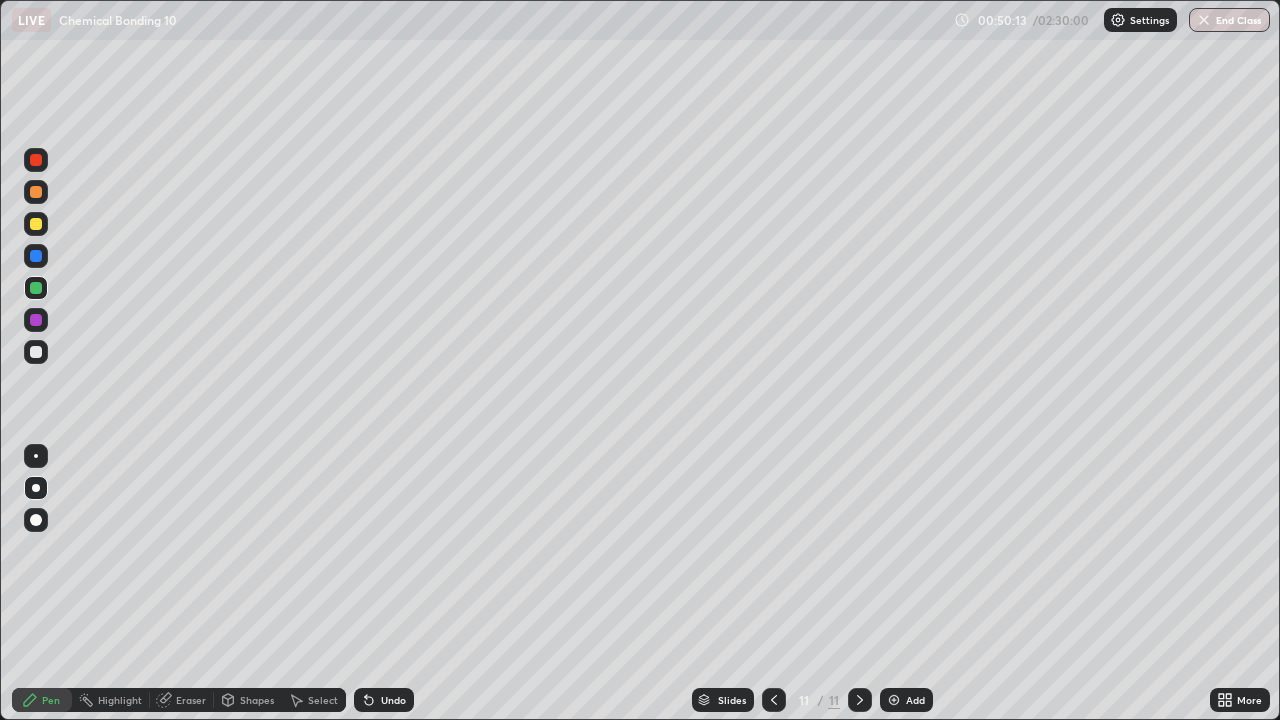 click on "Undo" at bounding box center (384, 700) 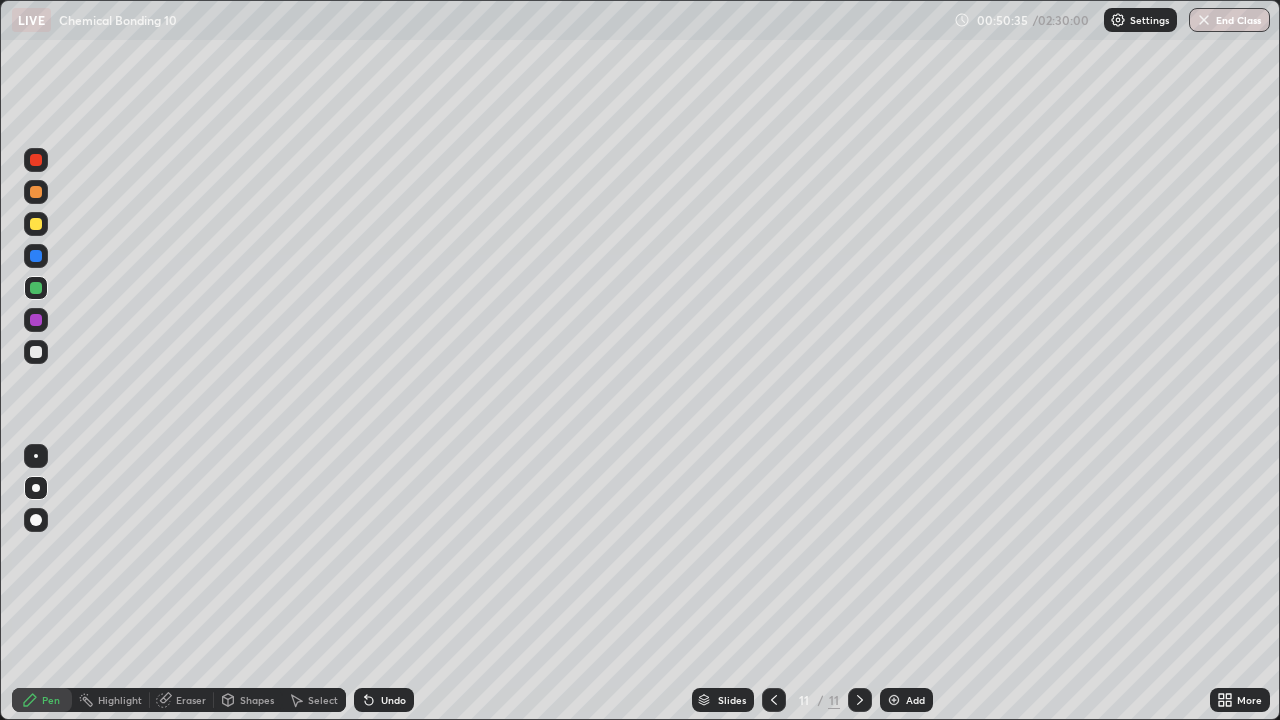 click on "Undo" at bounding box center (384, 700) 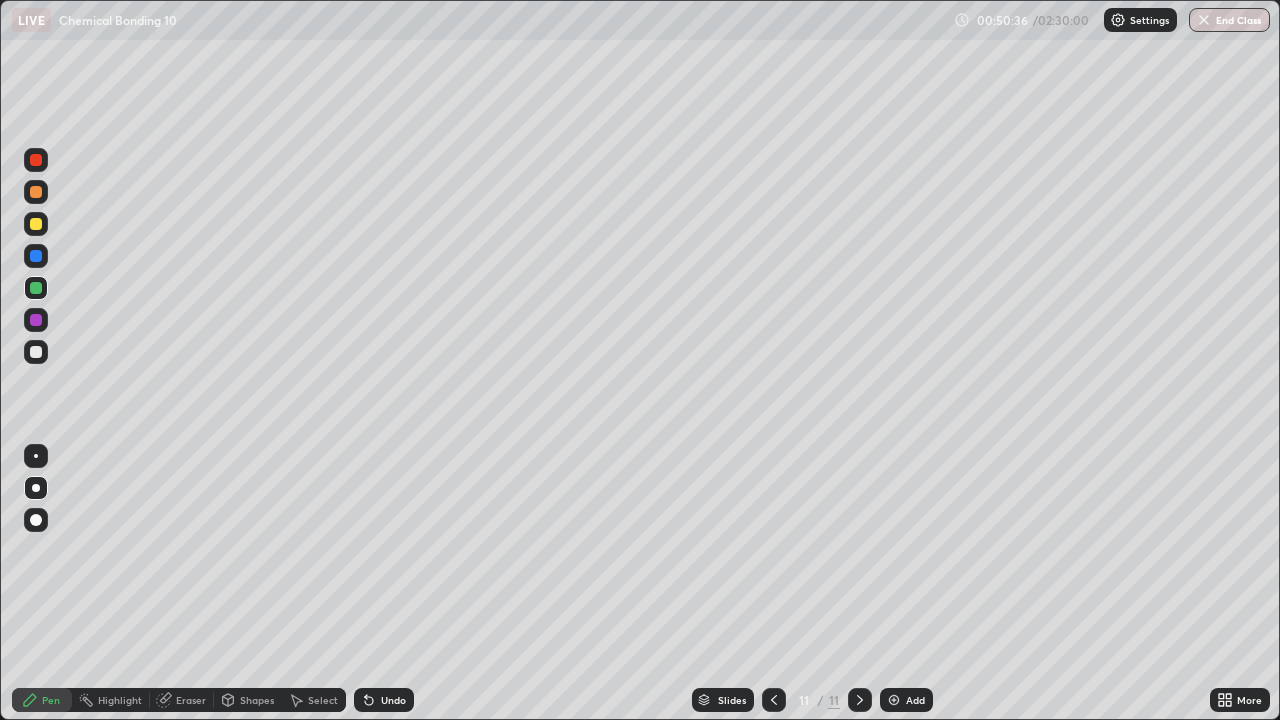 click on "Undo" at bounding box center (393, 700) 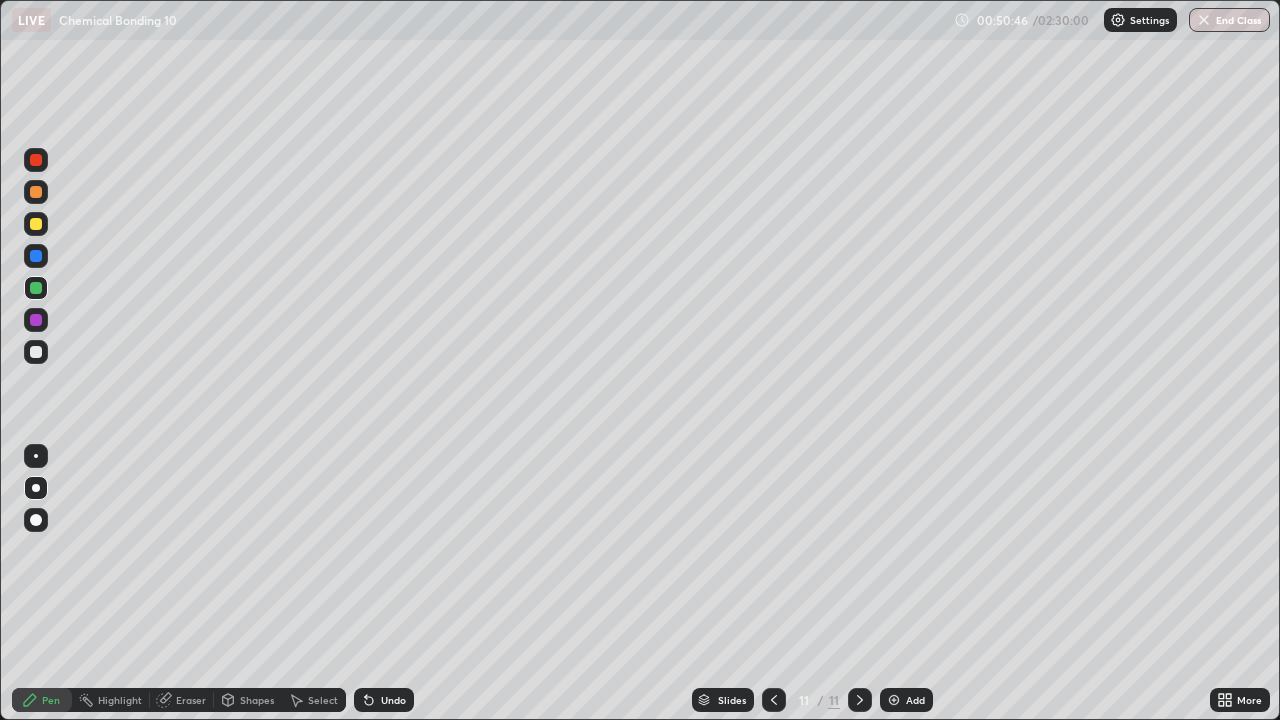 click at bounding box center (36, 352) 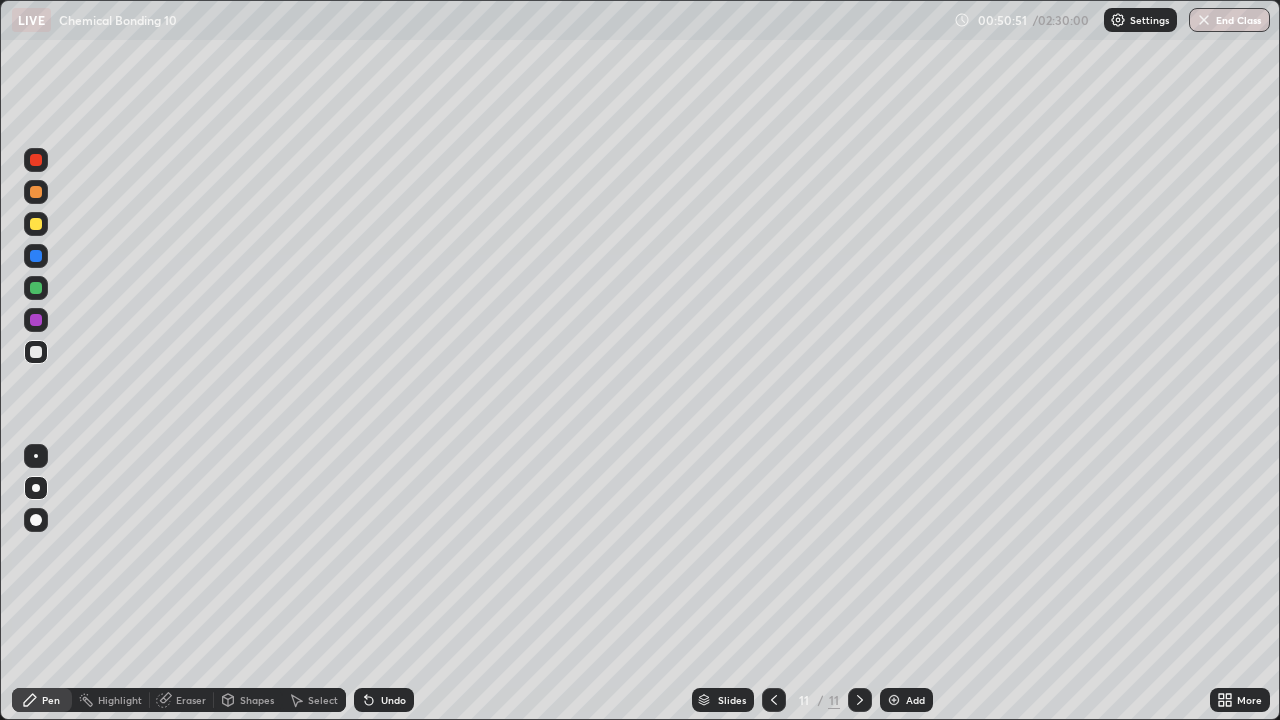 click on "Undo" at bounding box center (384, 700) 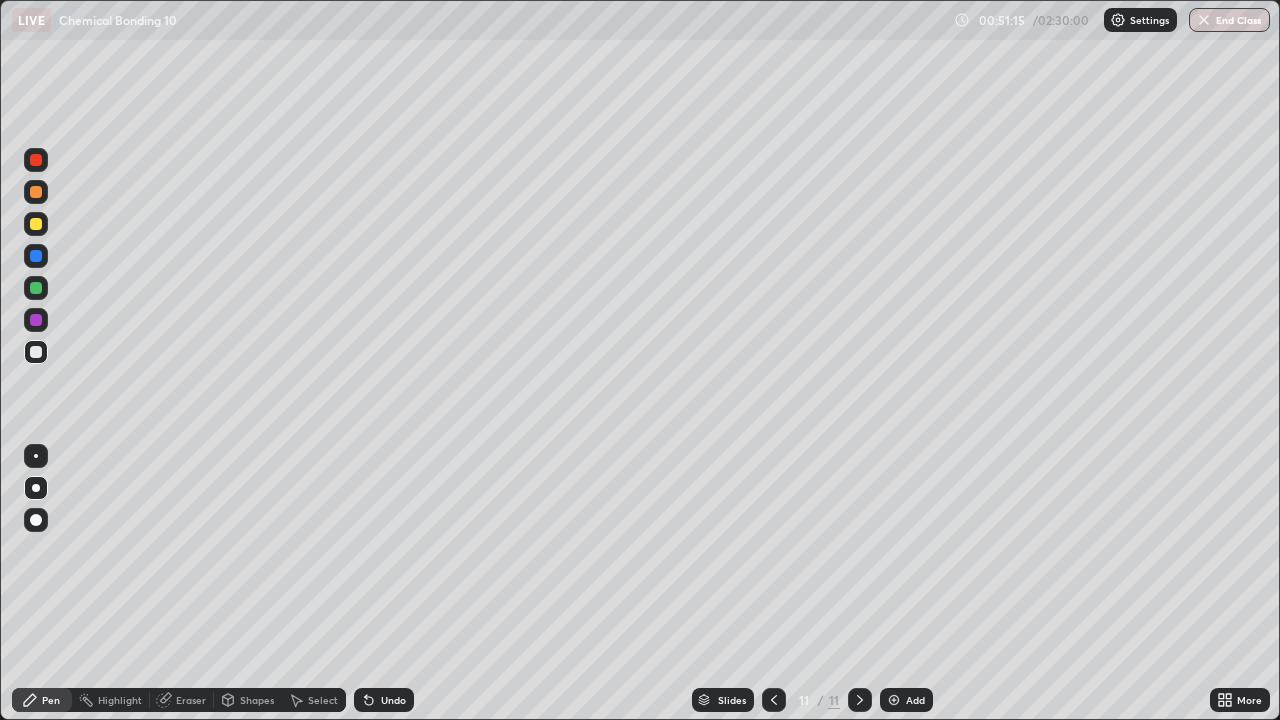 click on "Undo" at bounding box center (393, 700) 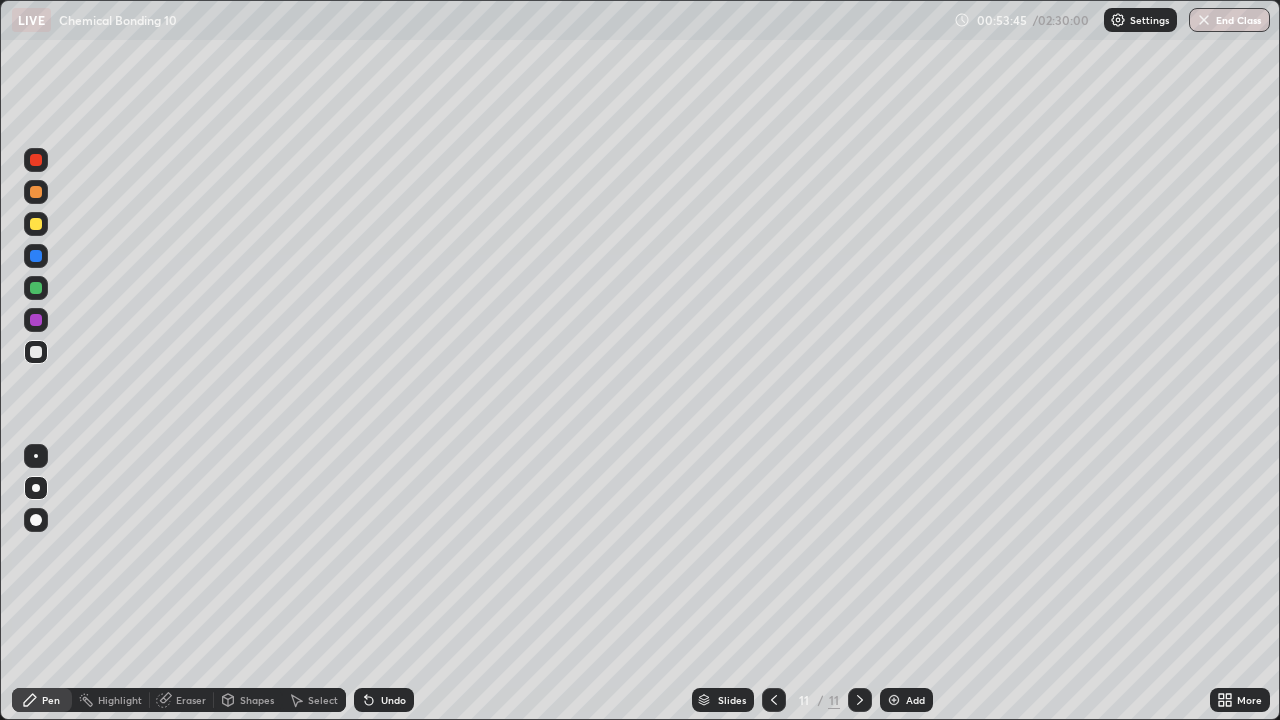 click on "Add" at bounding box center (915, 700) 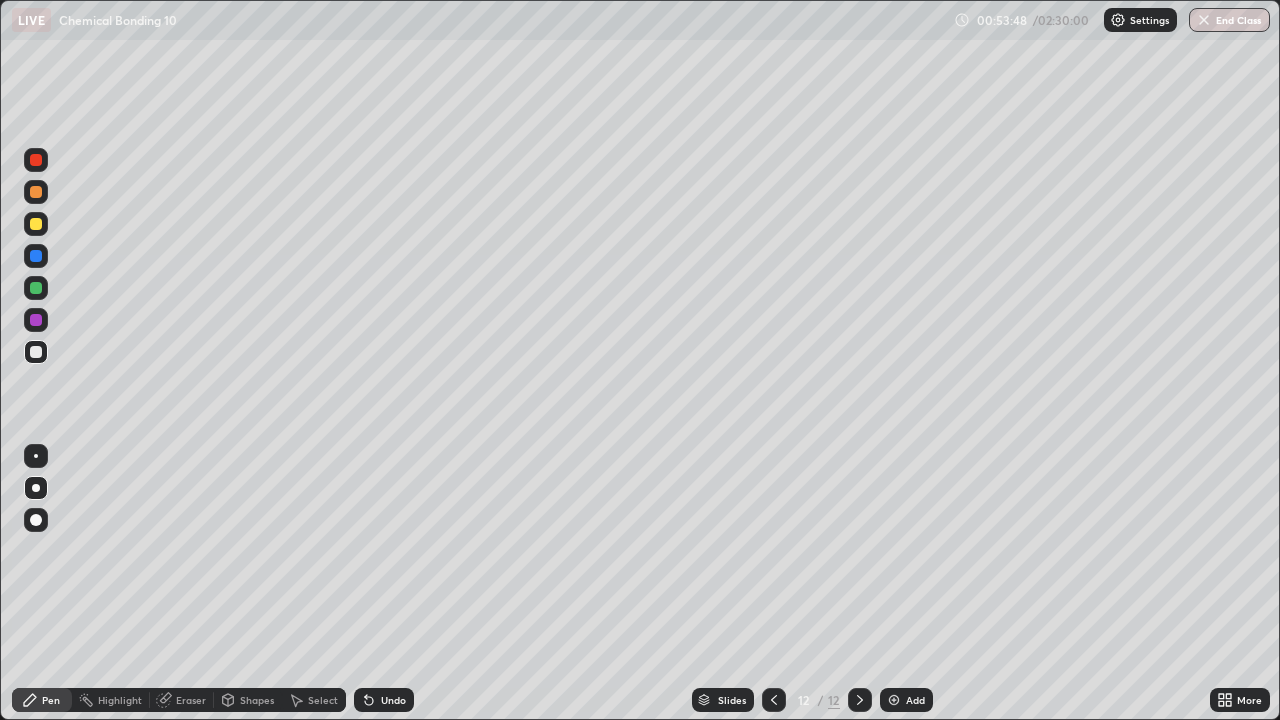 click at bounding box center [36, 224] 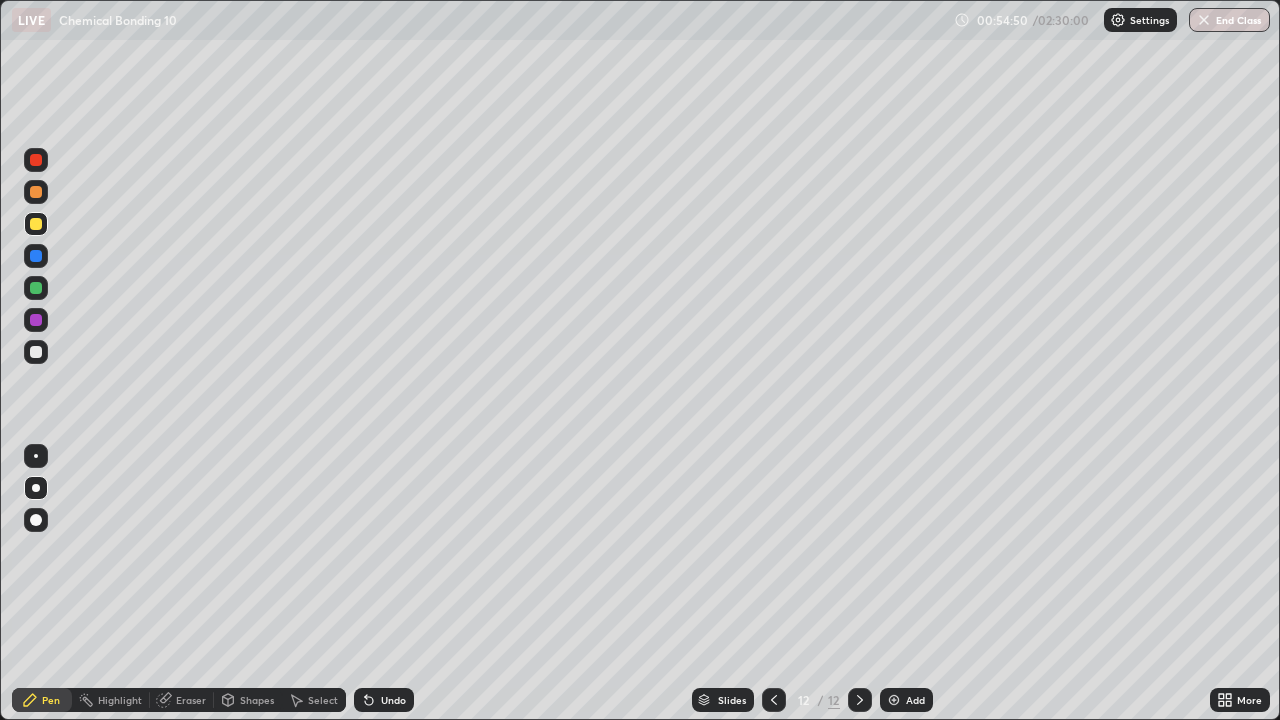 click on "Undo" at bounding box center (393, 700) 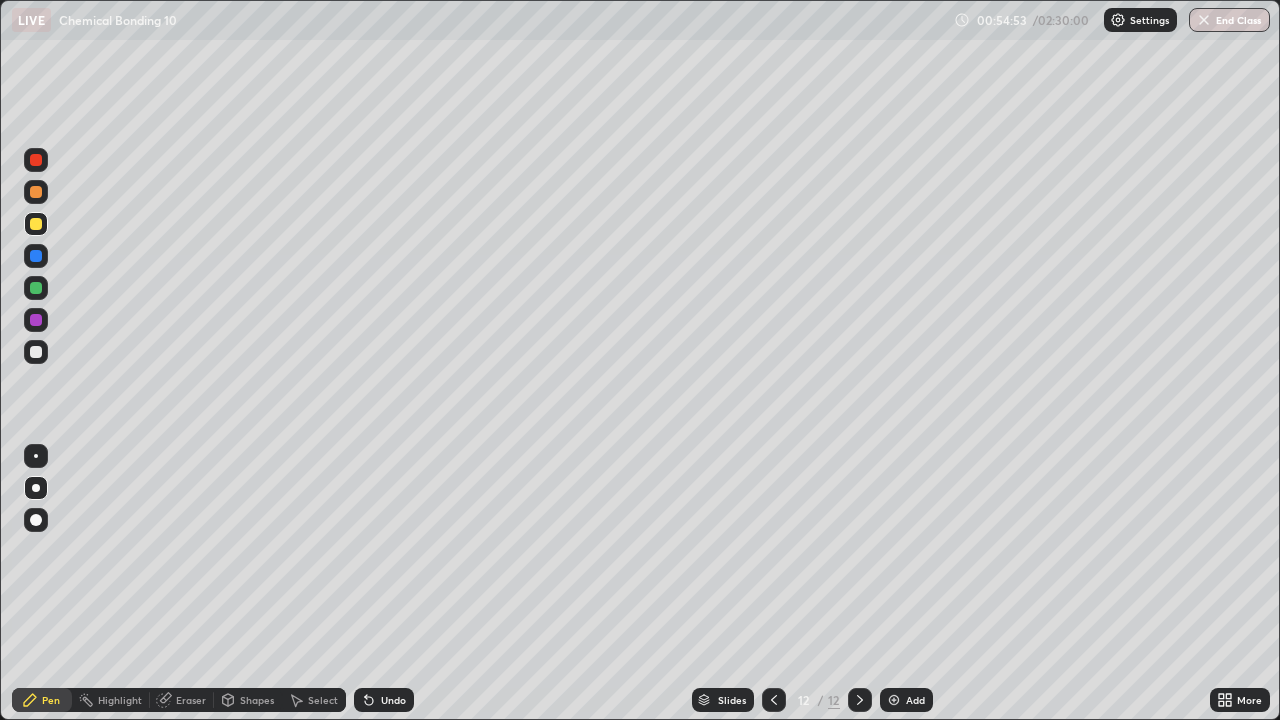 click at bounding box center (36, 288) 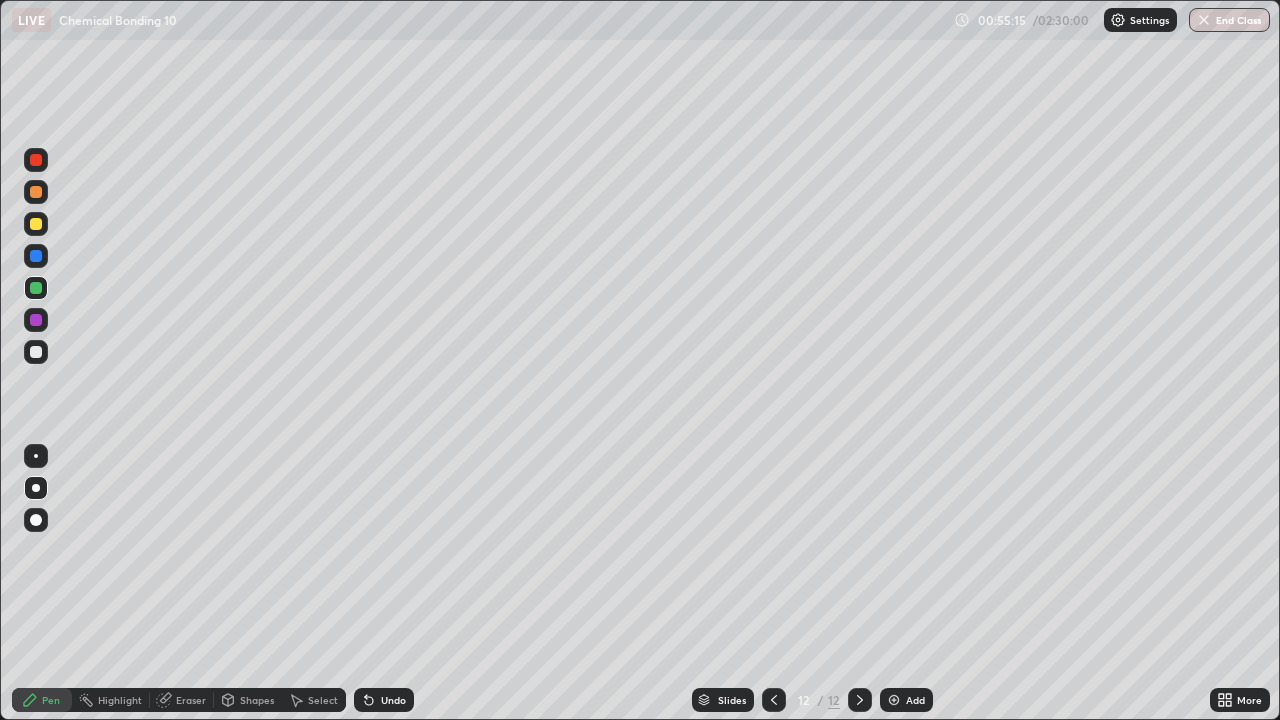 click on "Undo" at bounding box center [384, 700] 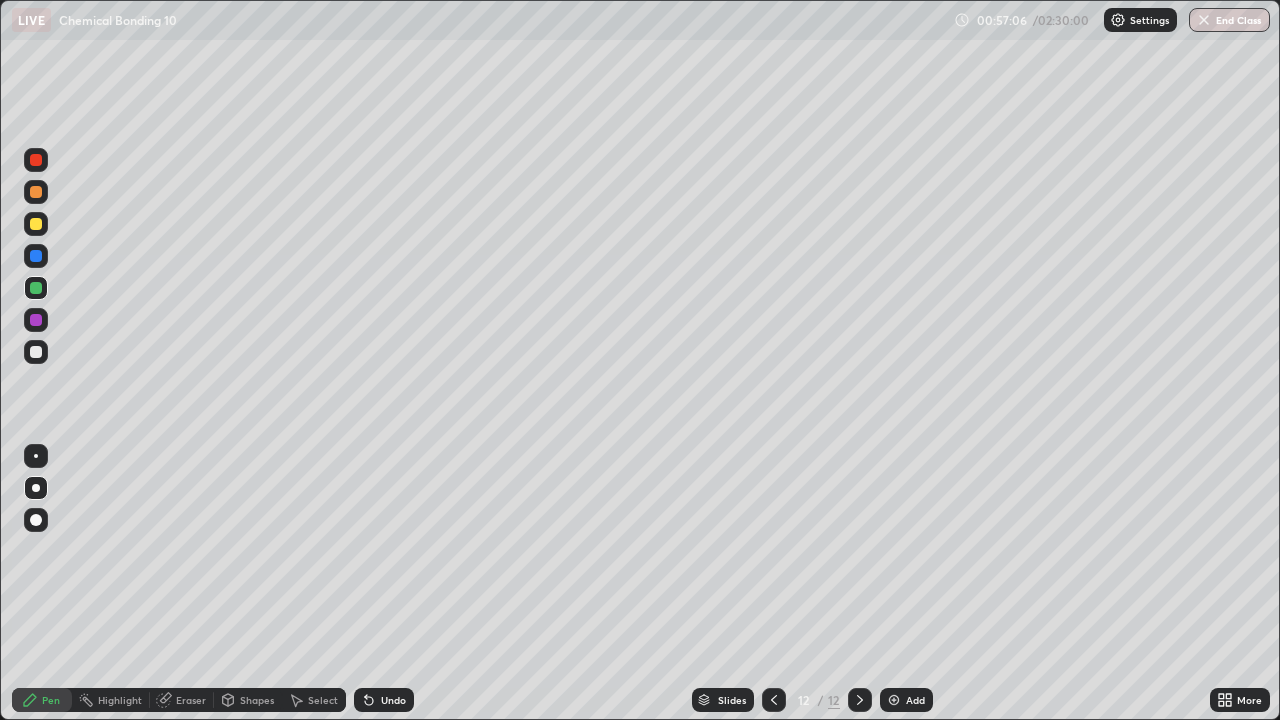 click at bounding box center (894, 700) 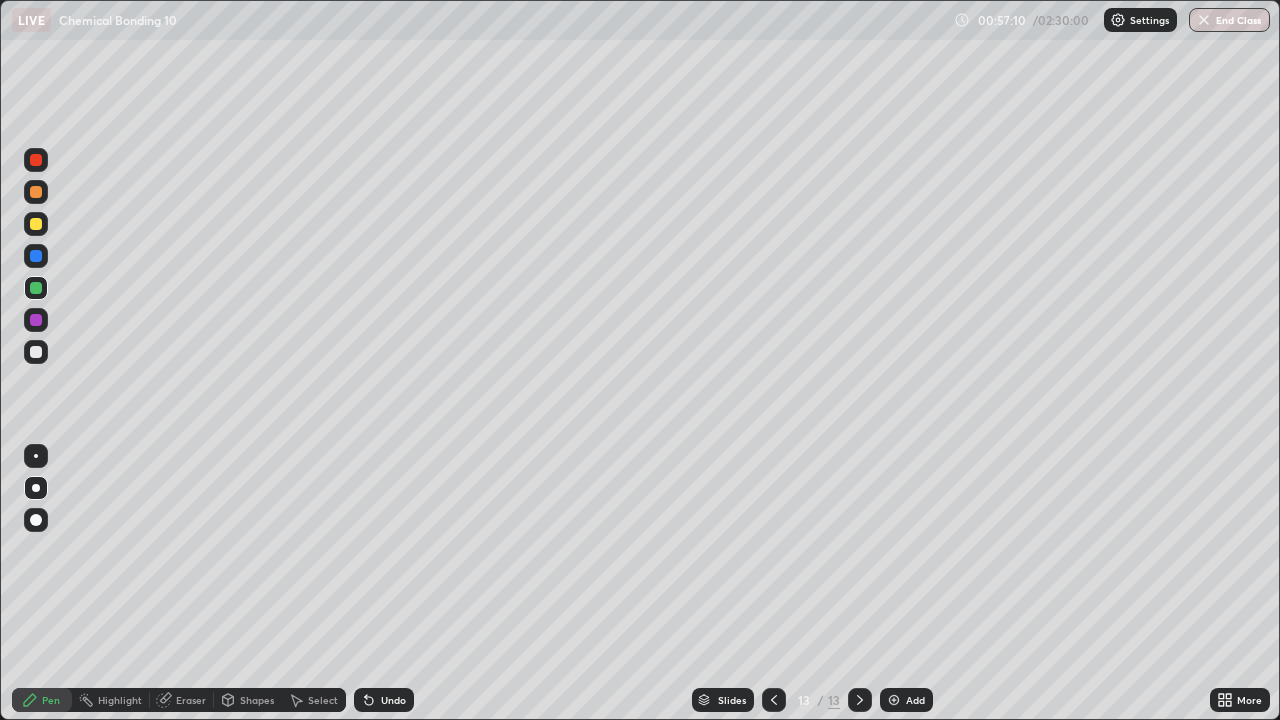 click at bounding box center [36, 224] 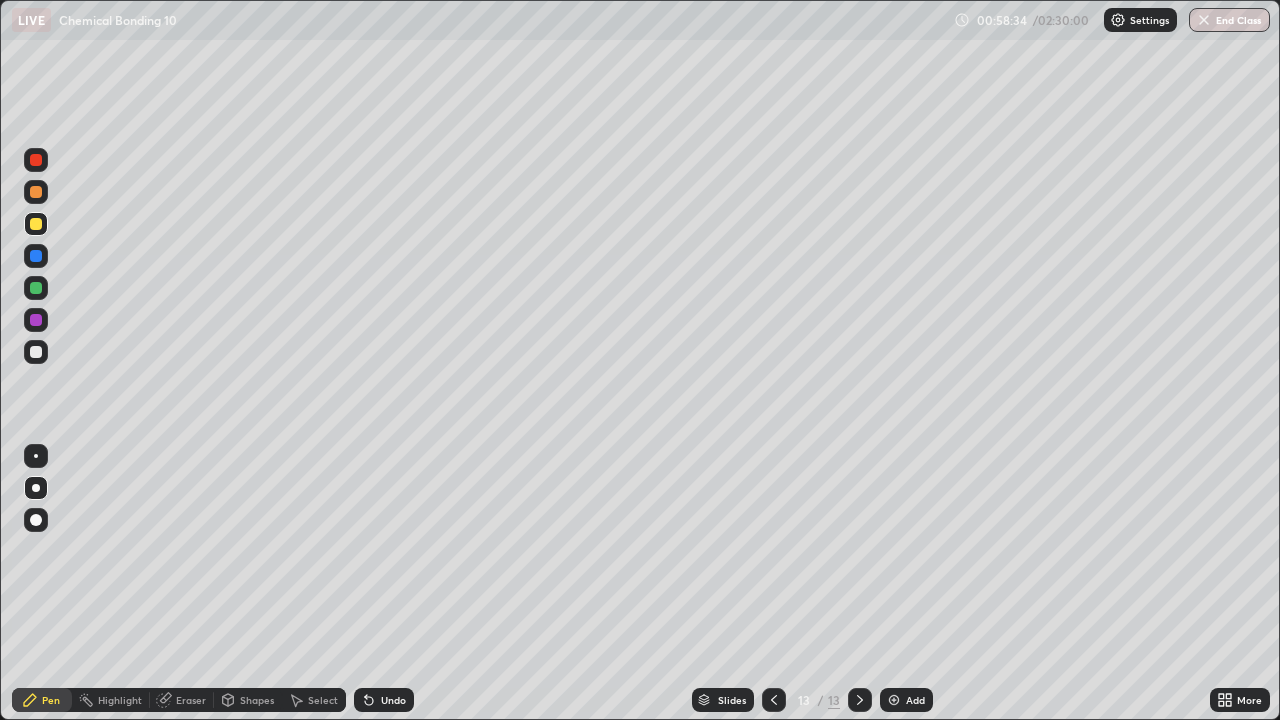 click on "Undo" at bounding box center [393, 700] 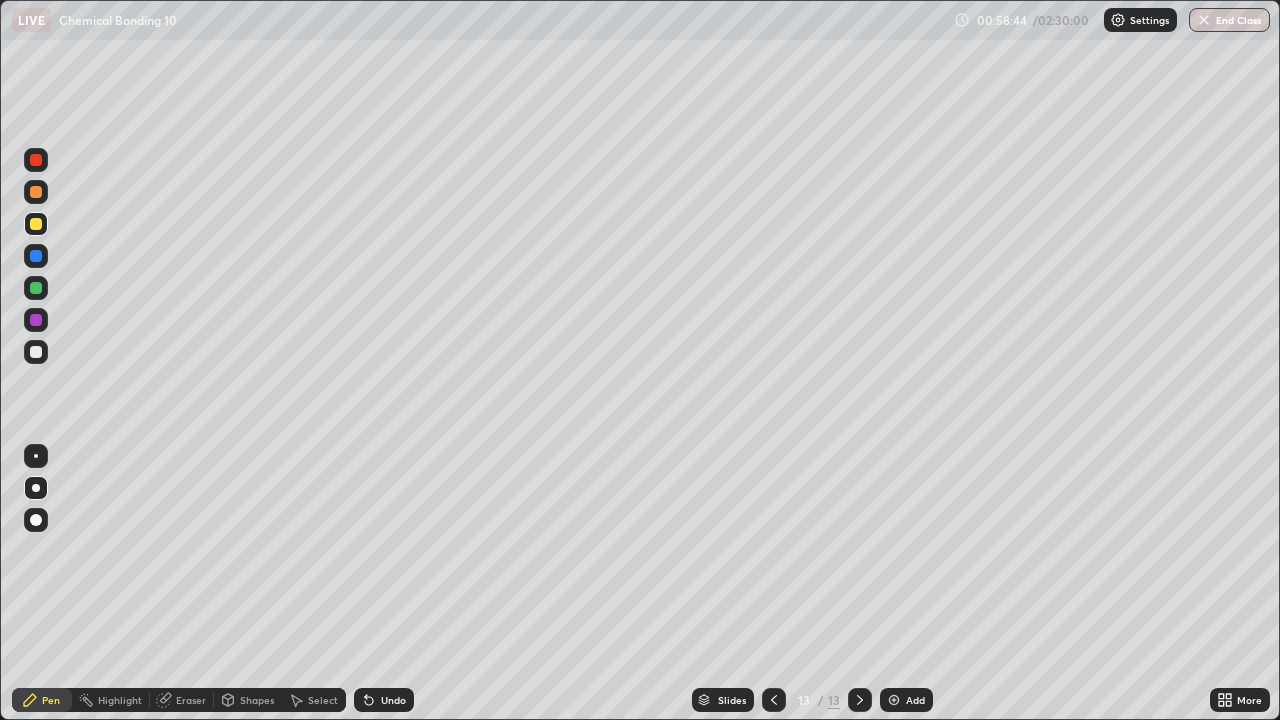click on "Undo" at bounding box center (384, 700) 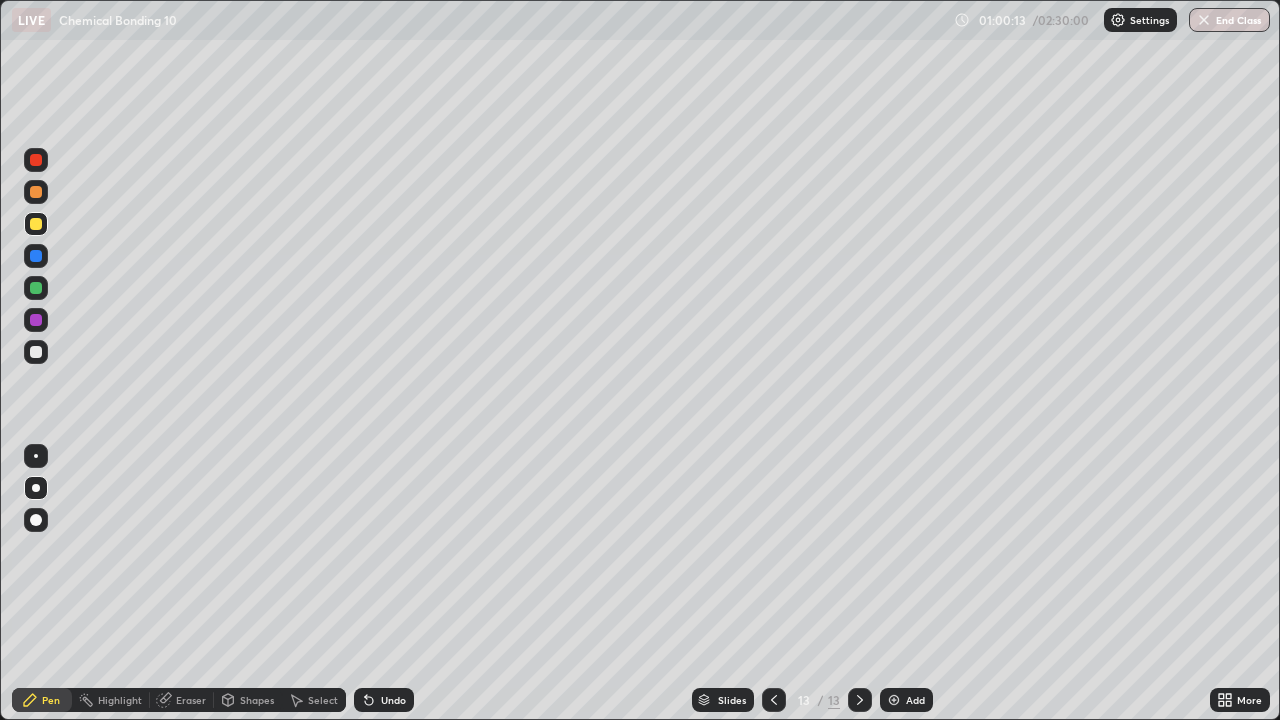click at bounding box center [894, 700] 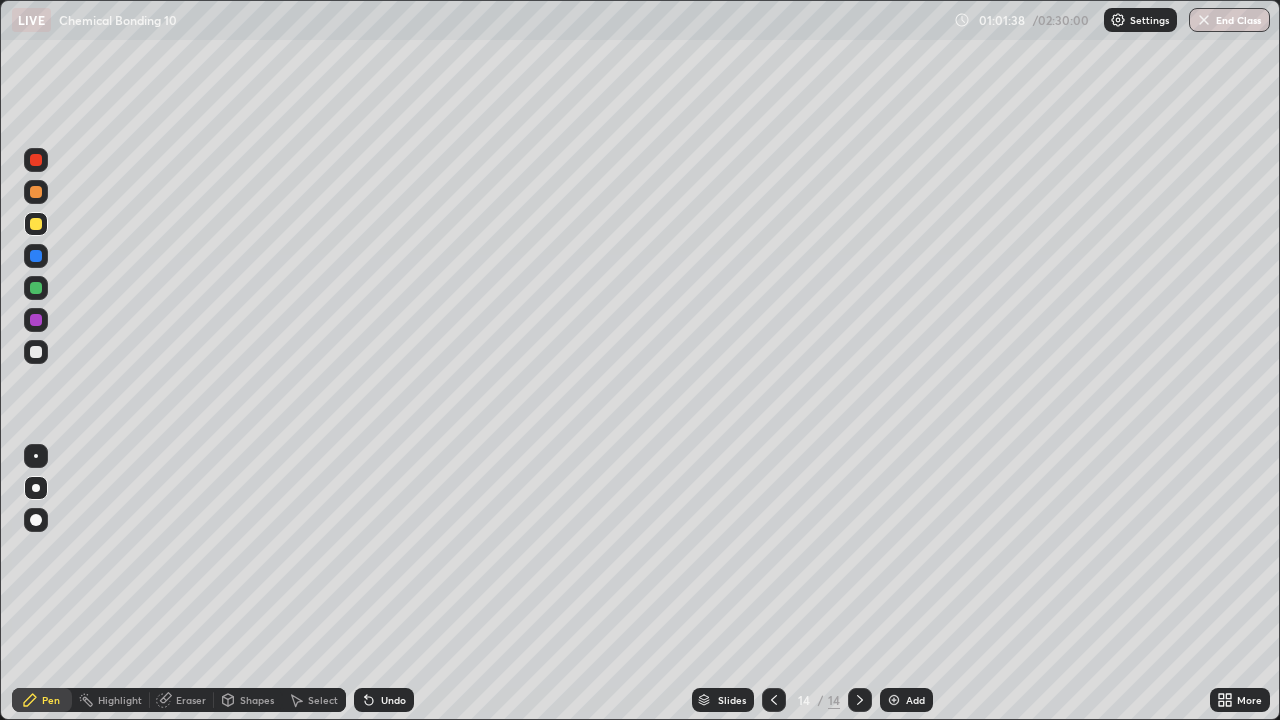 click 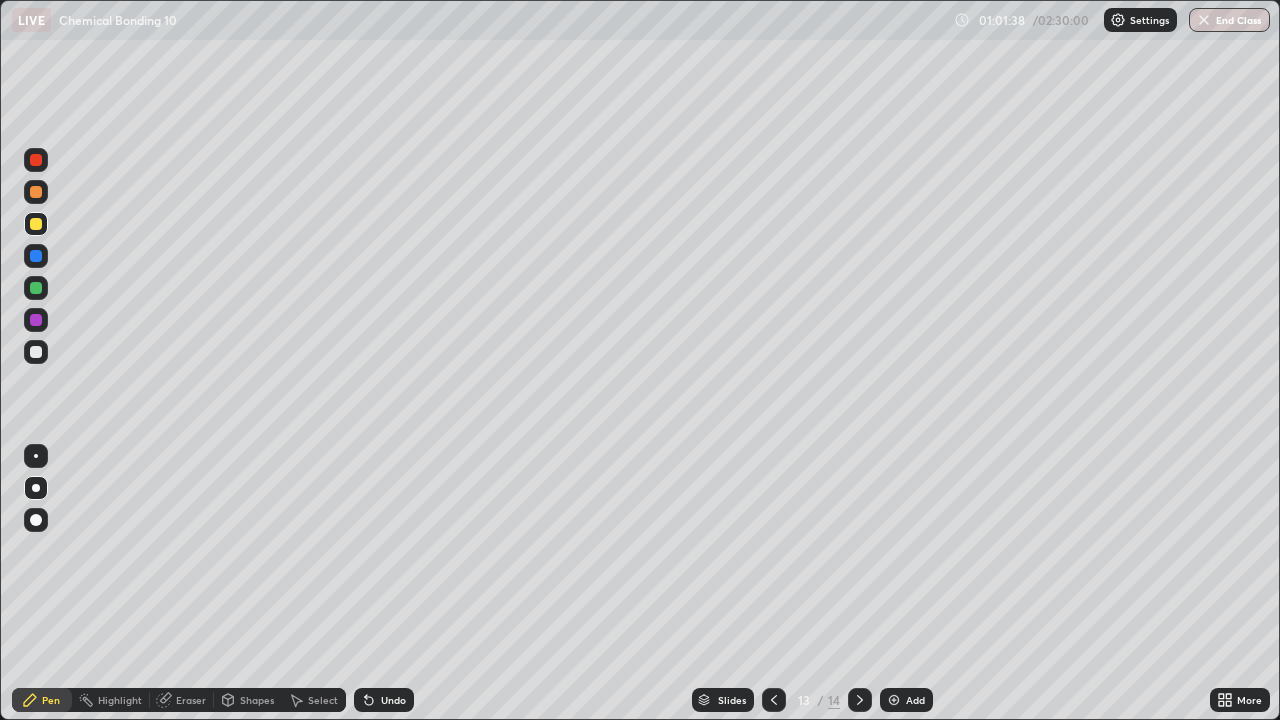 click at bounding box center [774, 700] 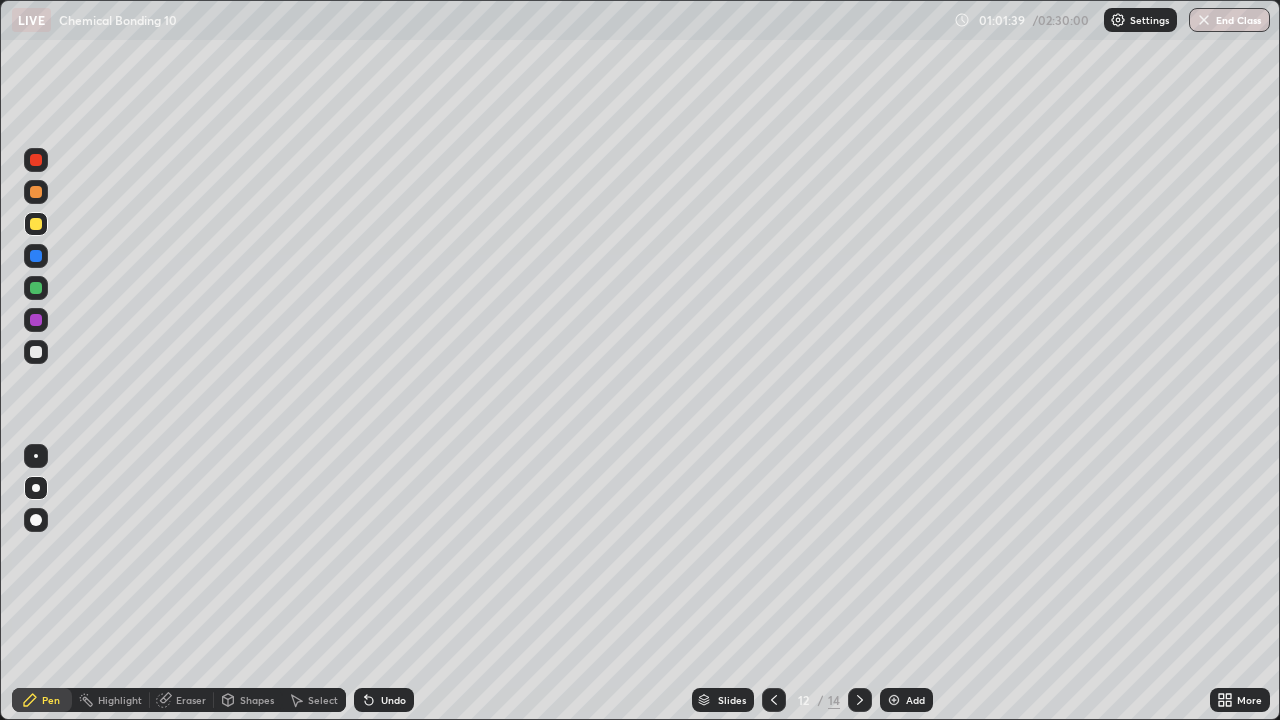 click 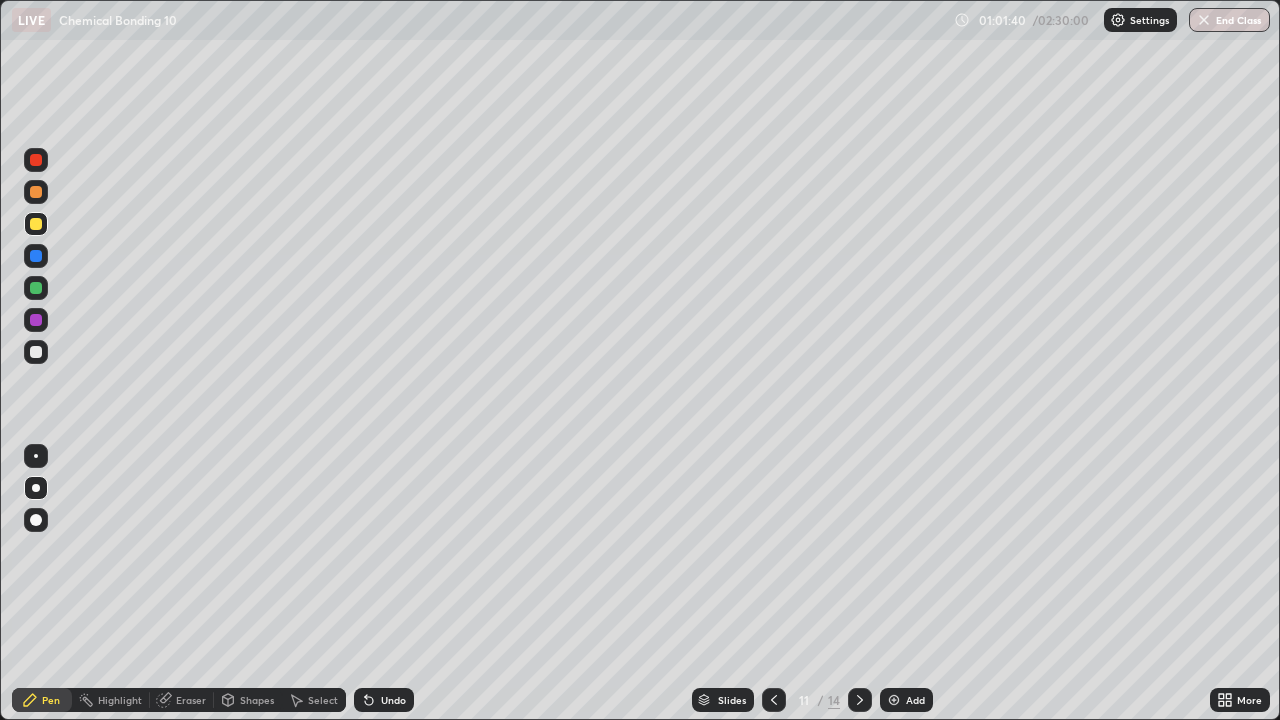 click 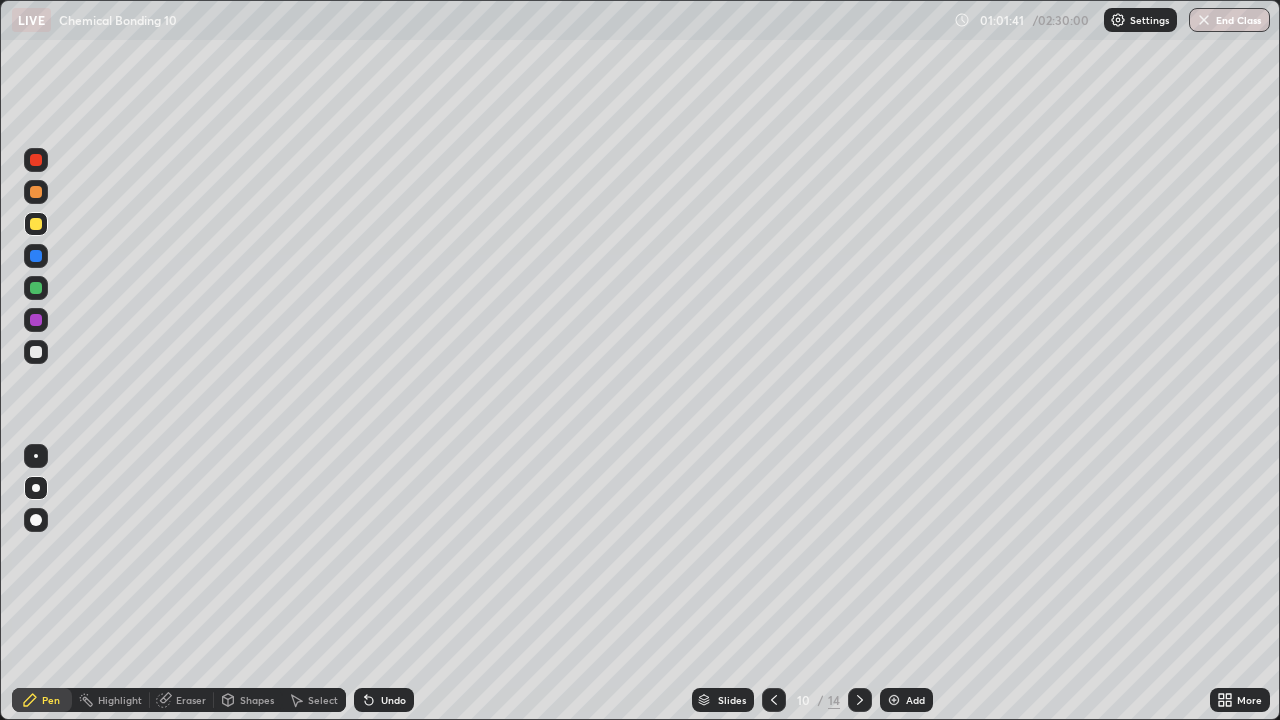 click 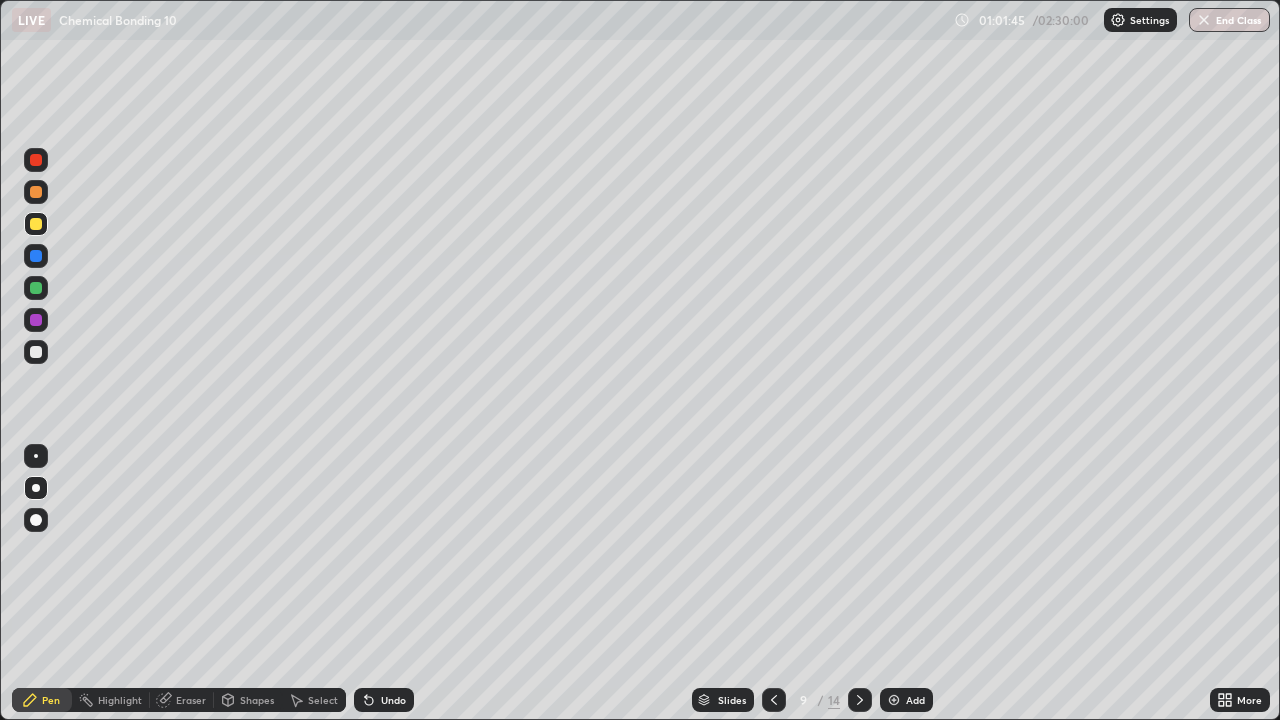 click 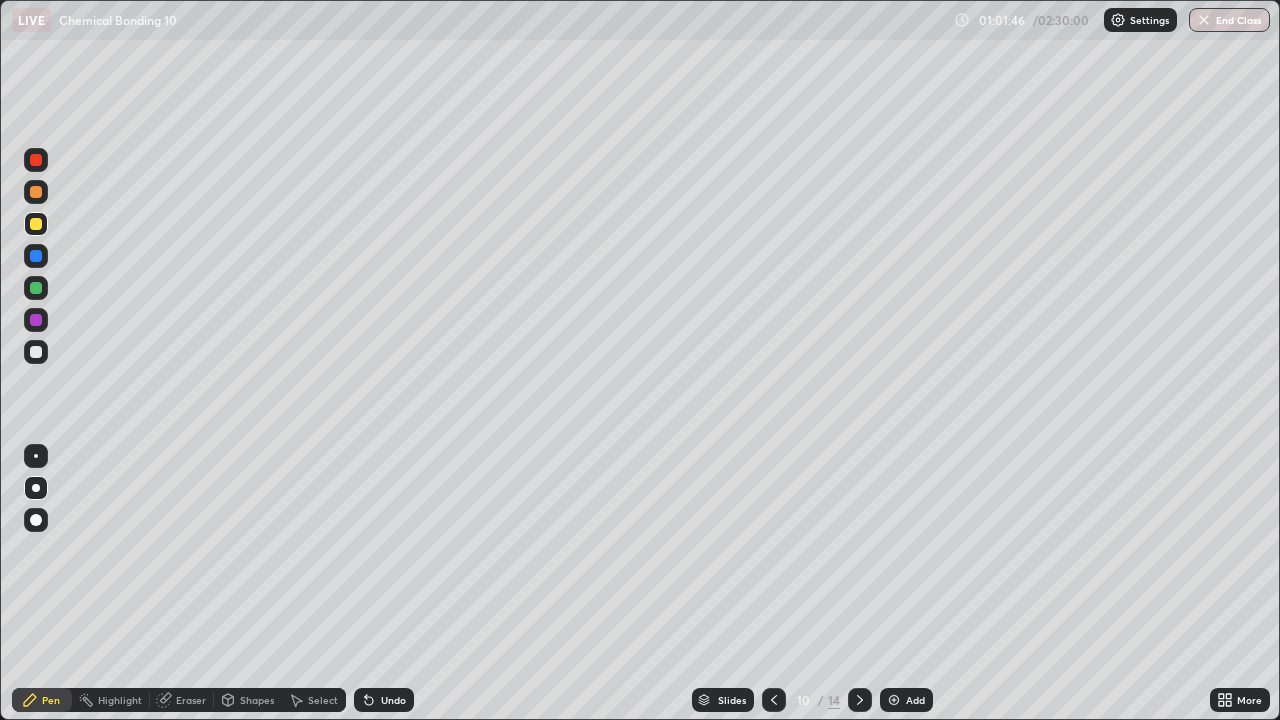 click 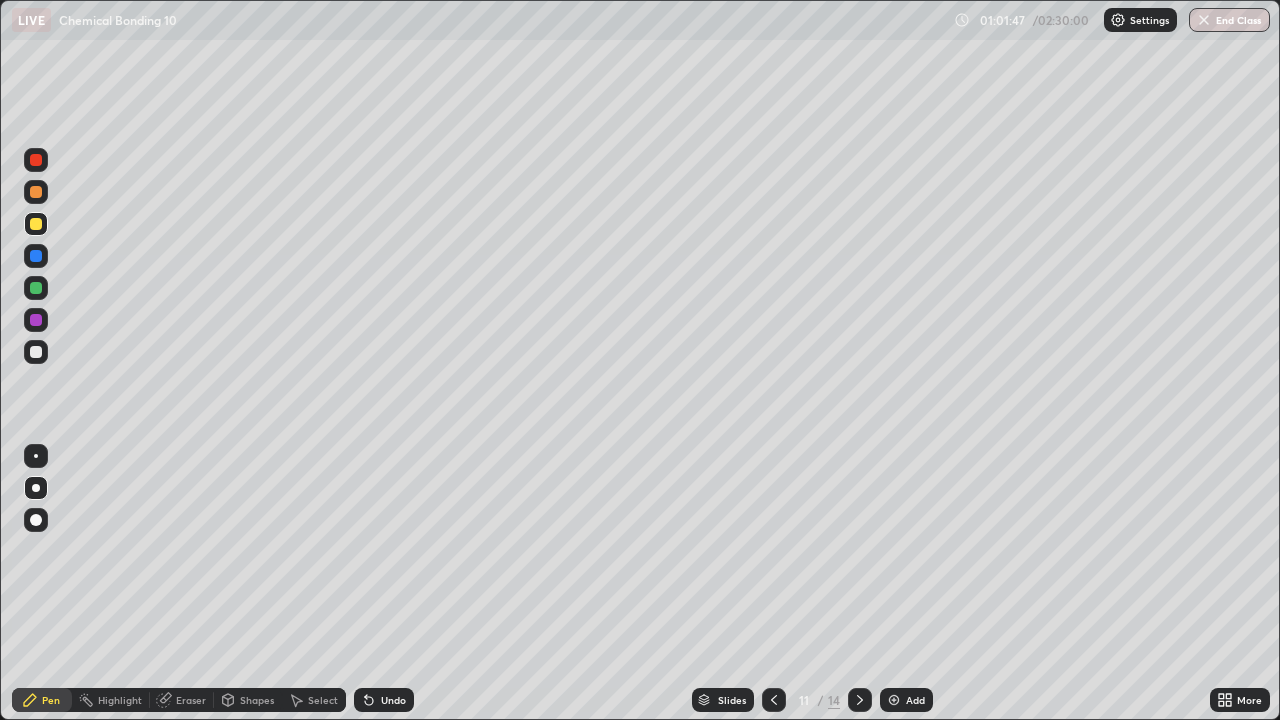 click at bounding box center (860, 700) 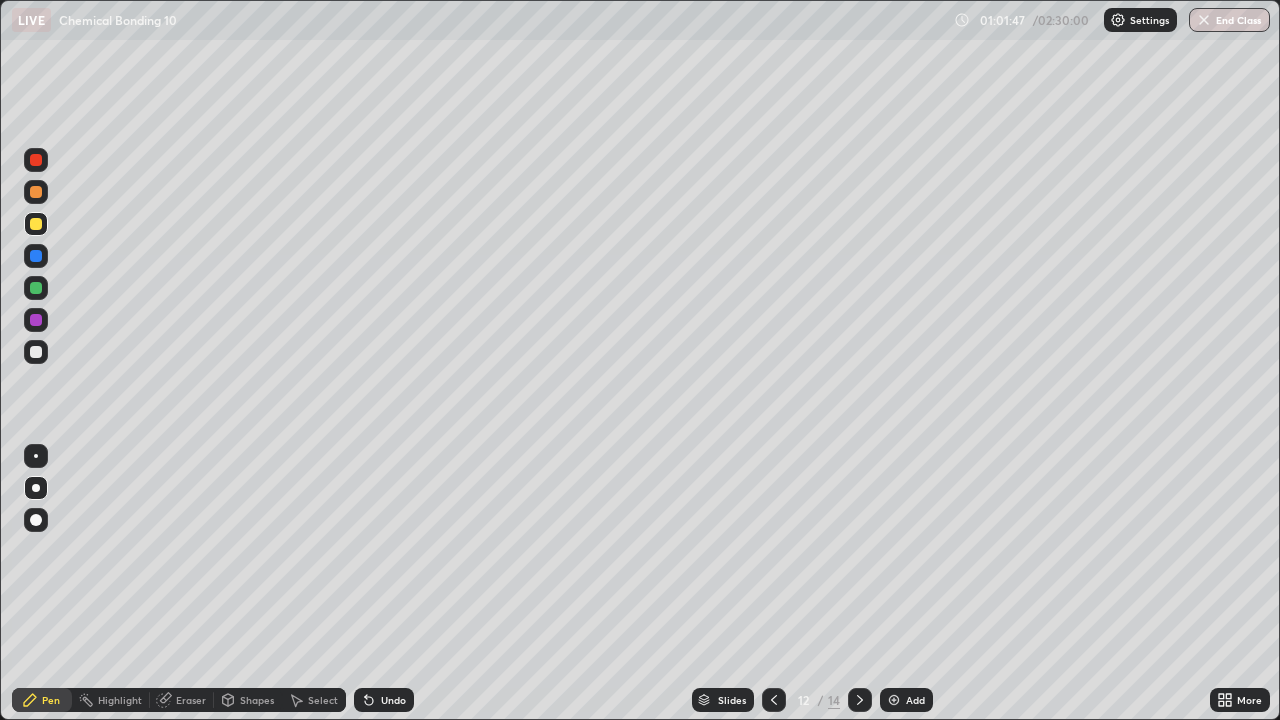 click 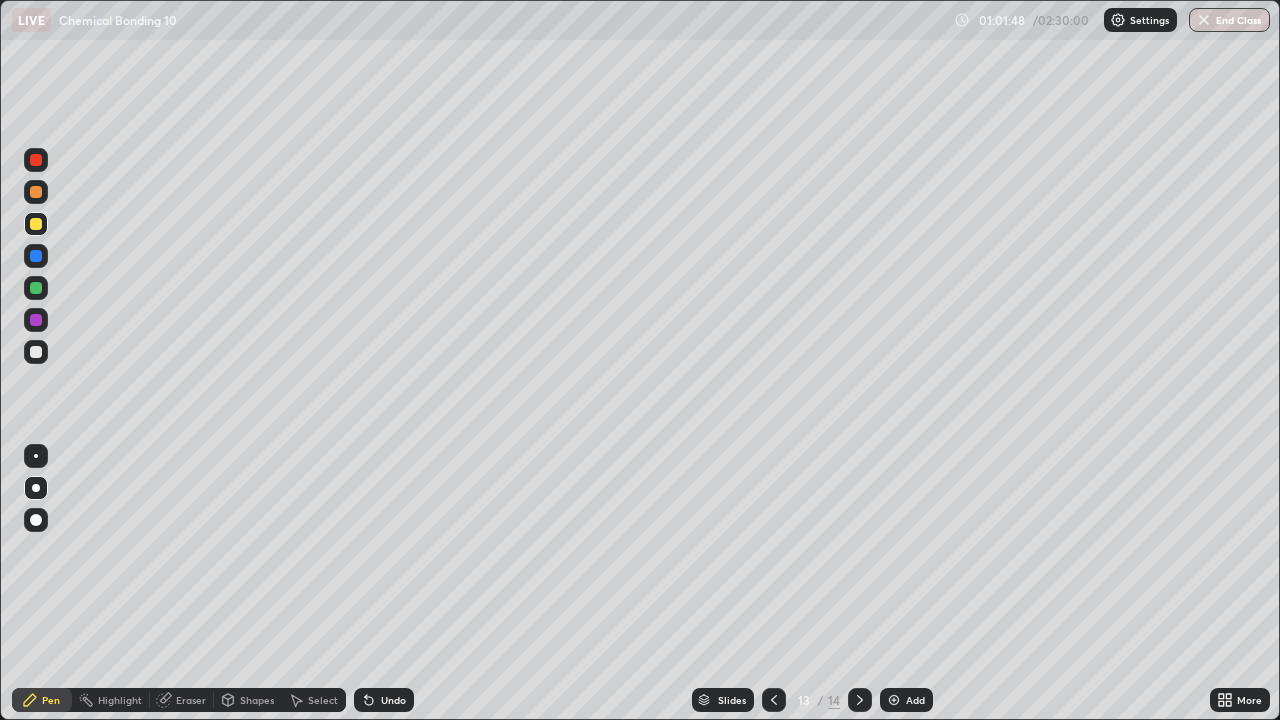 click 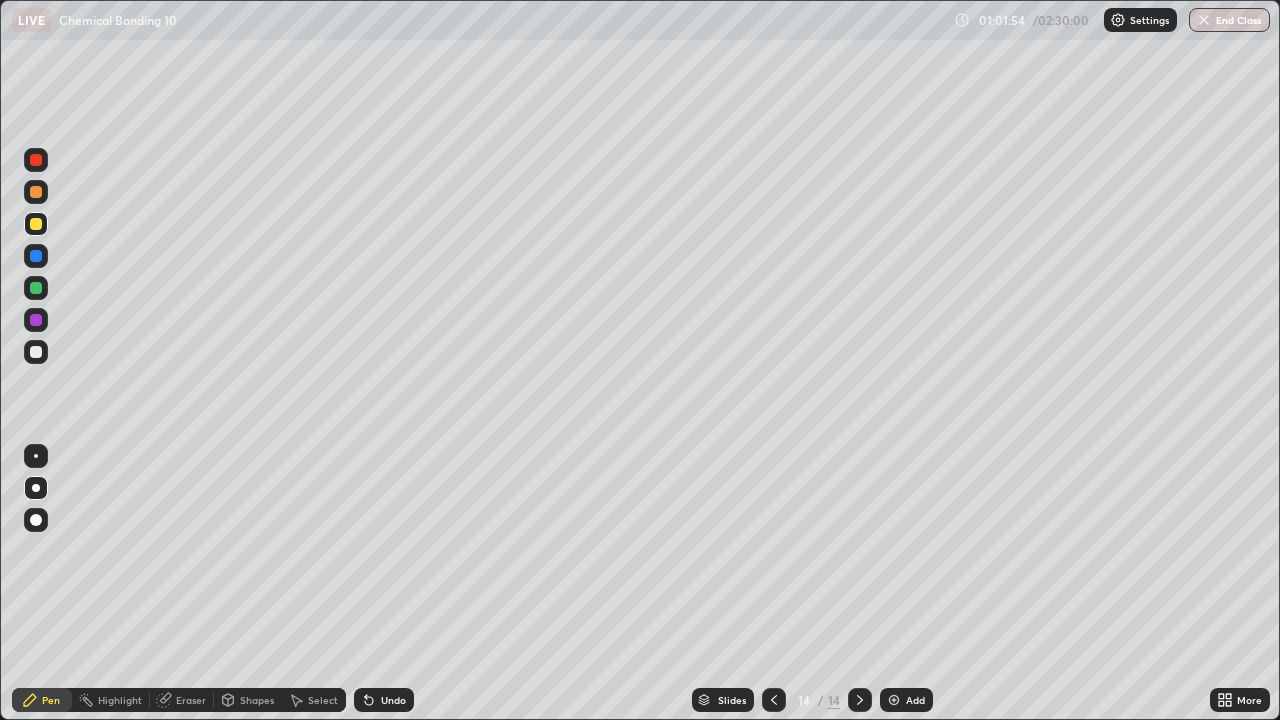 click on "Eraser" at bounding box center (182, 700) 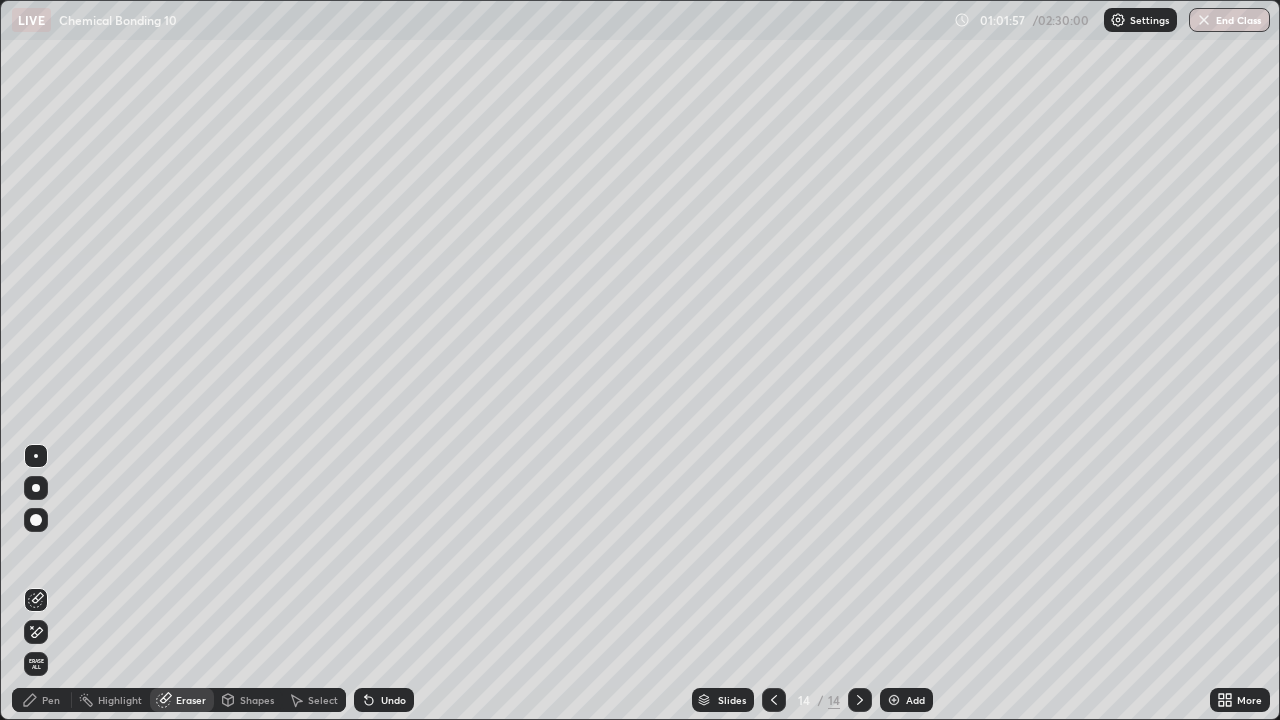 click on "Pen" at bounding box center (51, 700) 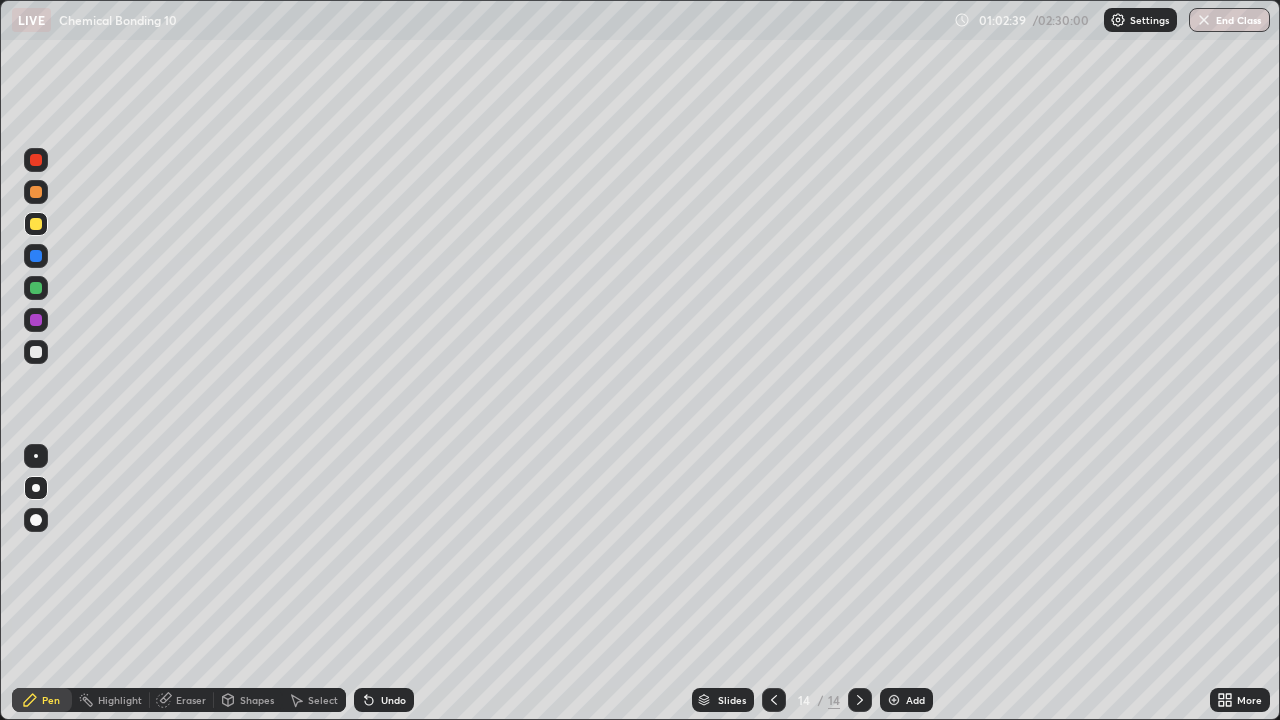 click at bounding box center [36, 288] 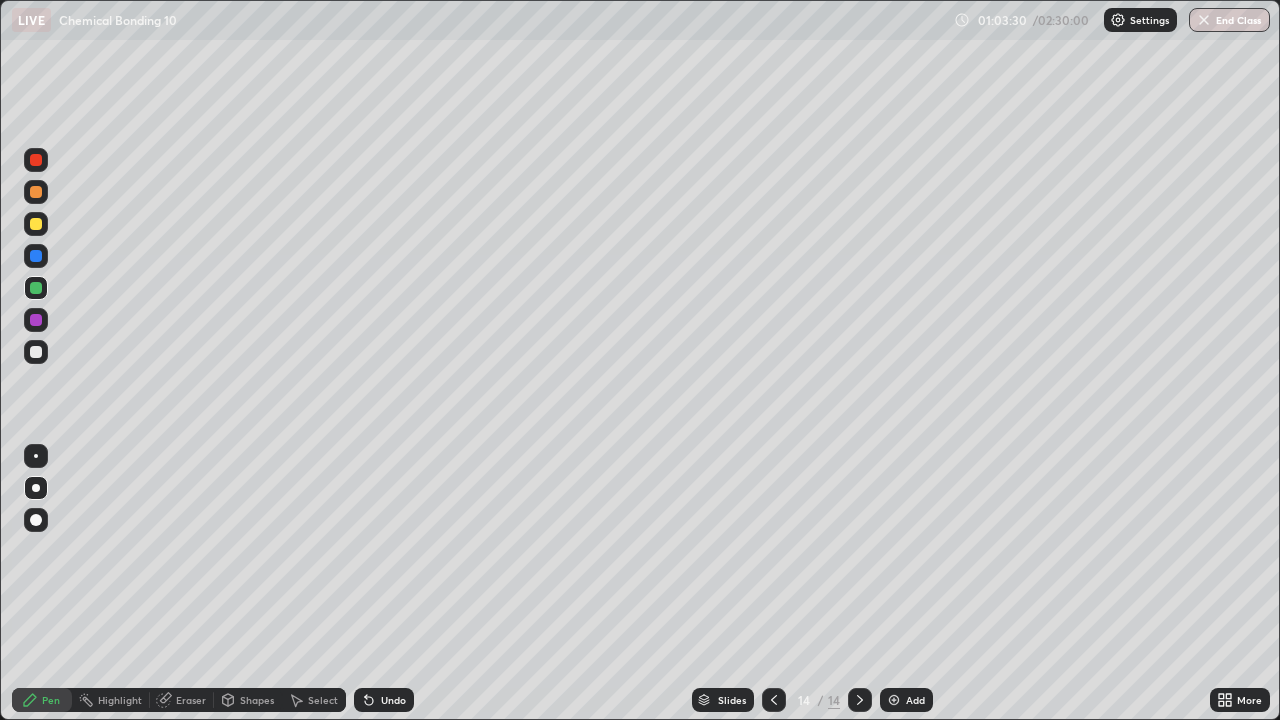 click at bounding box center [894, 700] 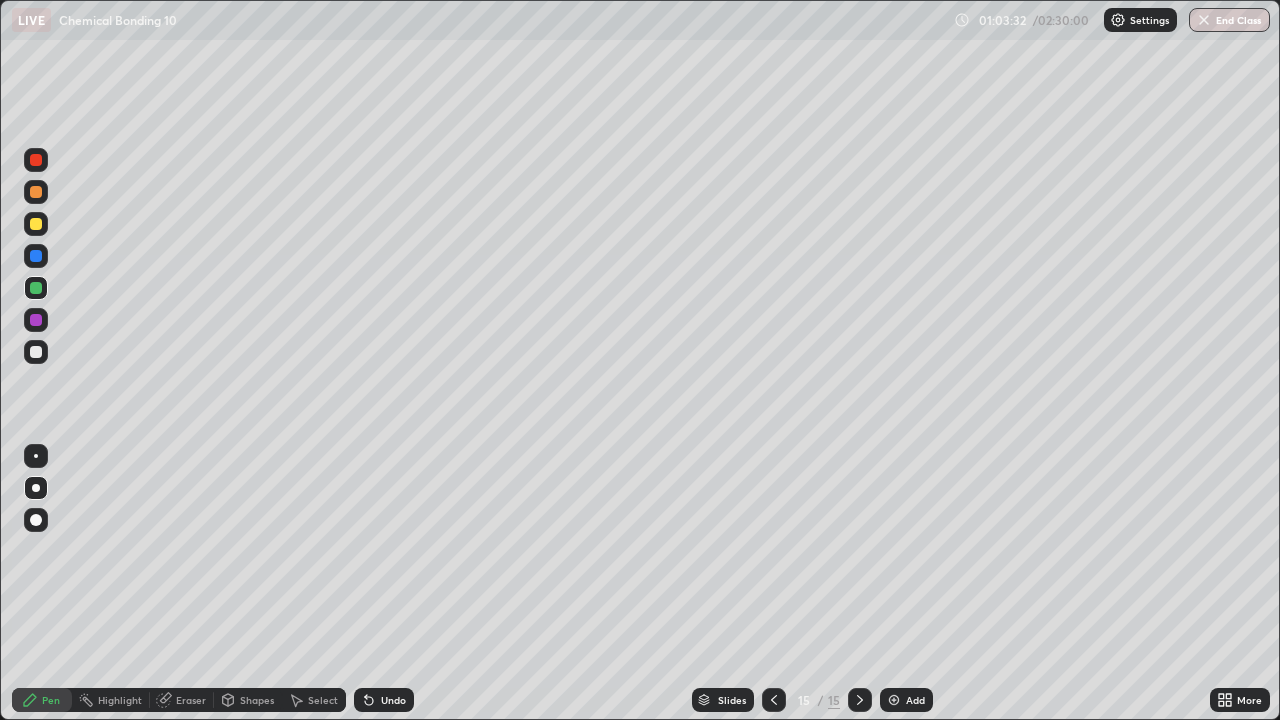 click at bounding box center [36, 224] 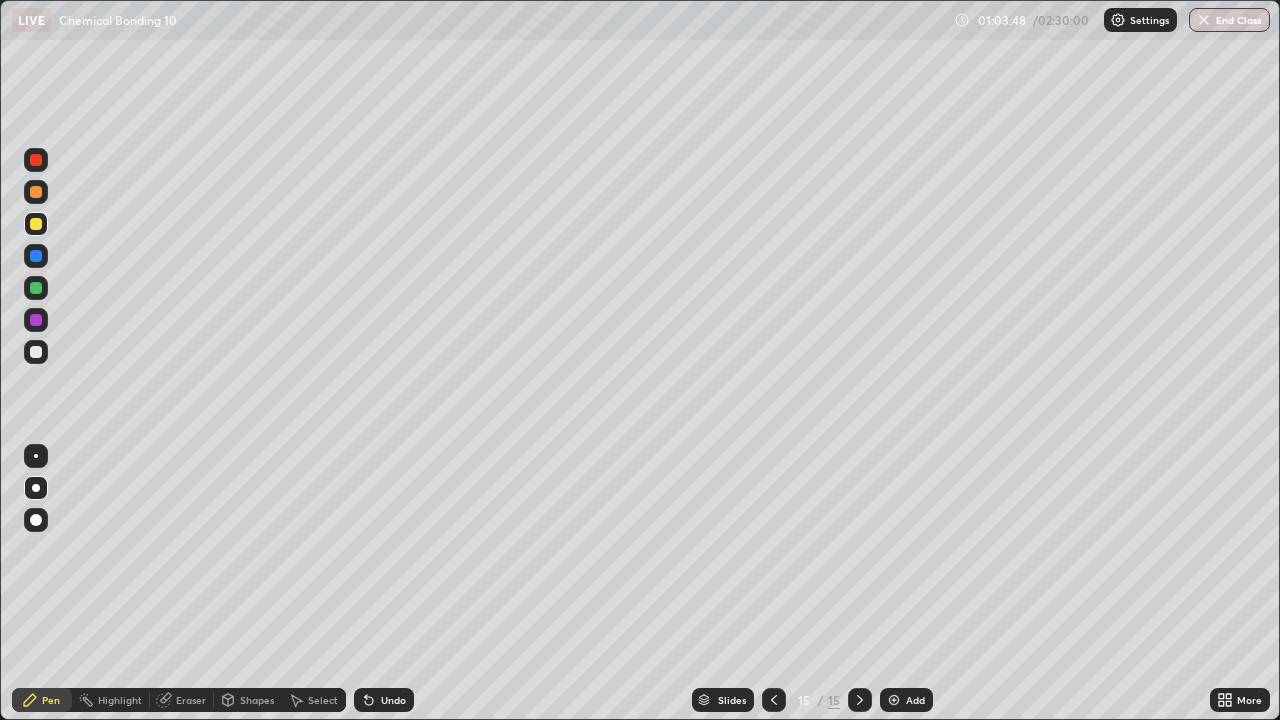 click on "Undo" at bounding box center [384, 700] 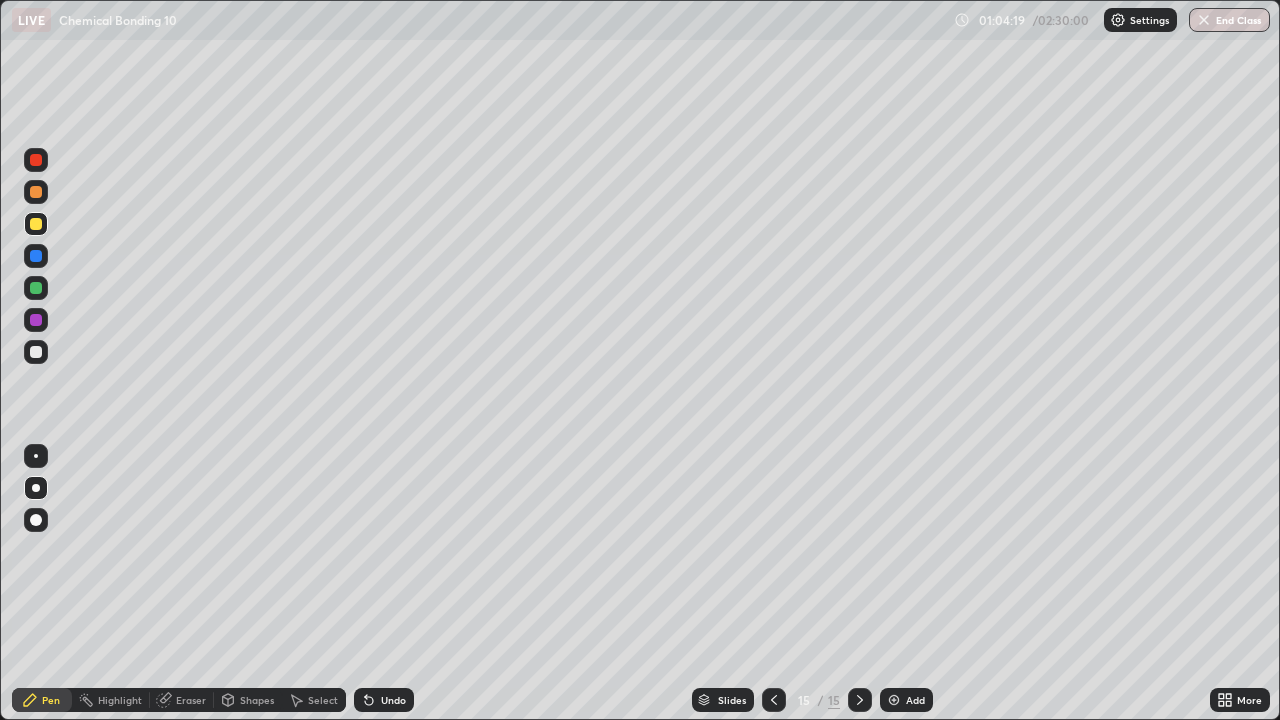 click on "Eraser" at bounding box center (191, 700) 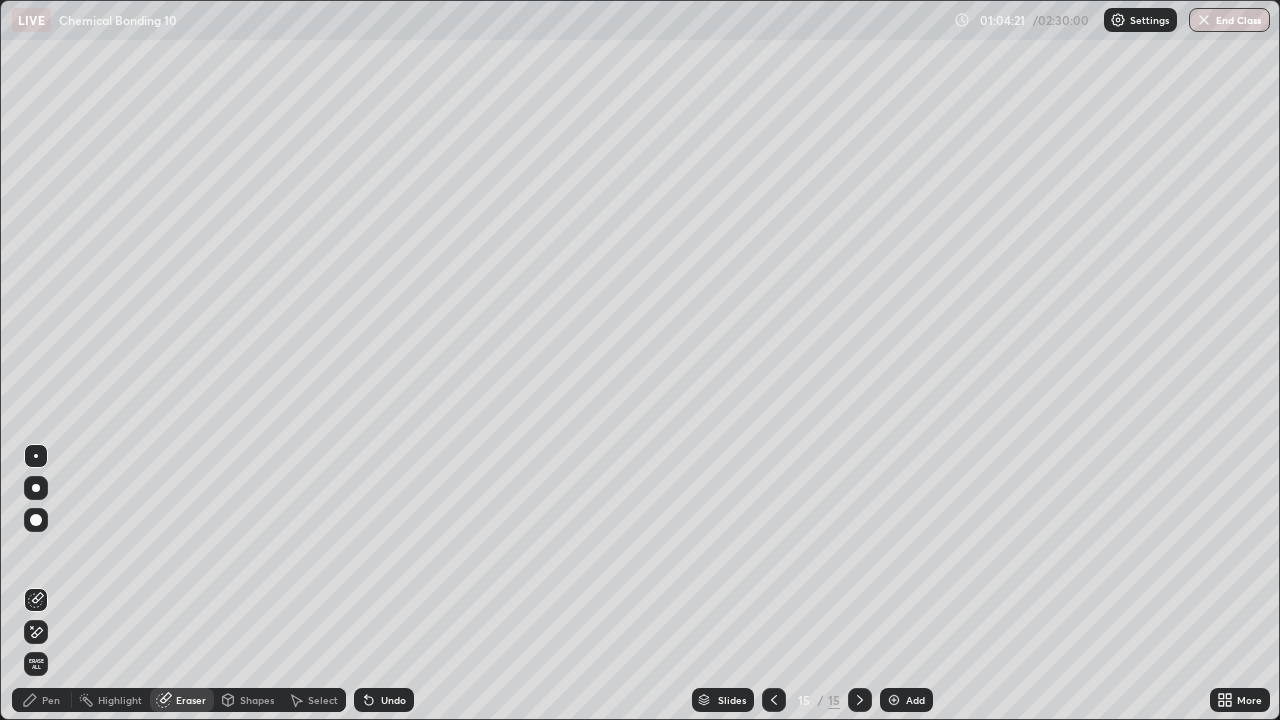 click on "Pen" at bounding box center [51, 700] 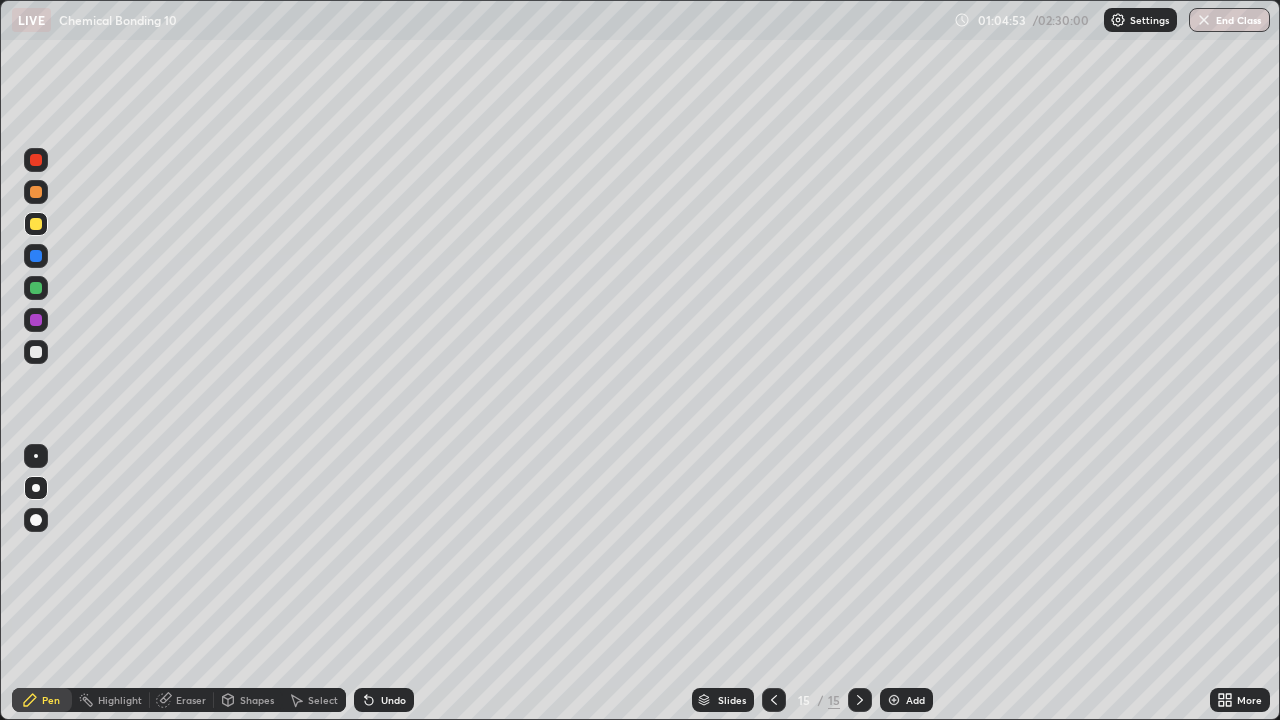 click on "Undo" at bounding box center [384, 700] 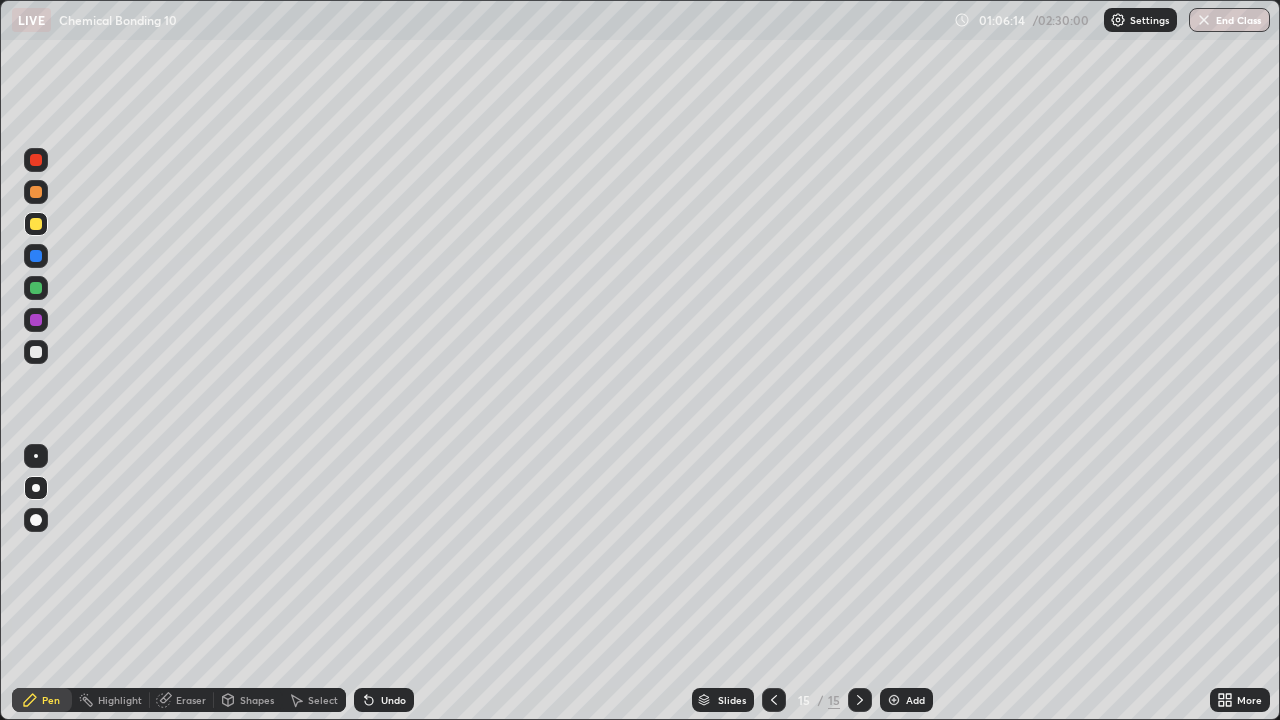 click at bounding box center (894, 700) 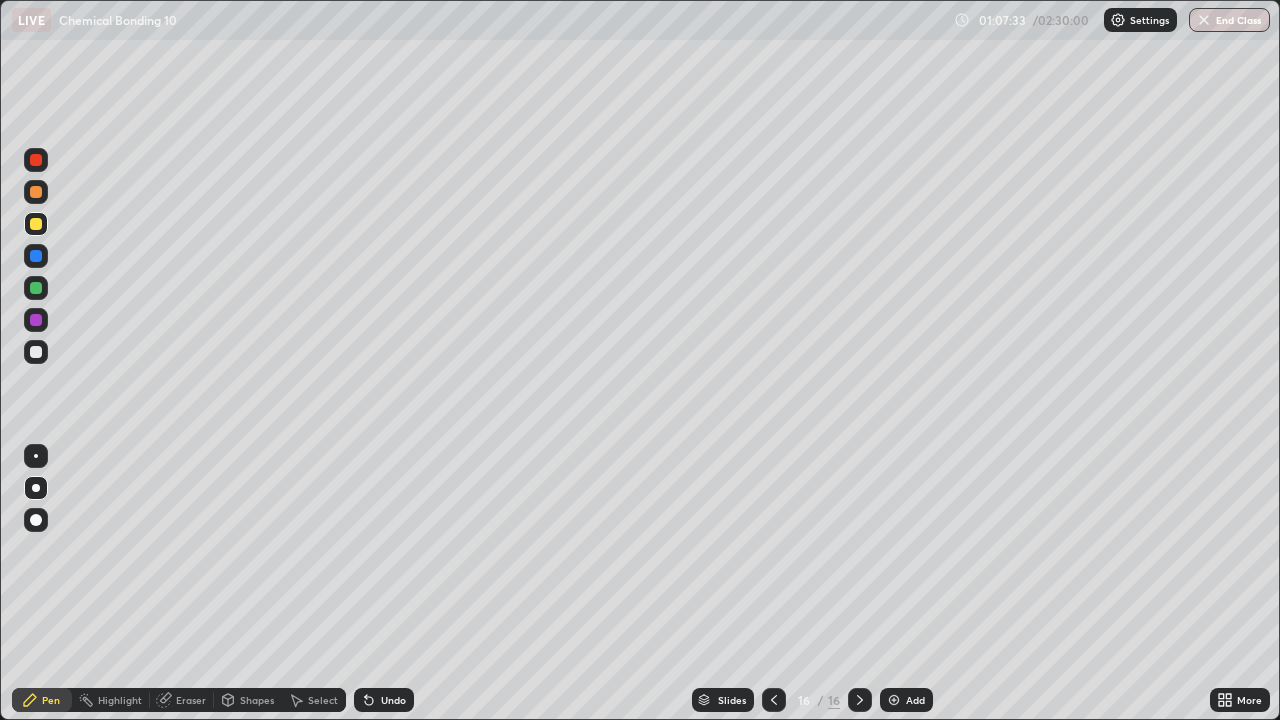 click on "Undo" at bounding box center (393, 700) 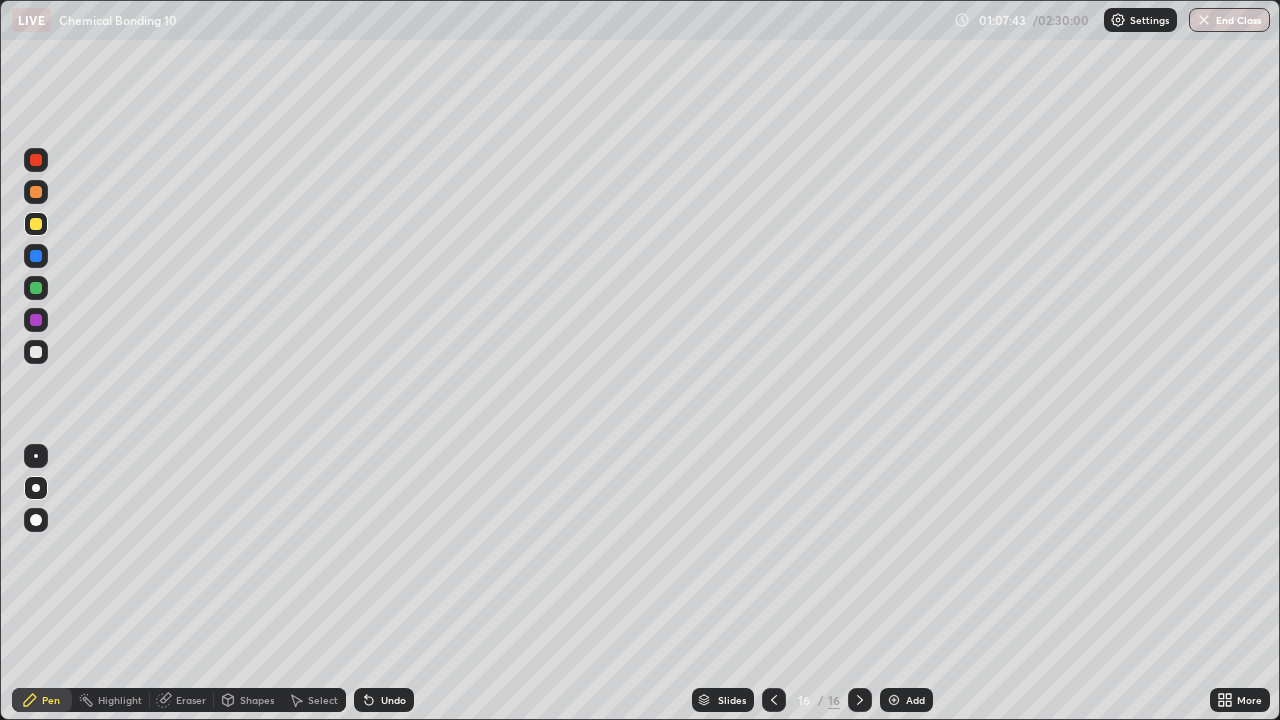 click at bounding box center [36, 288] 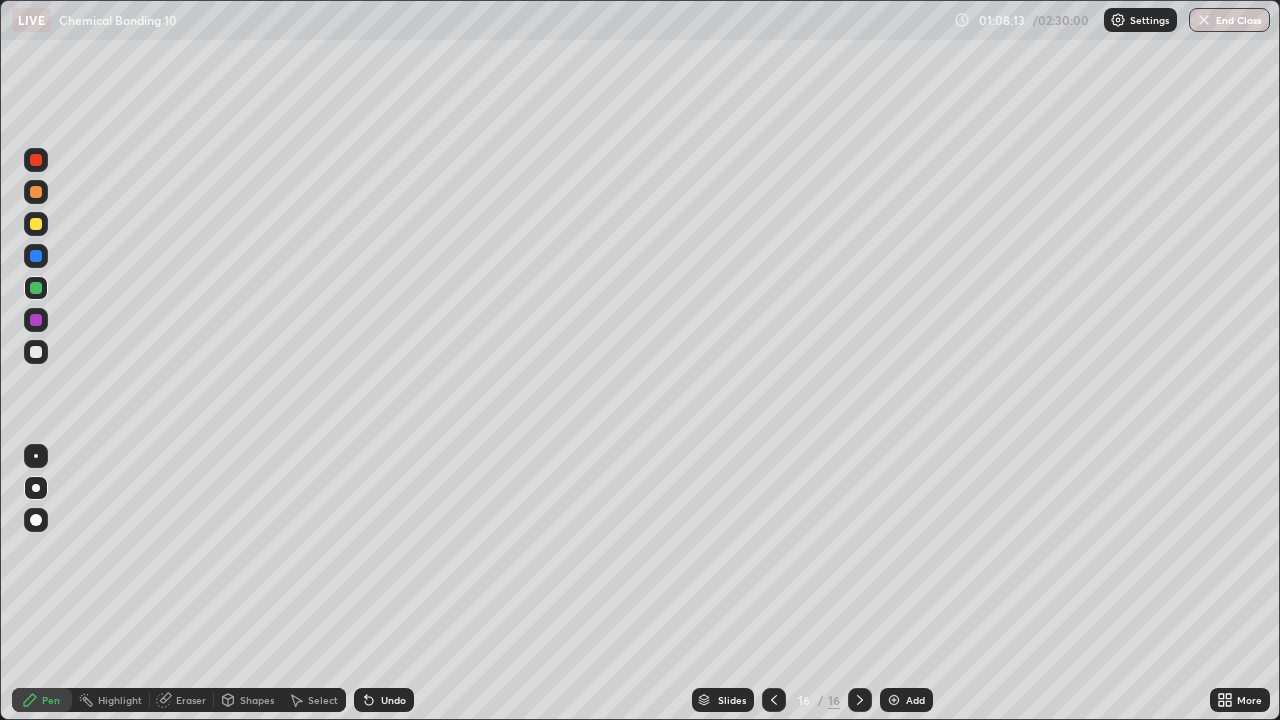 click at bounding box center [36, 352] 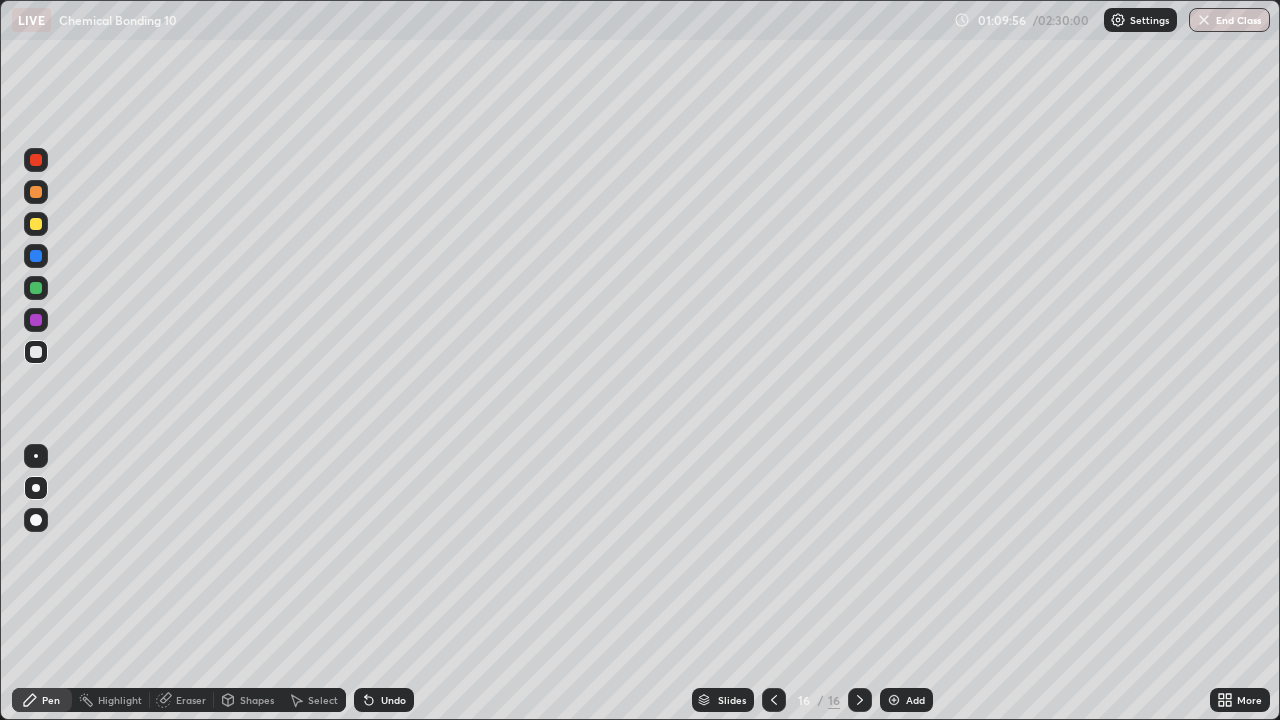 click on "Undo" at bounding box center (393, 700) 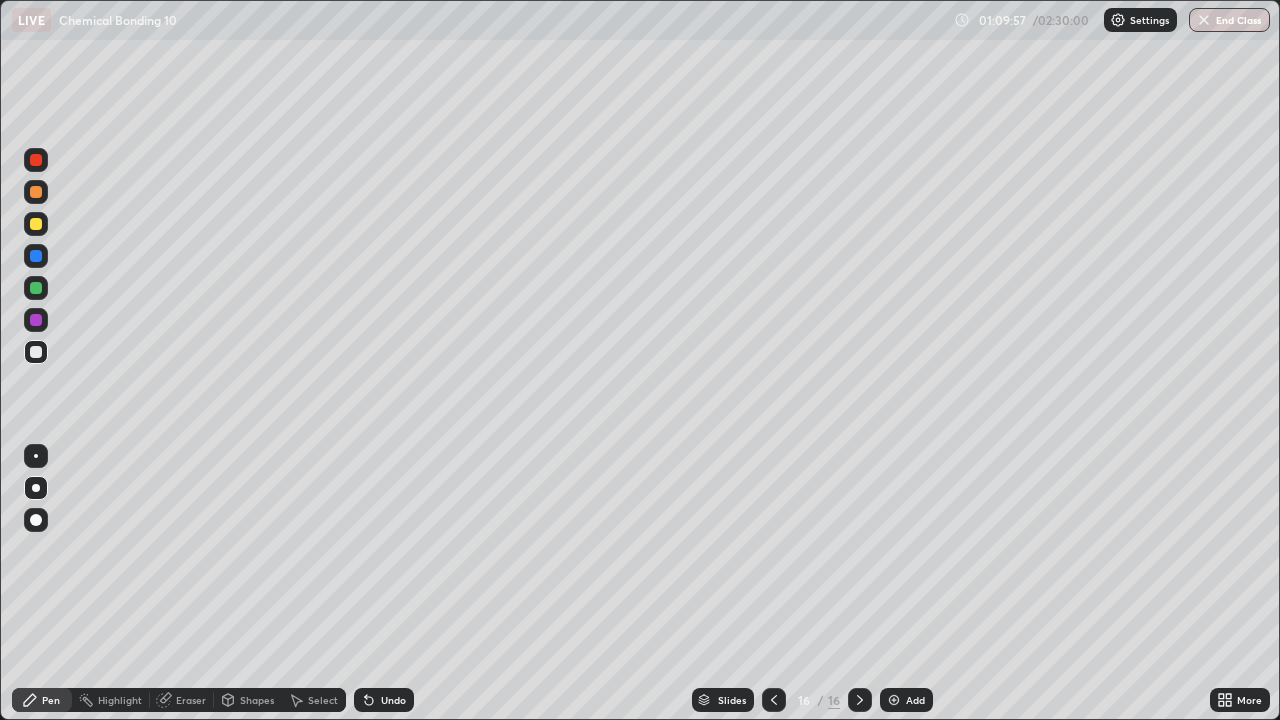 click on "Undo" at bounding box center (393, 700) 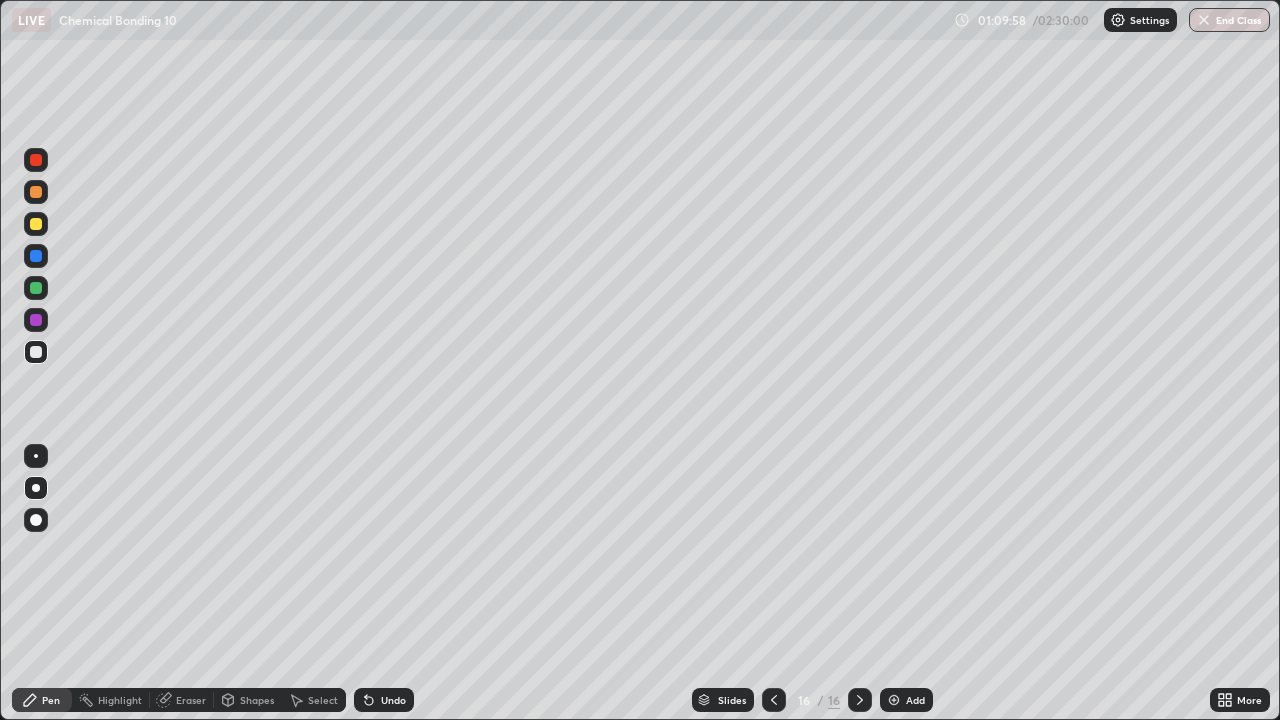 click on "Undo" at bounding box center (393, 700) 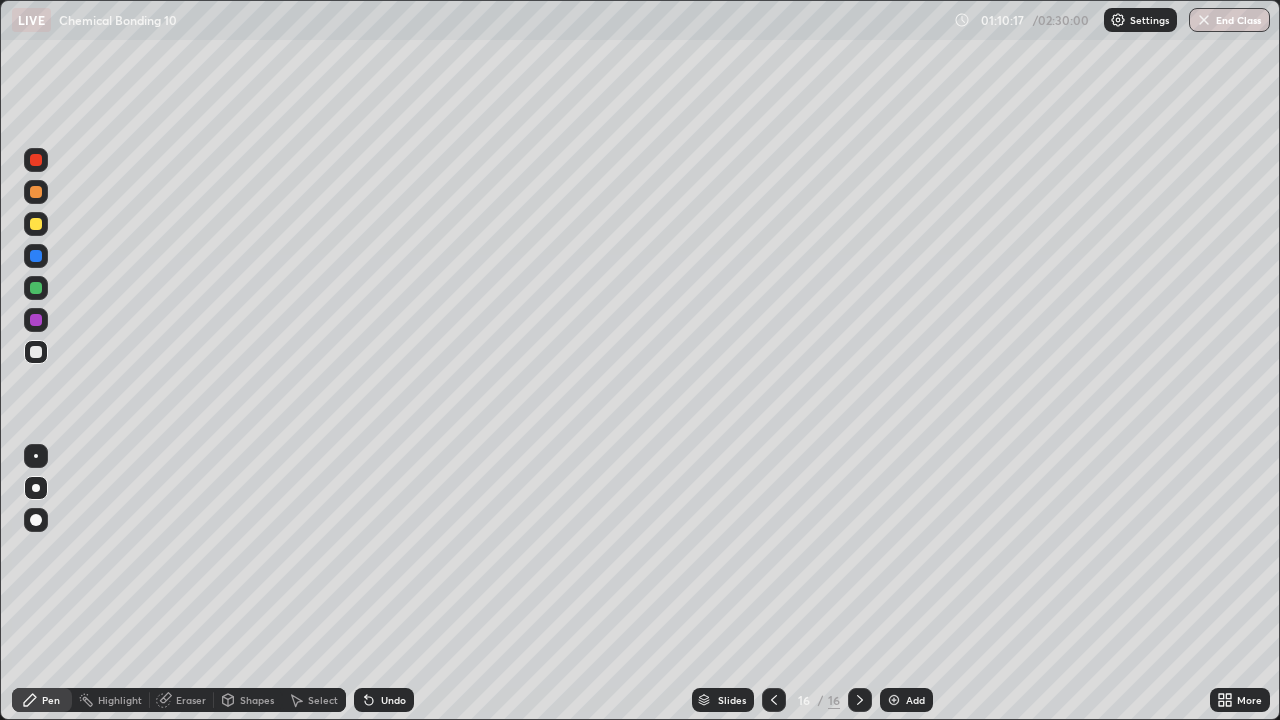 click on "Eraser" at bounding box center [191, 700] 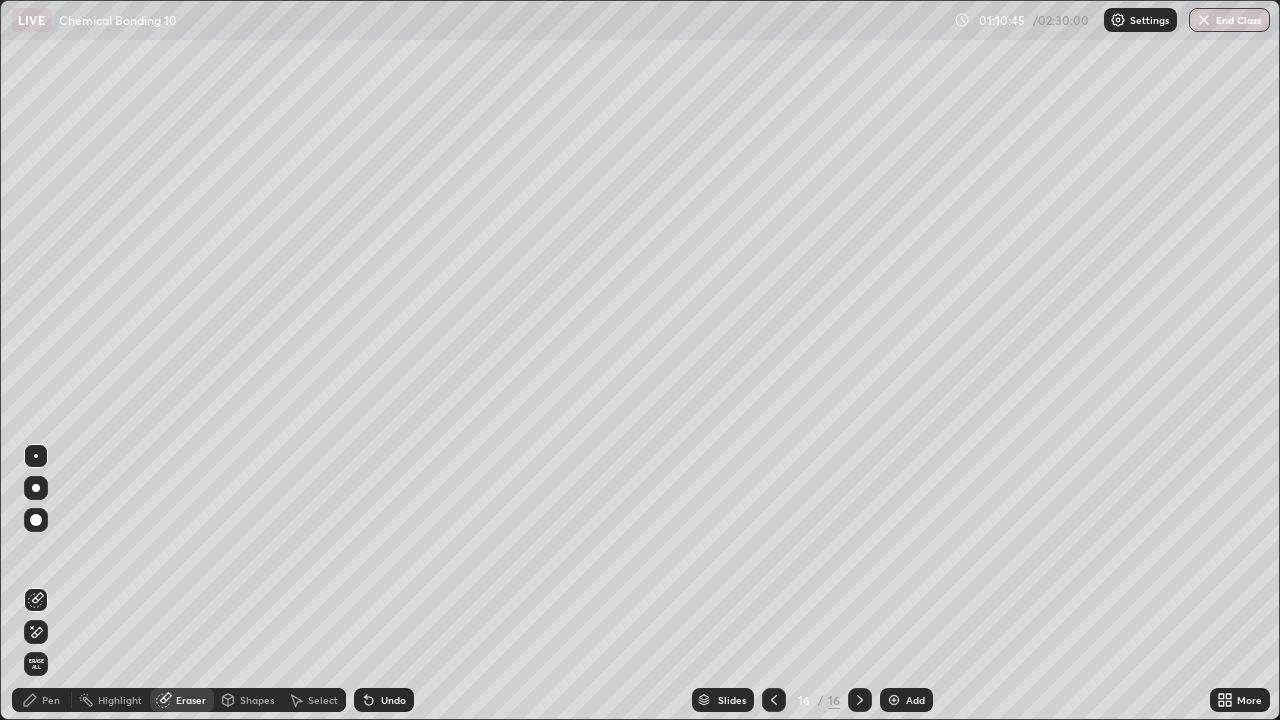 click on "Pen" at bounding box center (51, 700) 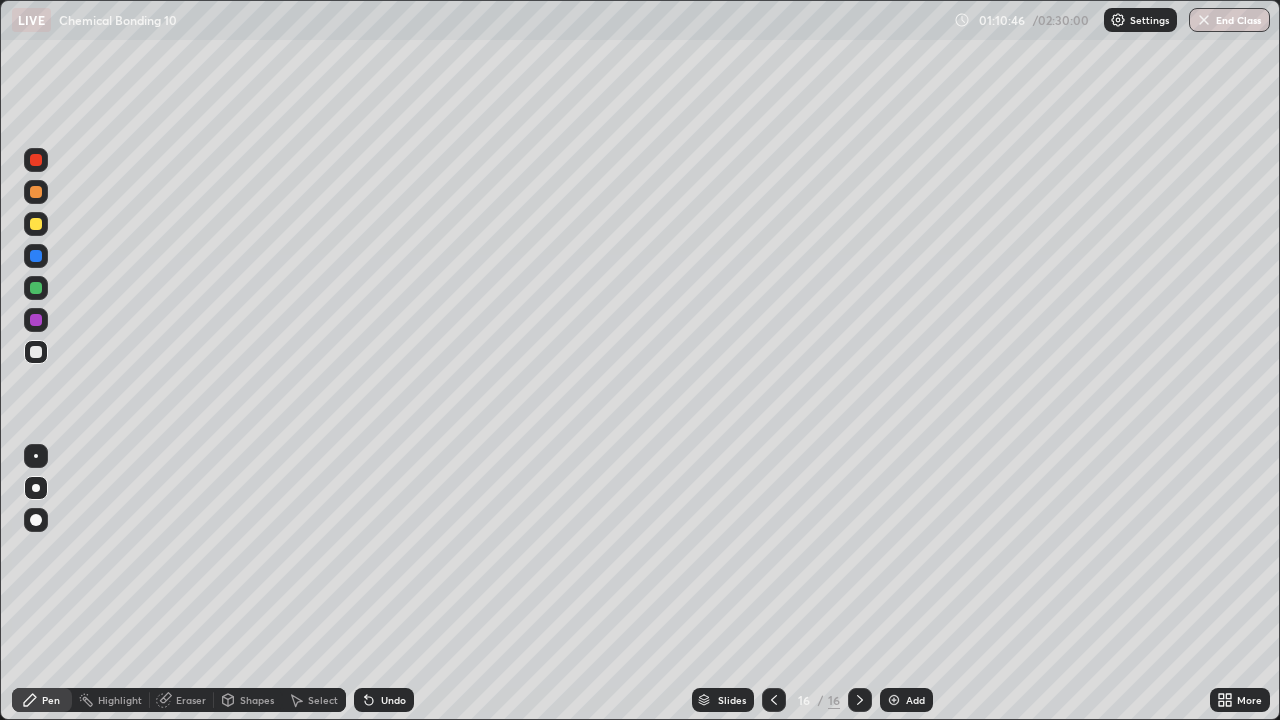 click at bounding box center [36, 224] 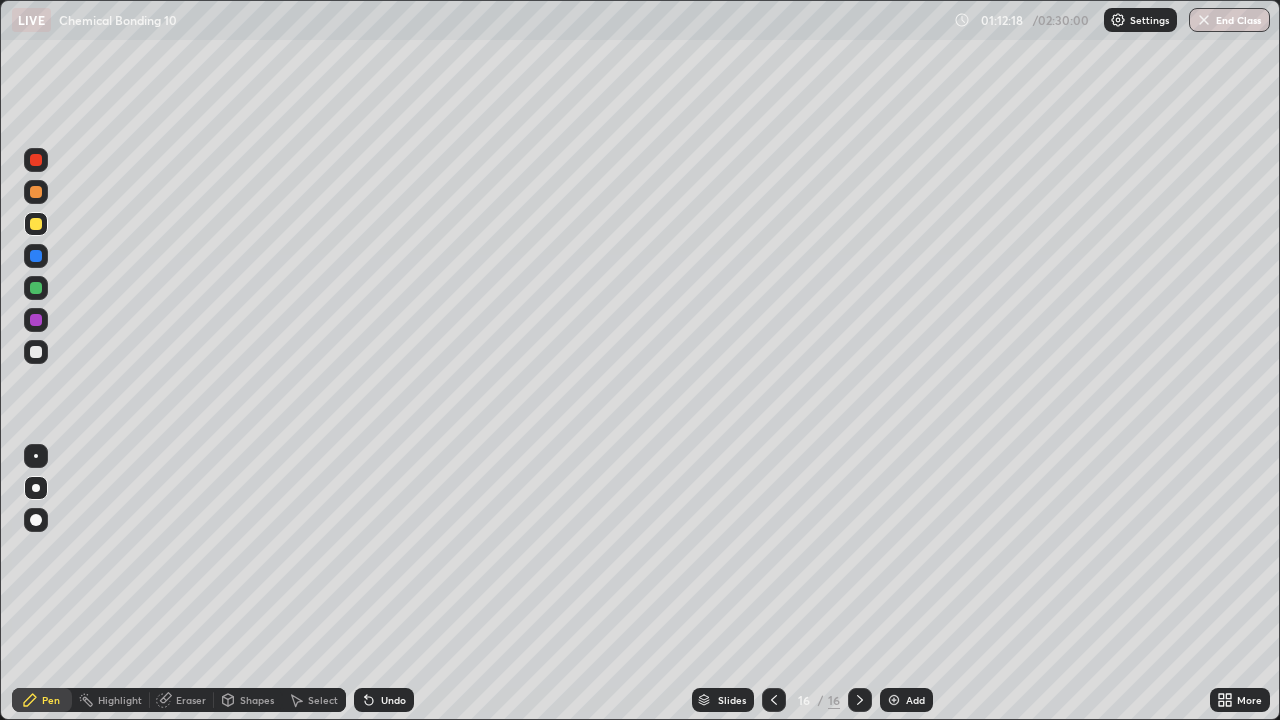 click 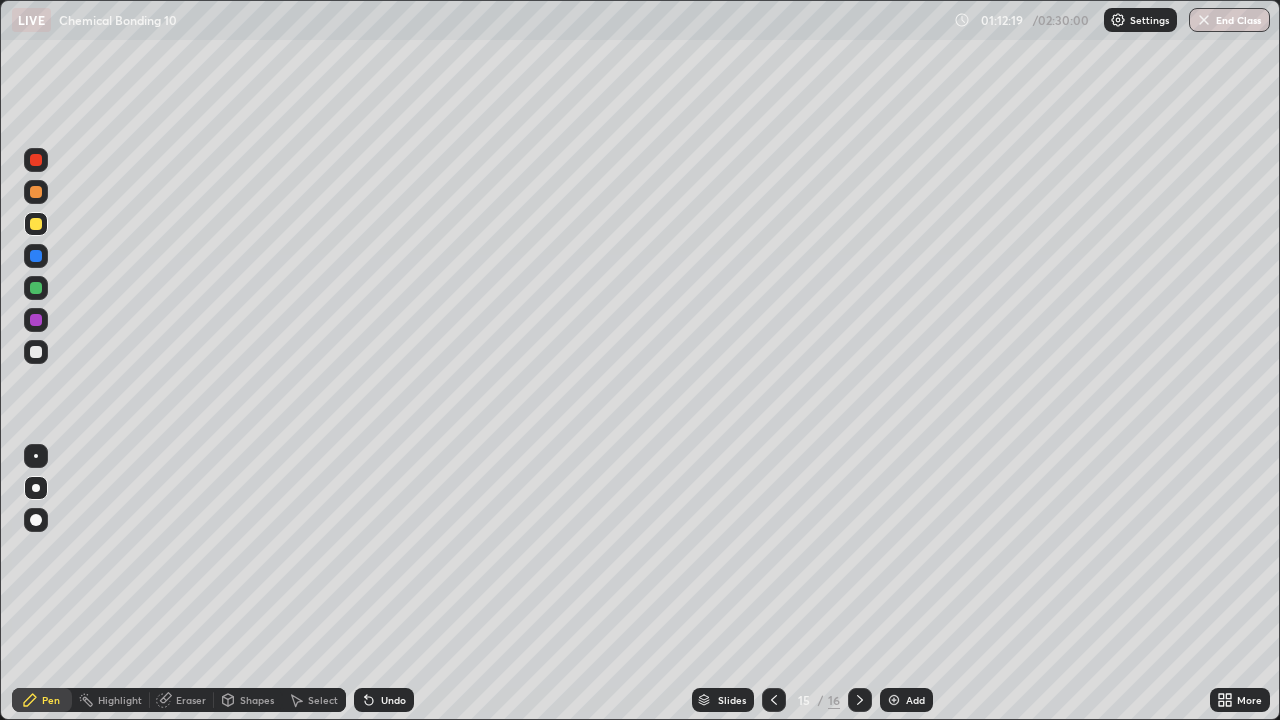 click 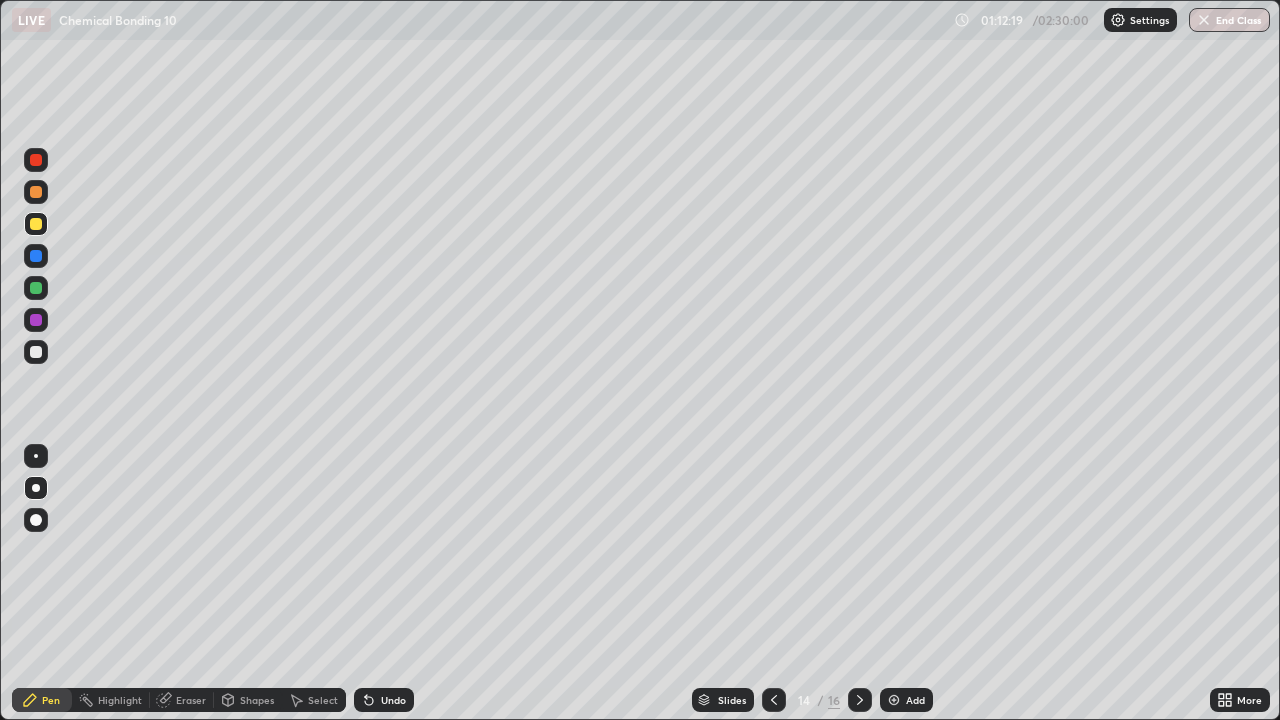 click at bounding box center [774, 700] 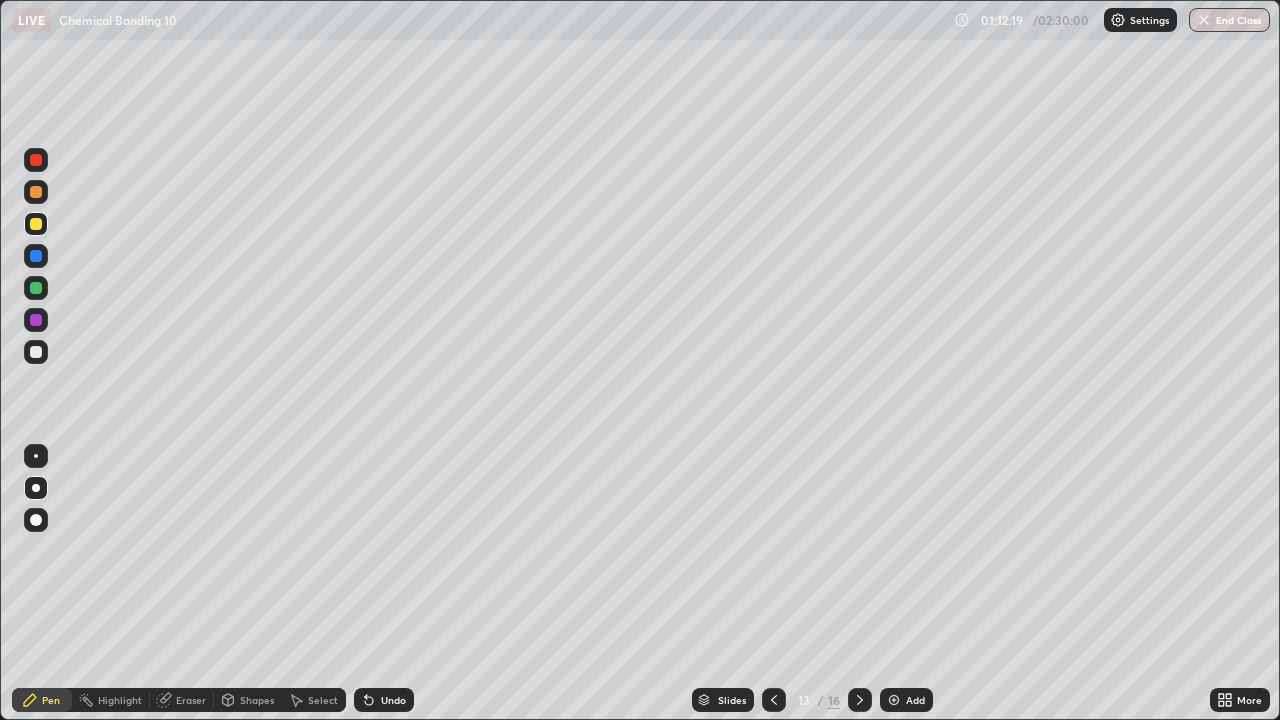 click at bounding box center (774, 700) 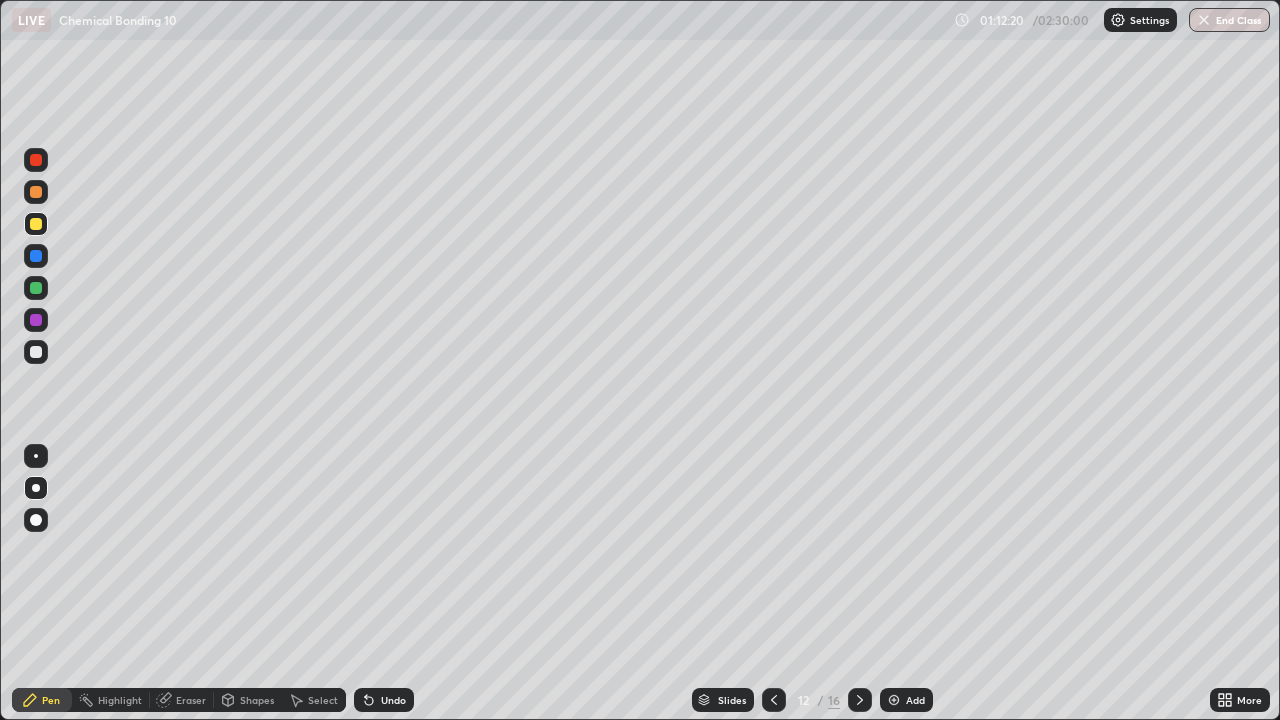 click at bounding box center (774, 700) 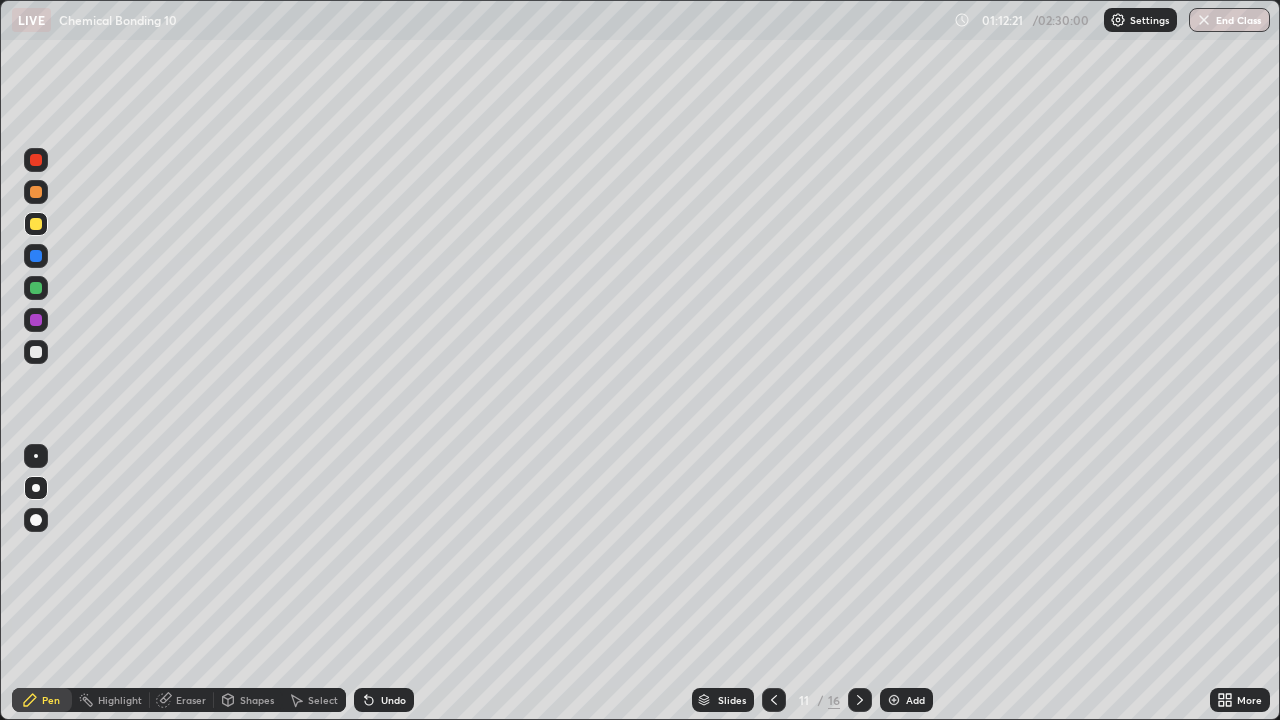 click 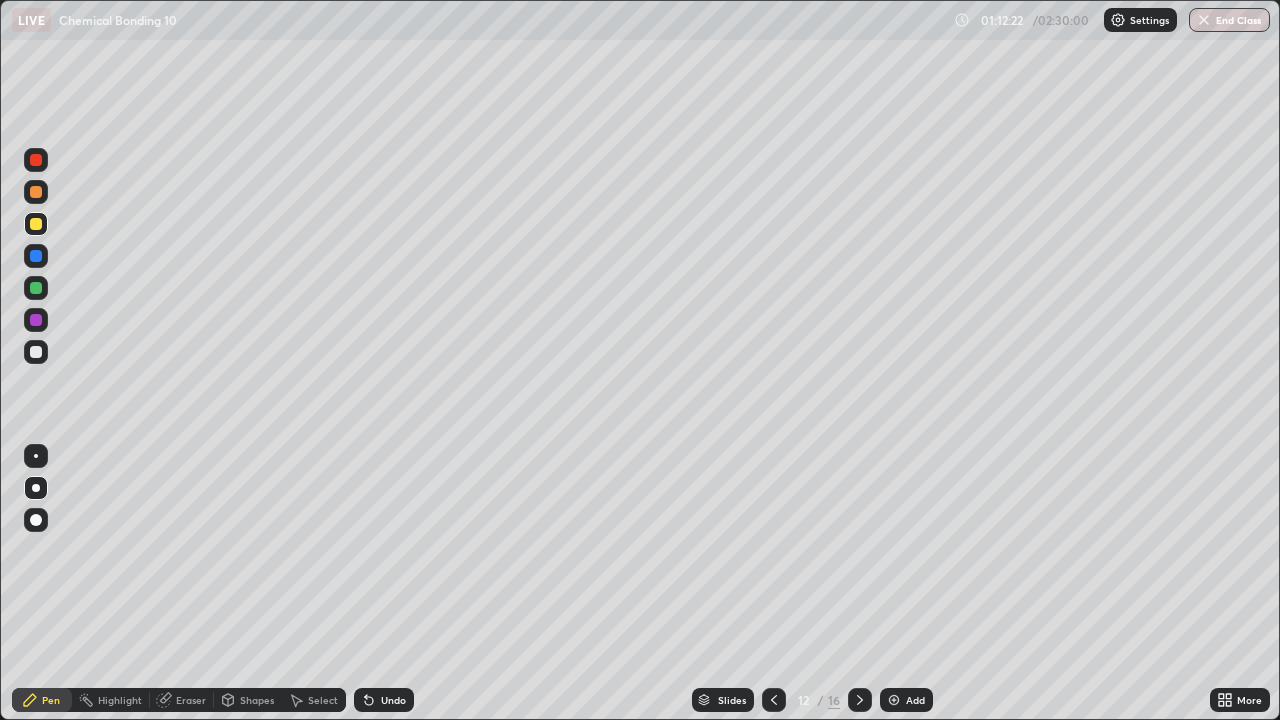 click 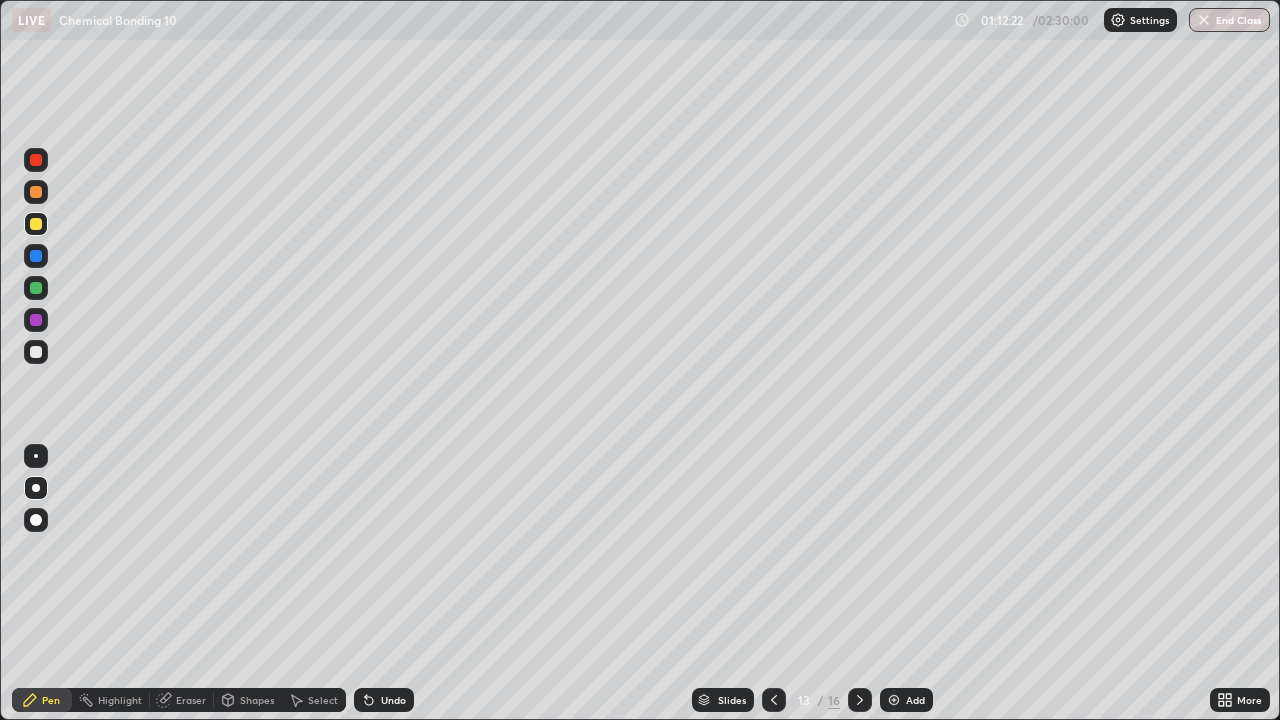 click 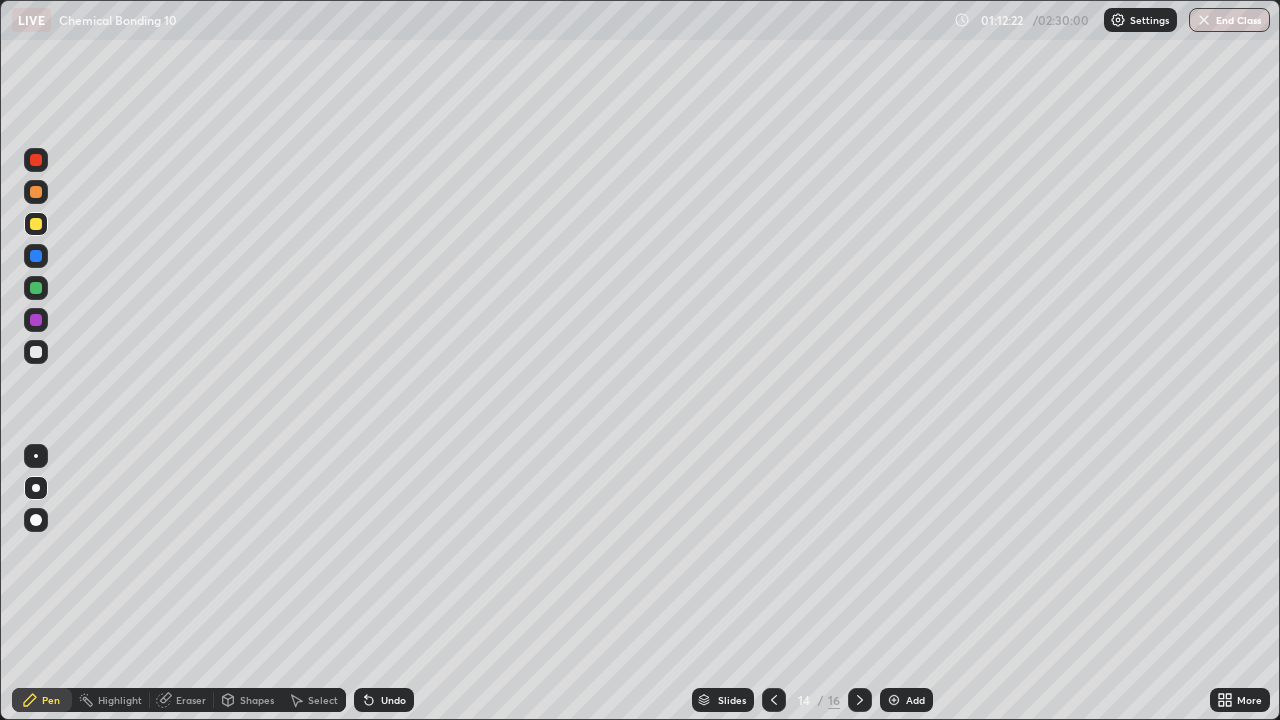 click 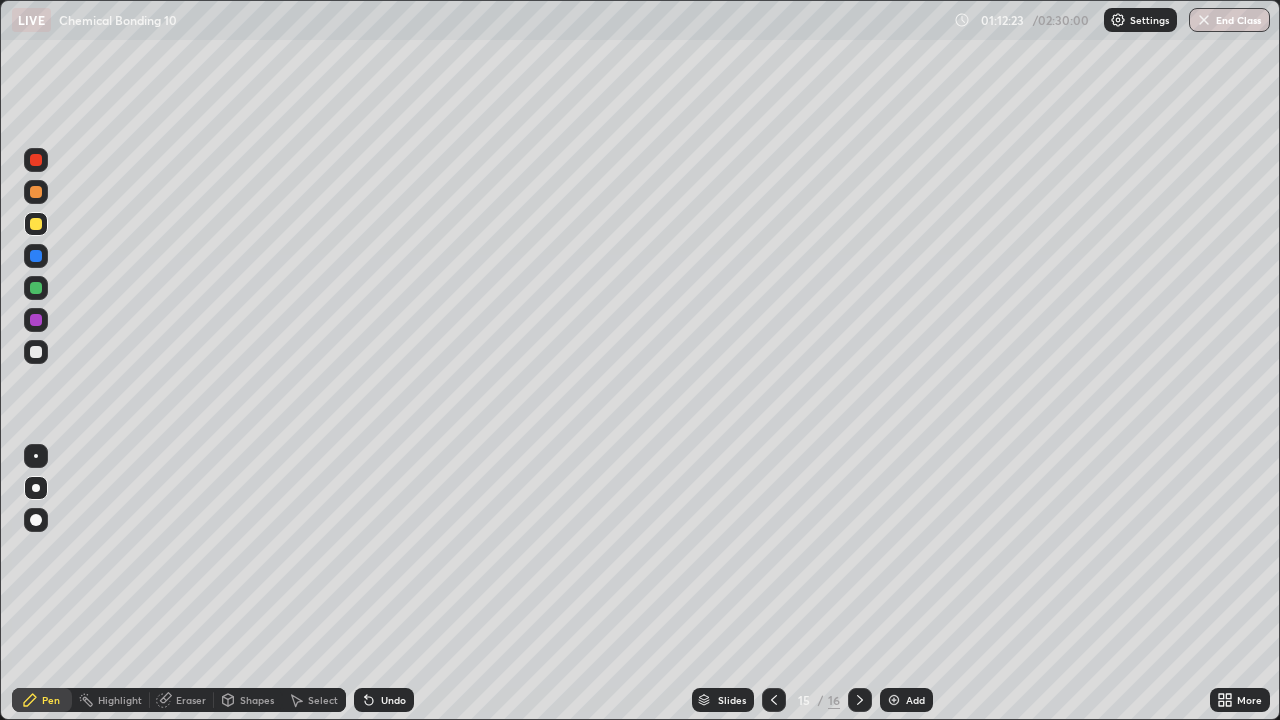 click 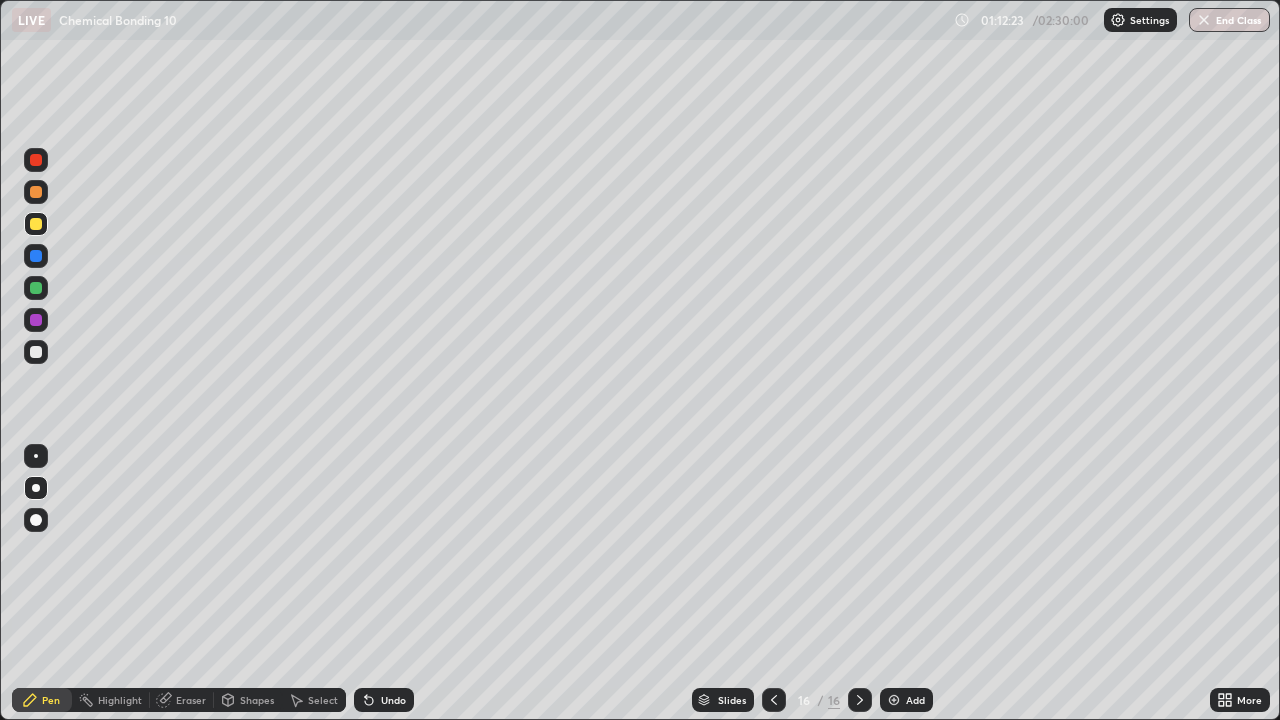click at bounding box center [860, 700] 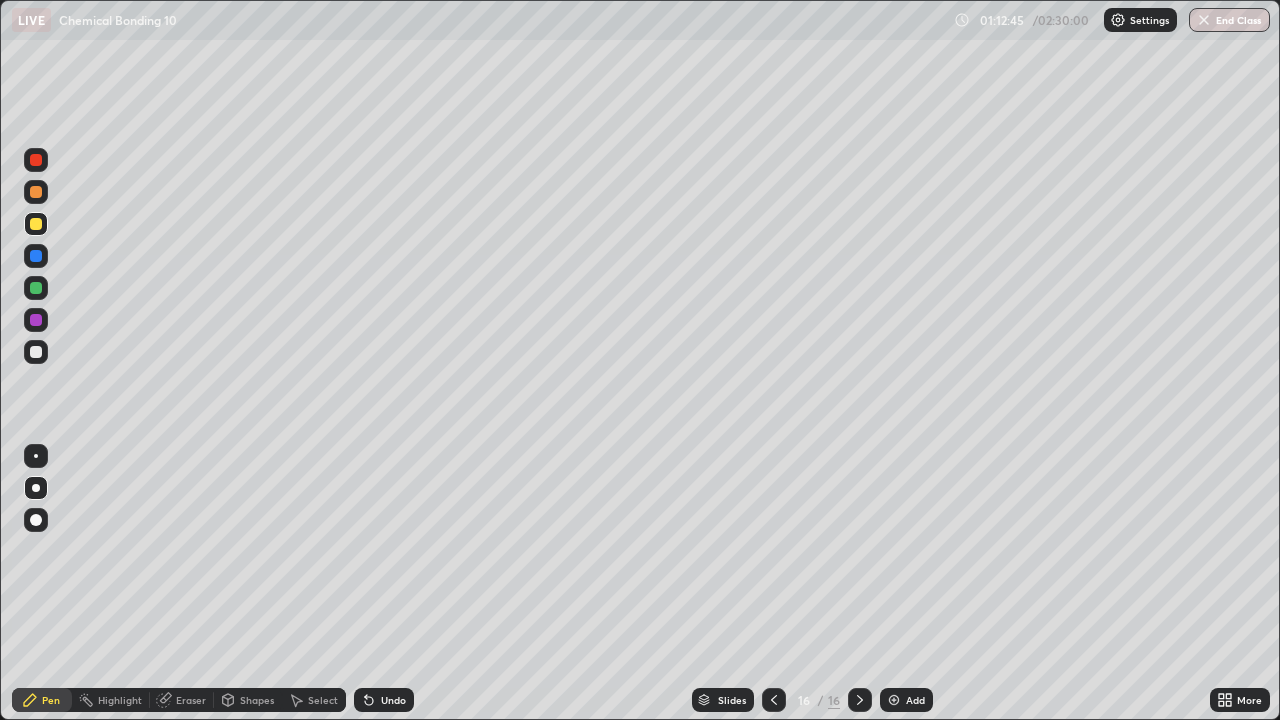 click on "Add" at bounding box center [906, 700] 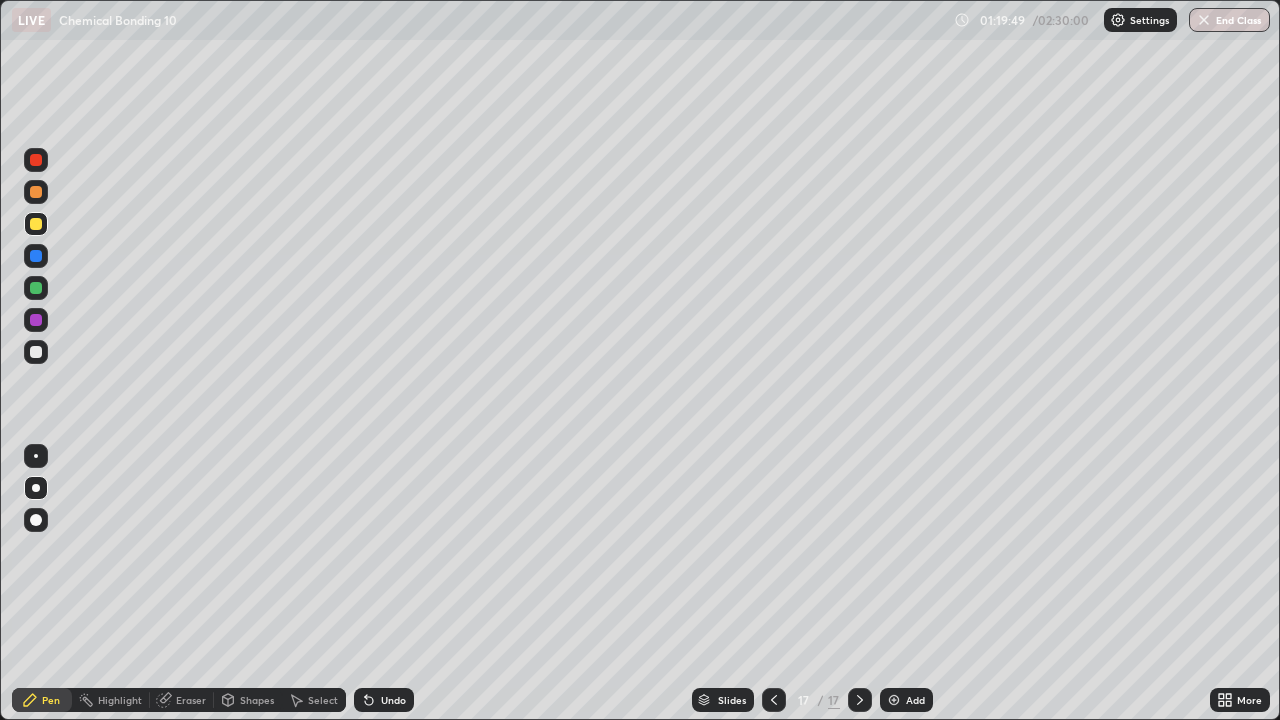 click on "Undo" at bounding box center (384, 700) 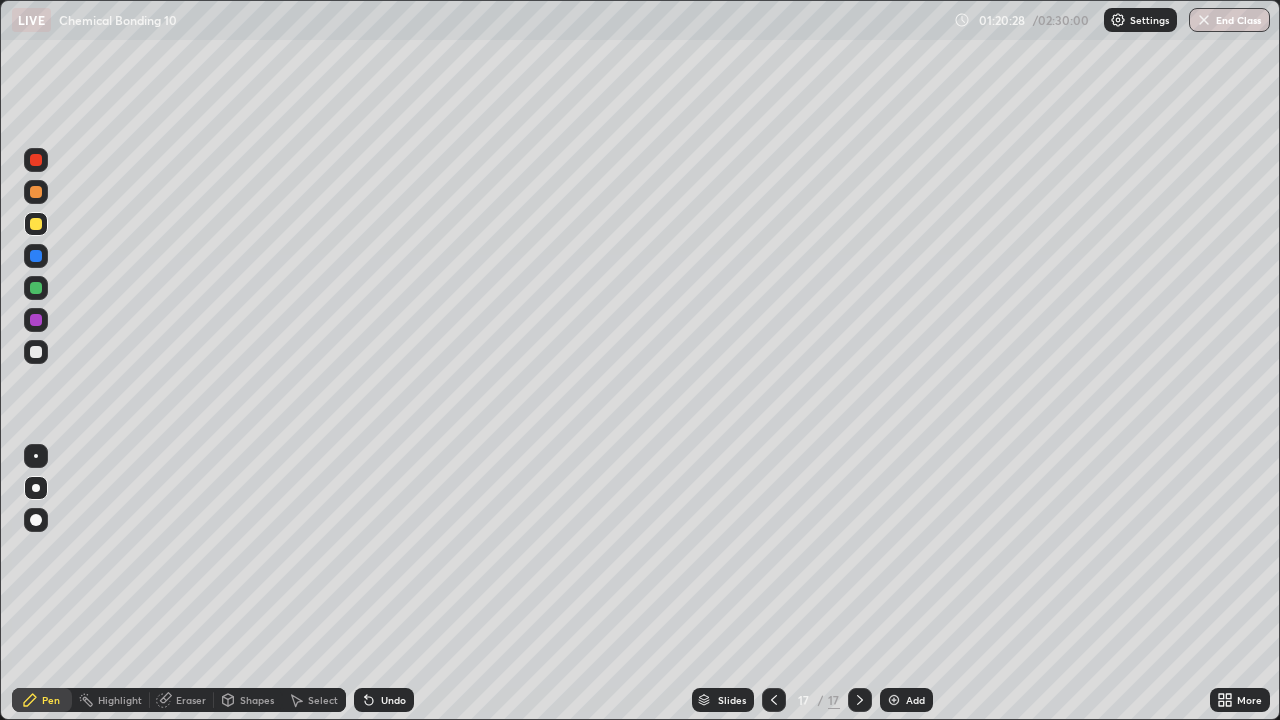 click at bounding box center (36, 288) 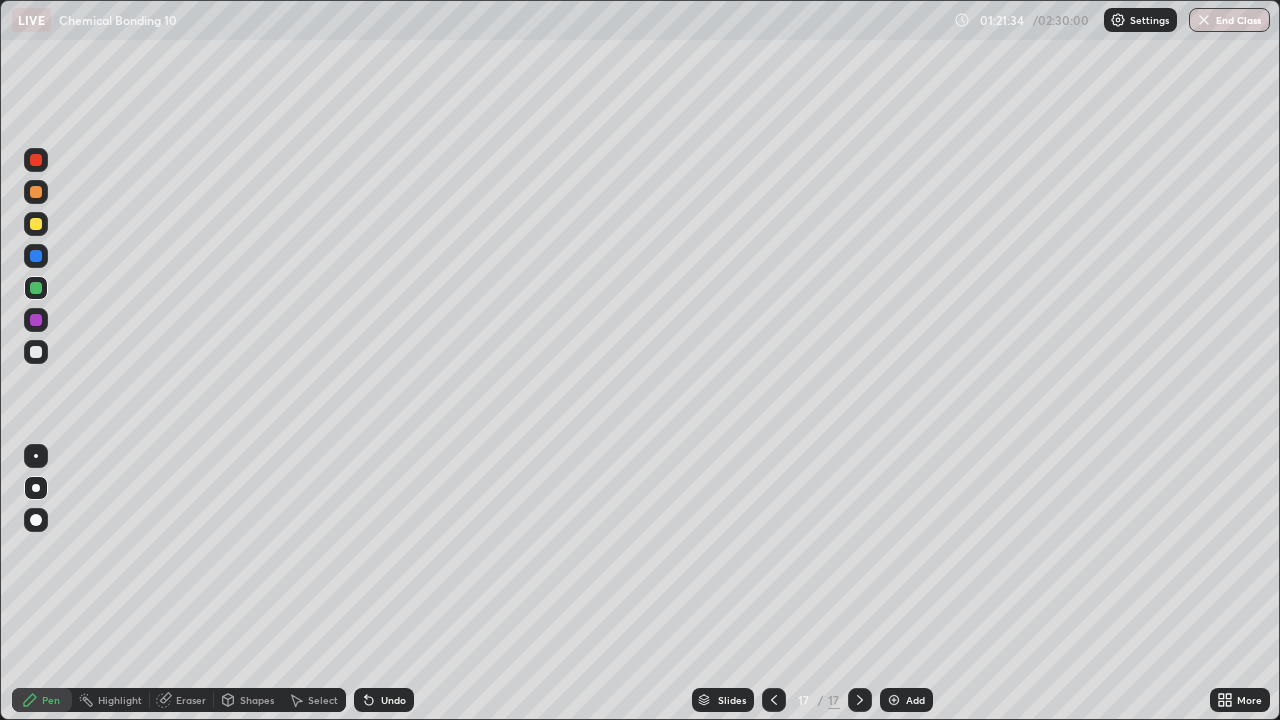 click on "Undo" at bounding box center [393, 700] 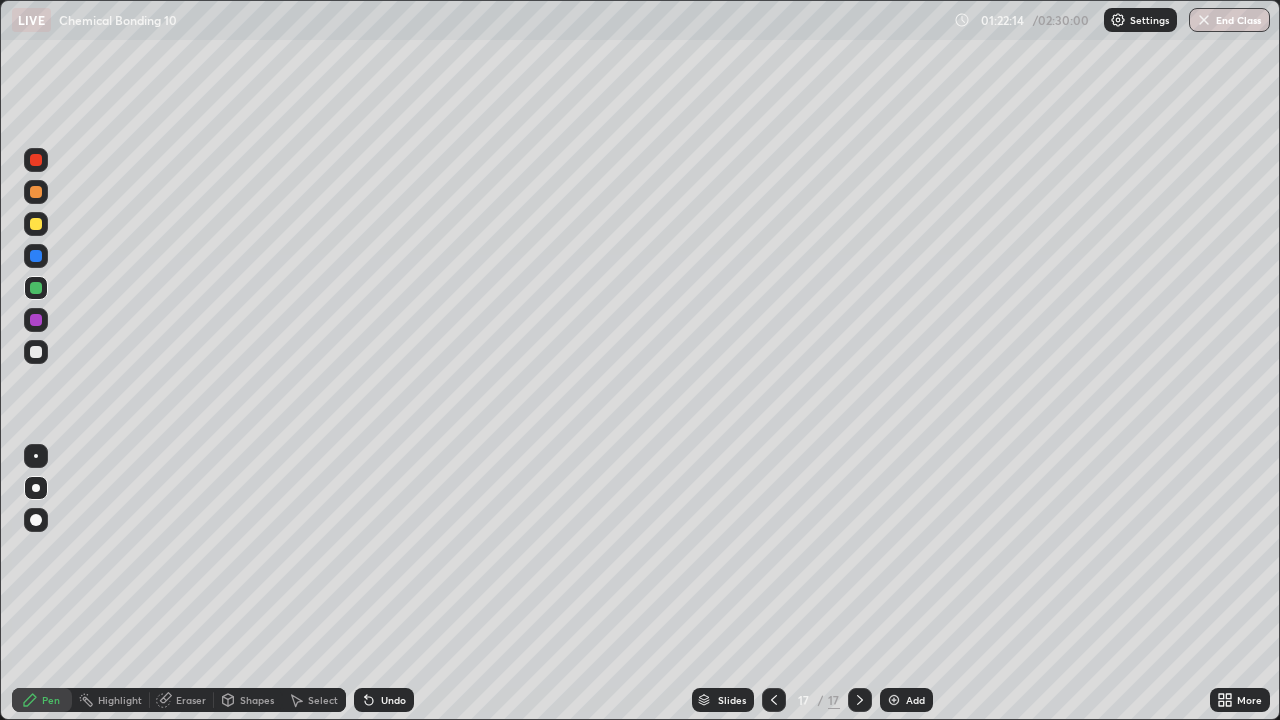 click at bounding box center (36, 224) 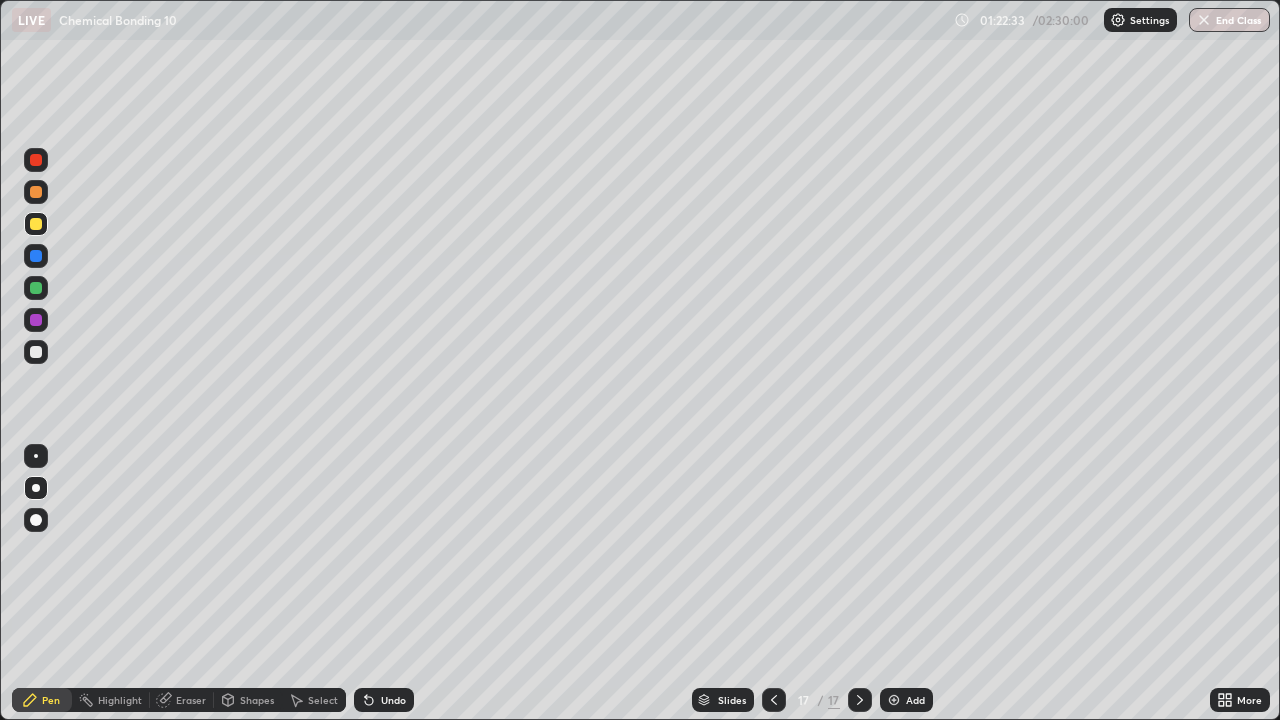 click at bounding box center [36, 288] 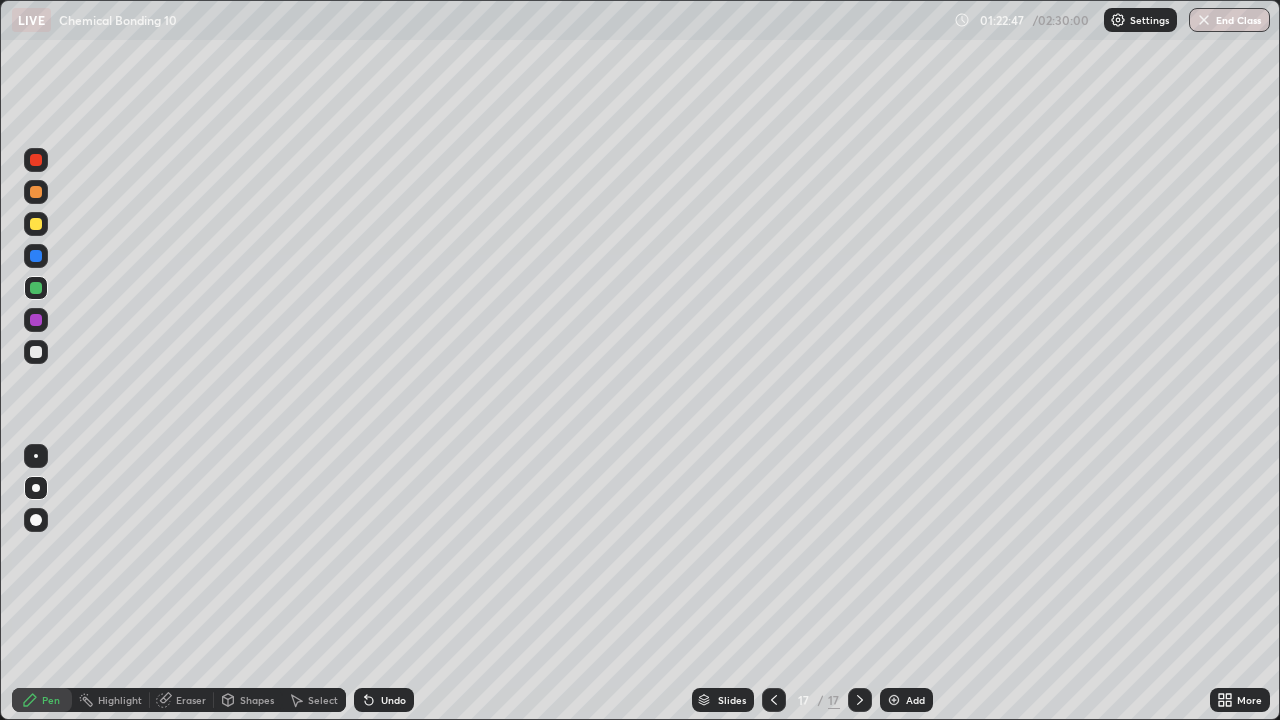 click on "Eraser" at bounding box center (182, 700) 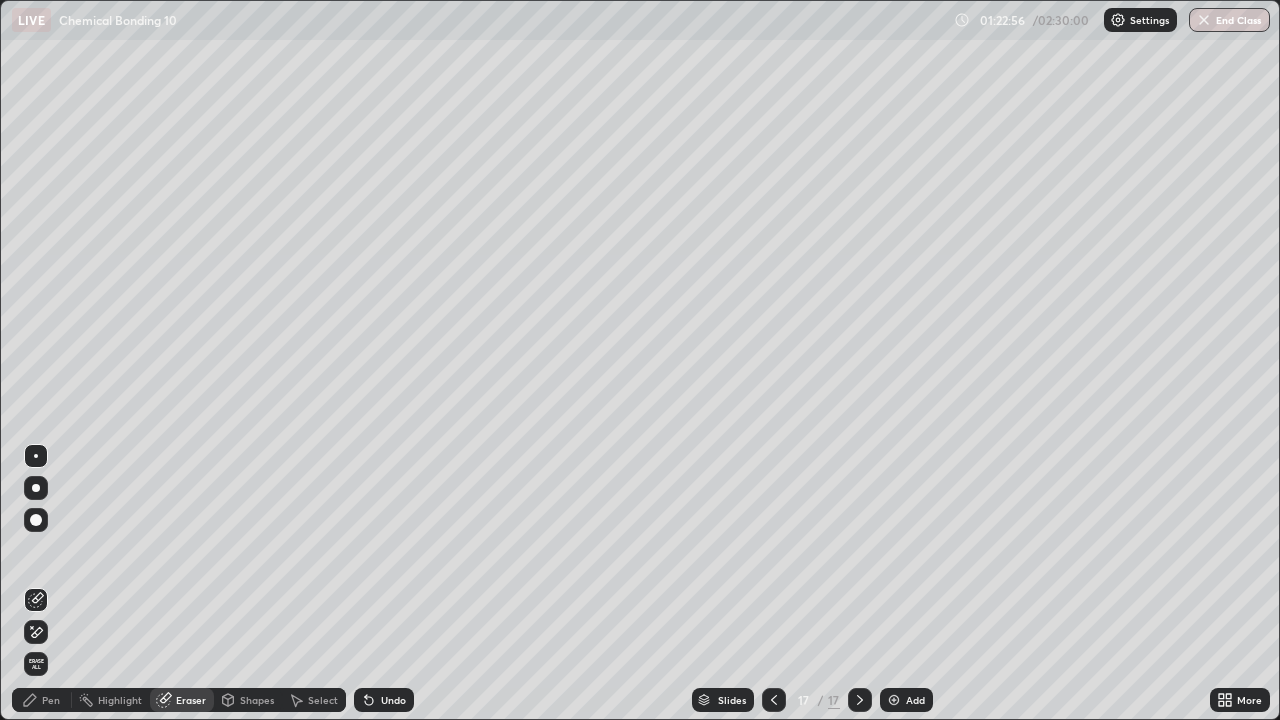 click on "Pen" at bounding box center (51, 700) 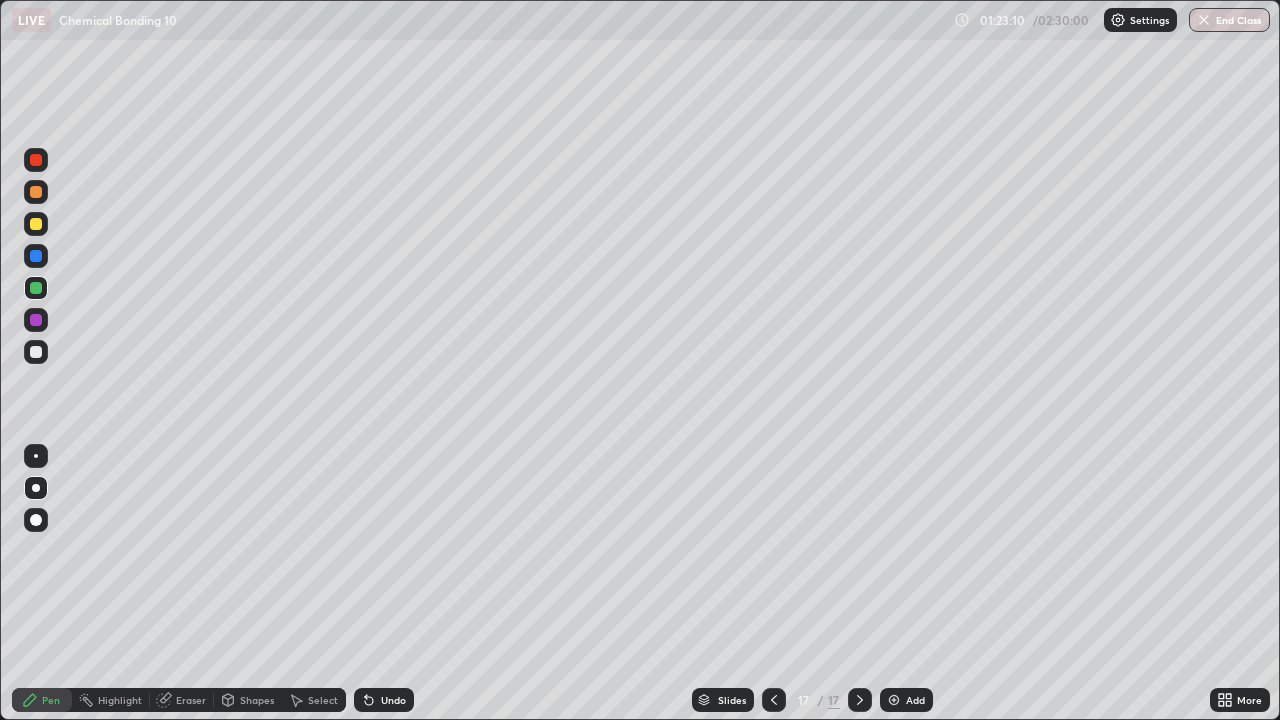 click on "Add" at bounding box center (906, 700) 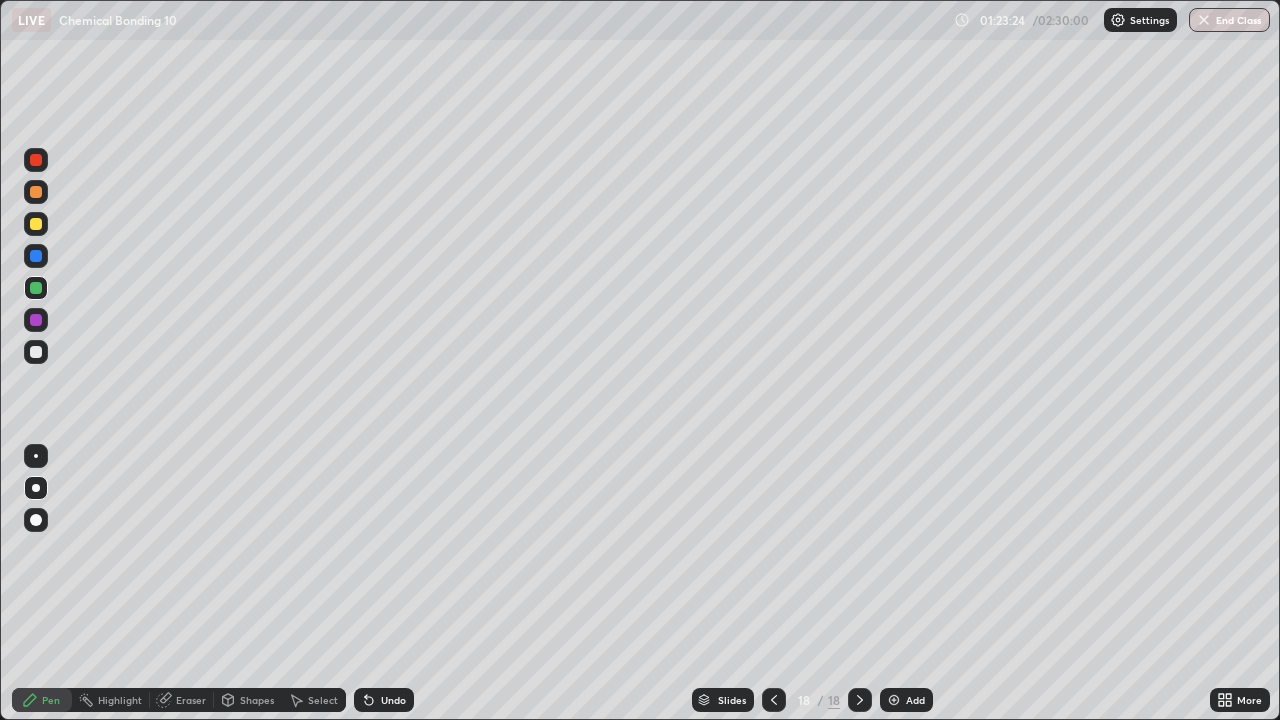 click at bounding box center [36, 224] 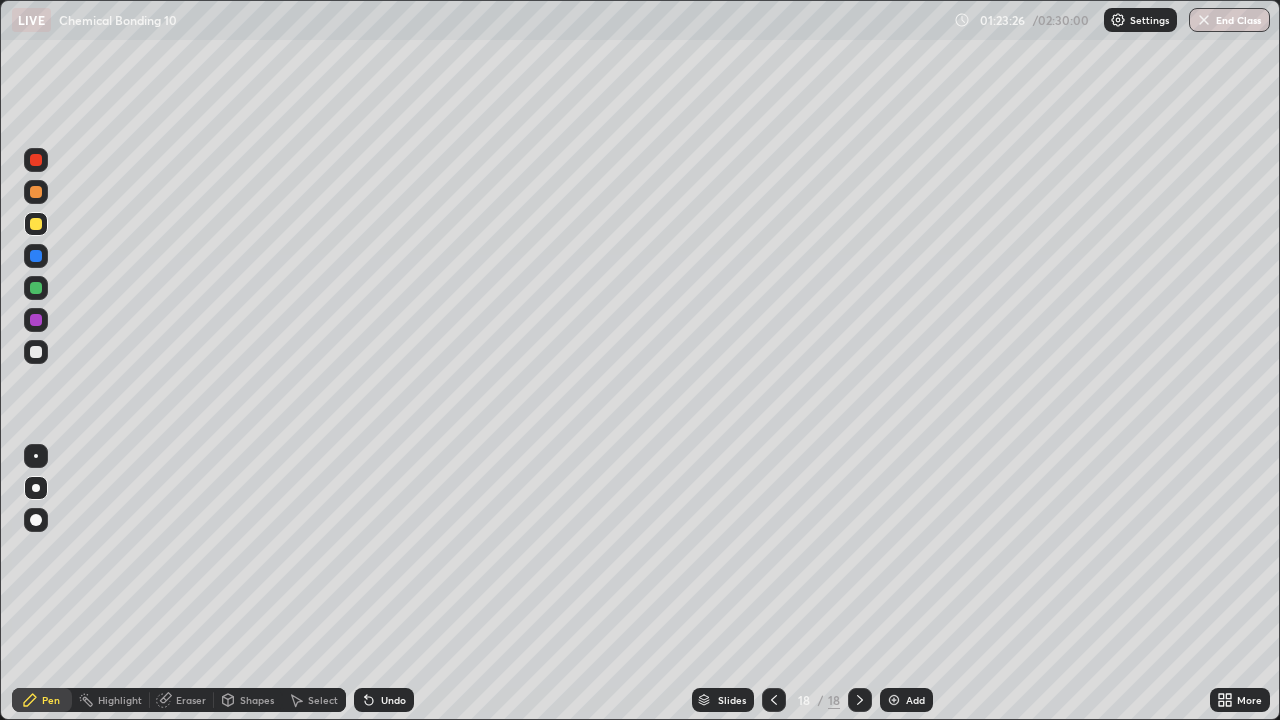 click on "Undo" at bounding box center (393, 700) 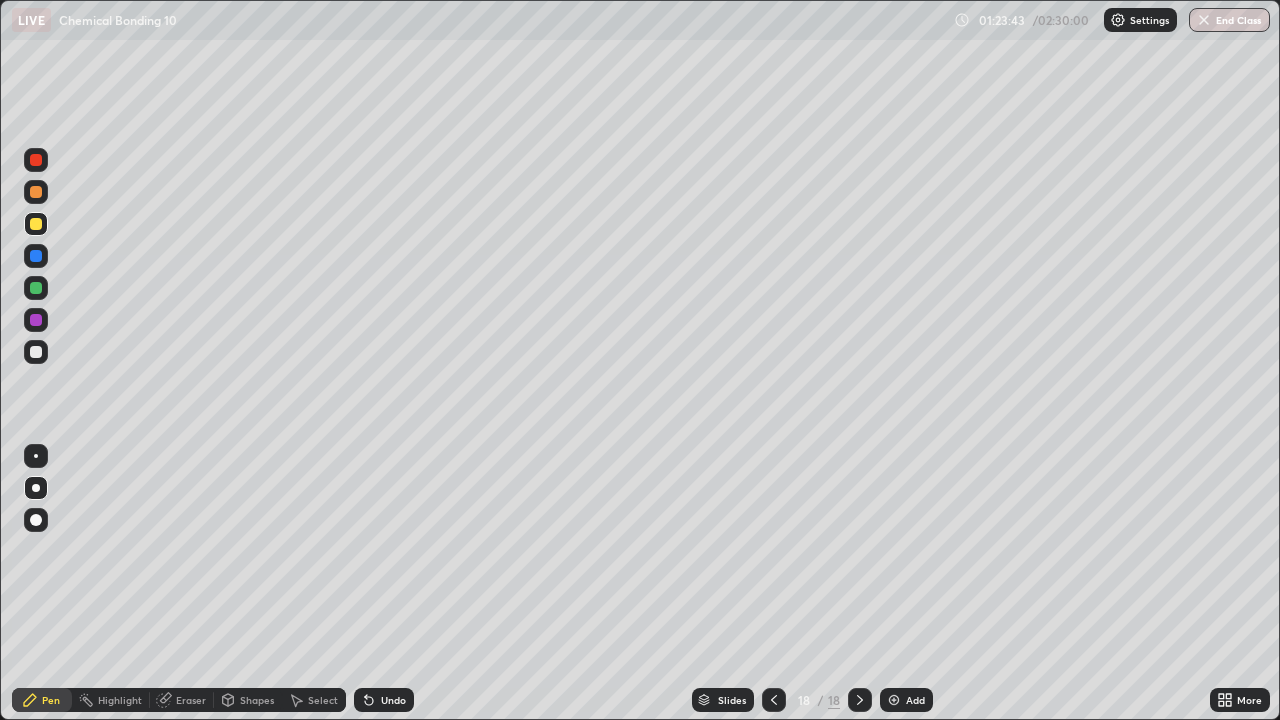 click at bounding box center [36, 224] 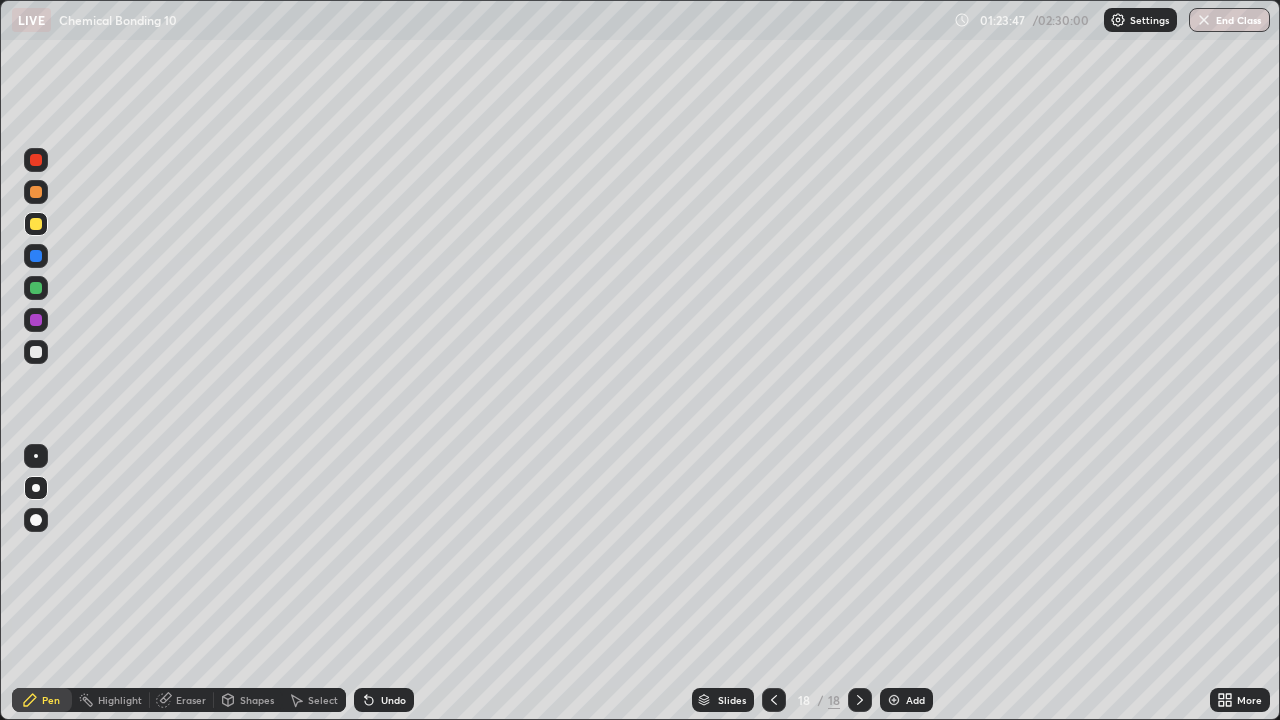click 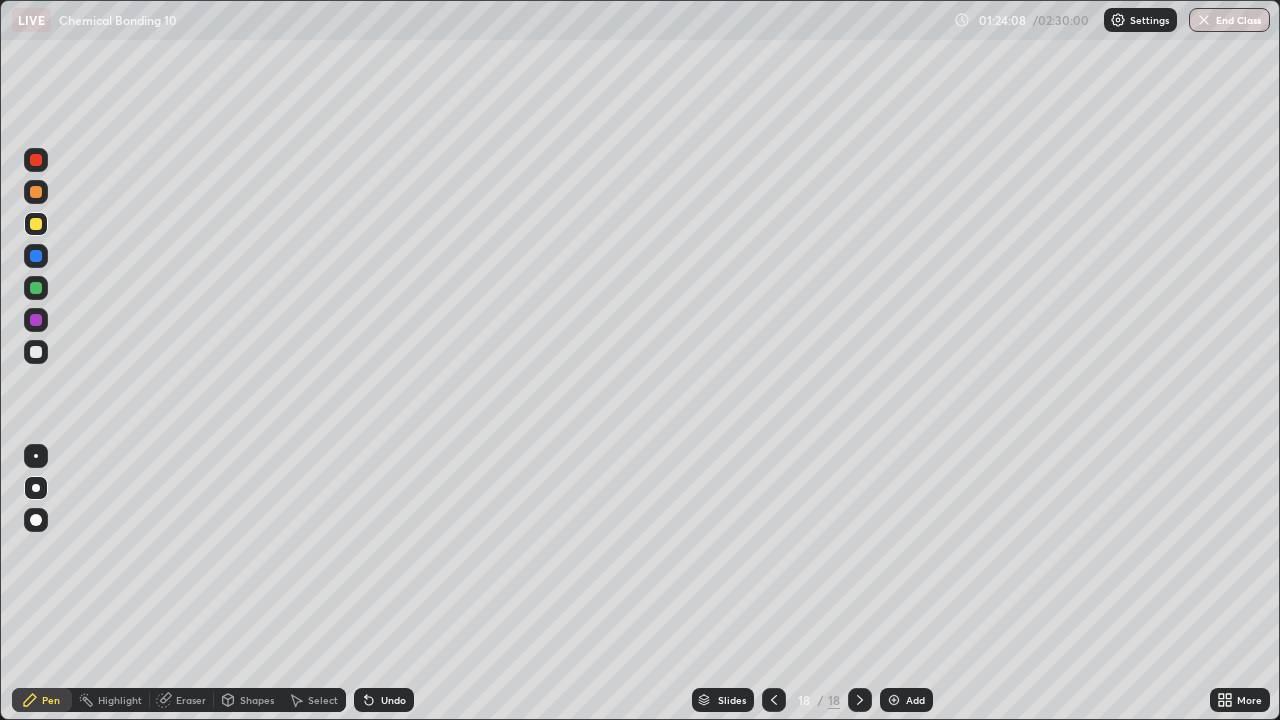 click on "Undo" at bounding box center (384, 700) 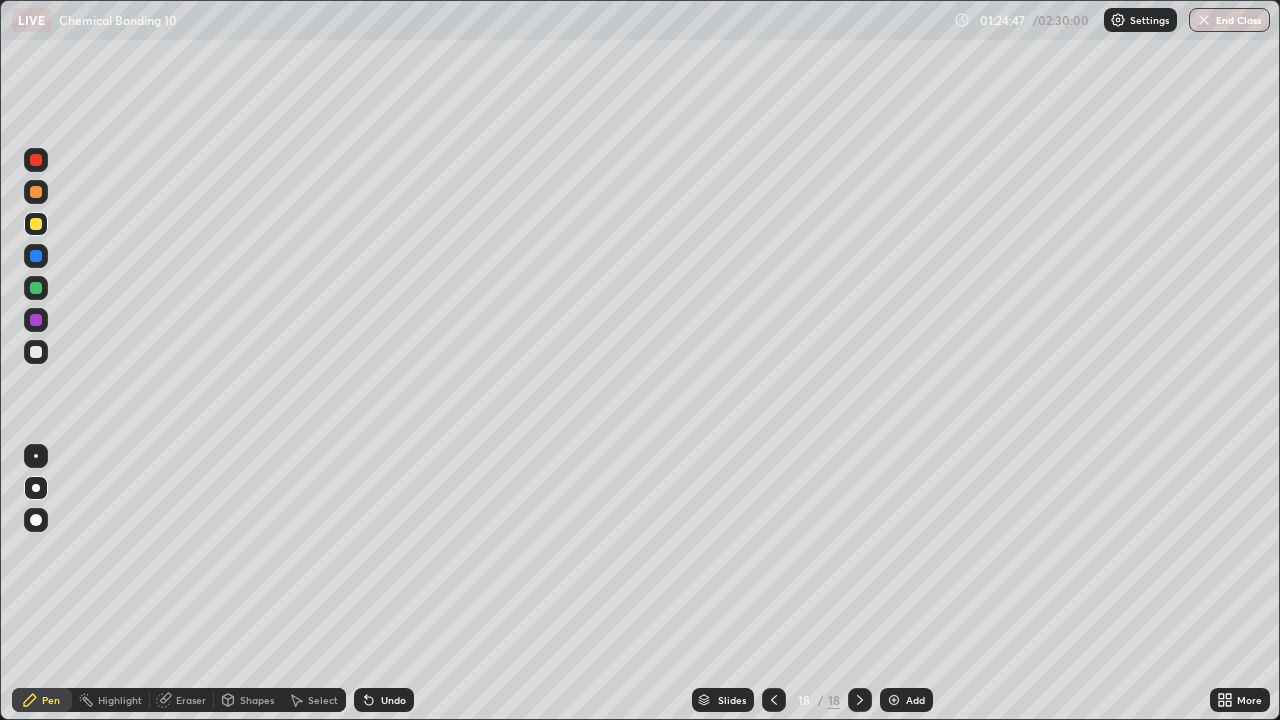 click on "Undo" at bounding box center [393, 700] 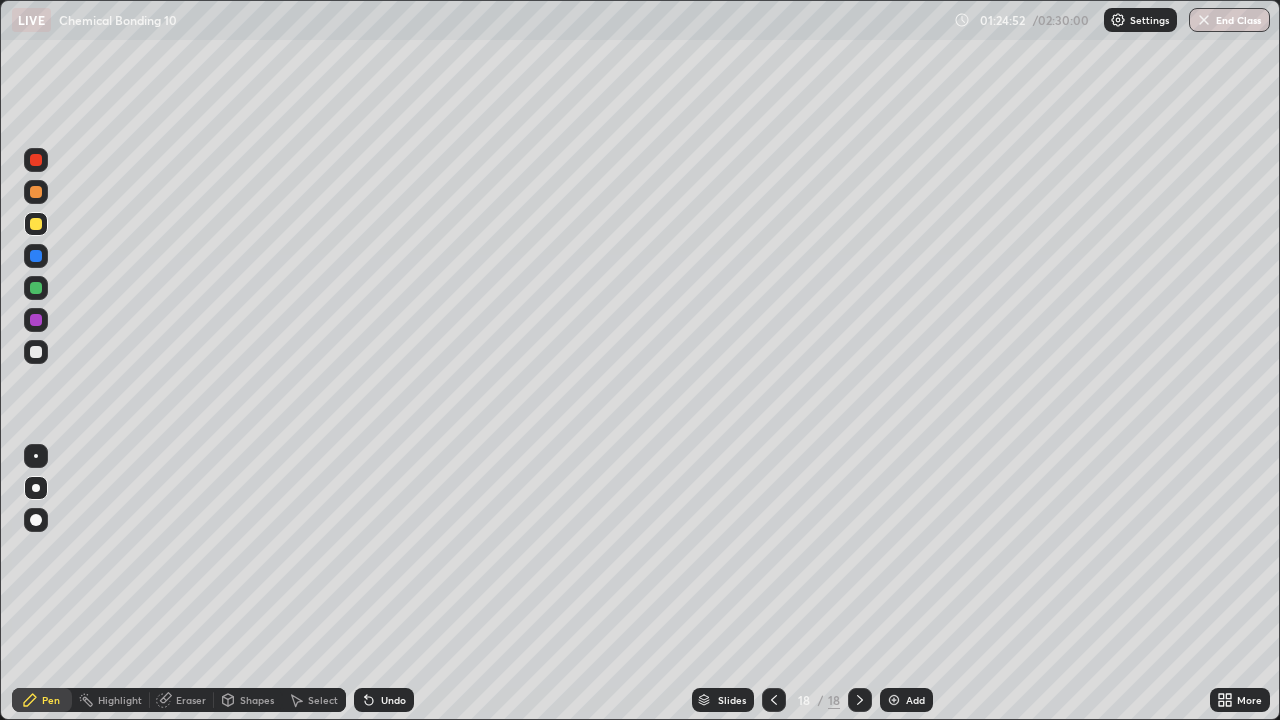 click at bounding box center (36, 288) 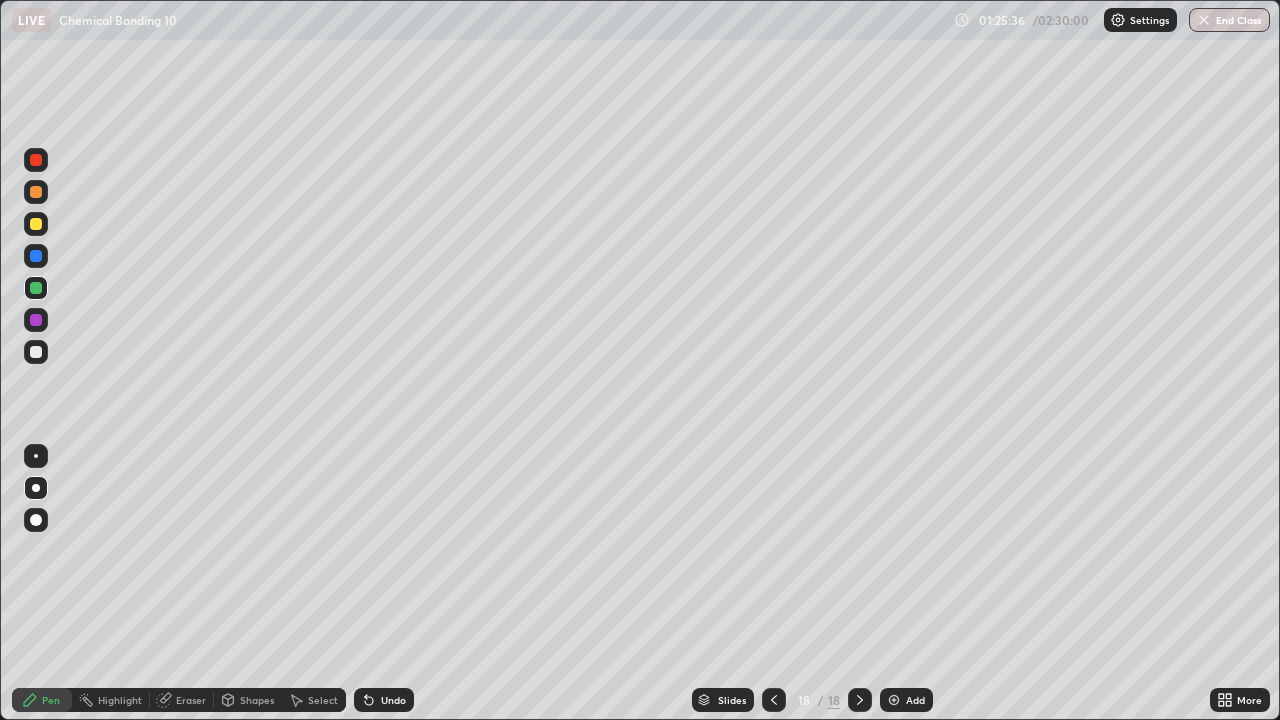 click at bounding box center (774, 700) 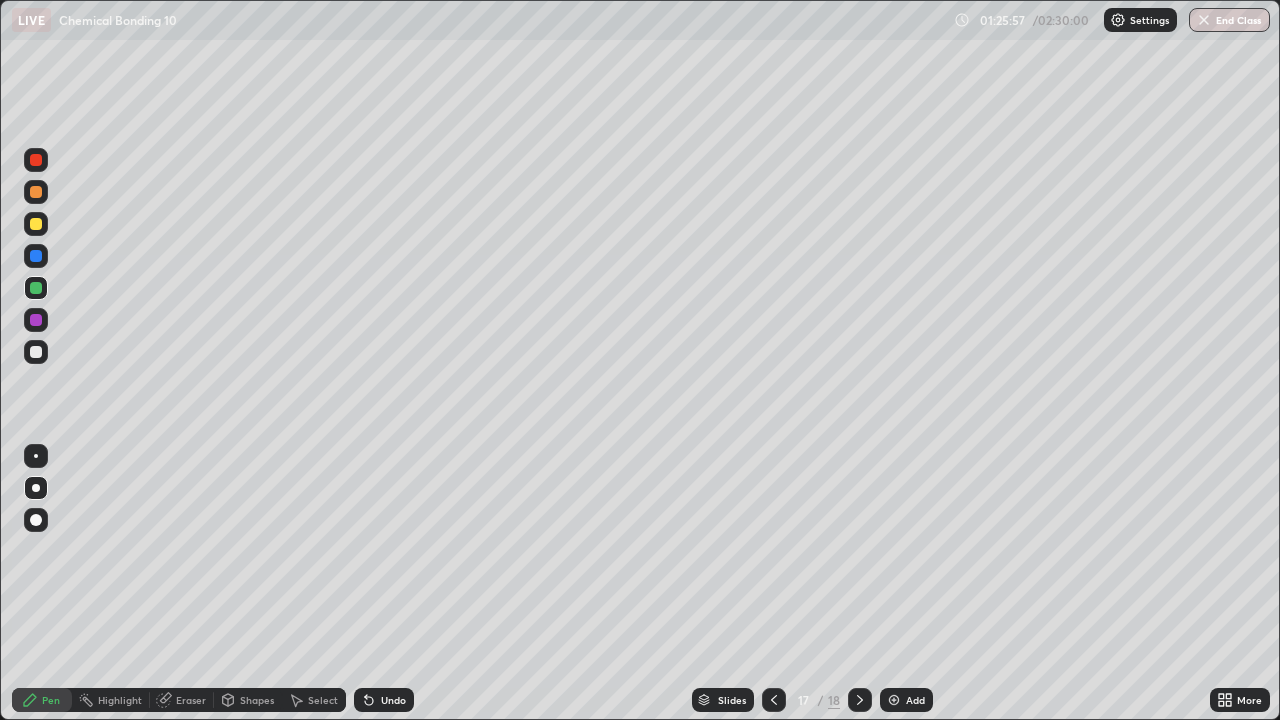 click 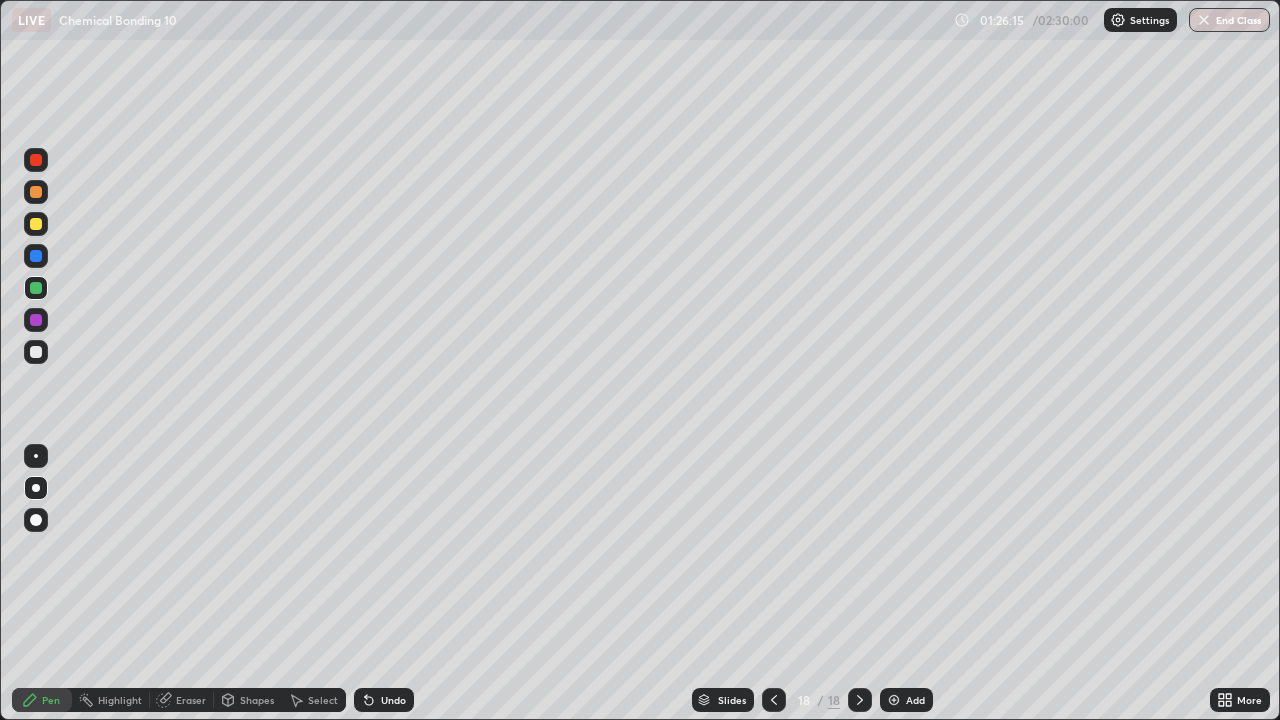 click on "Undo" at bounding box center (384, 700) 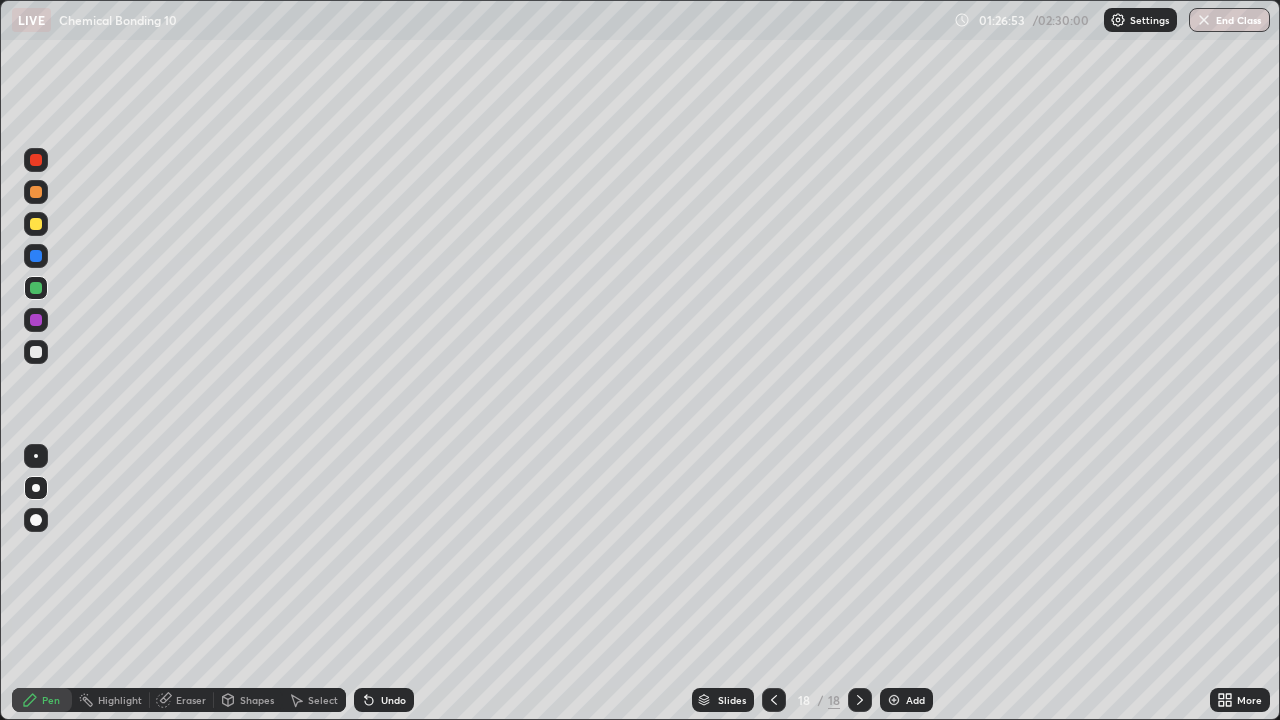click at bounding box center (36, 224) 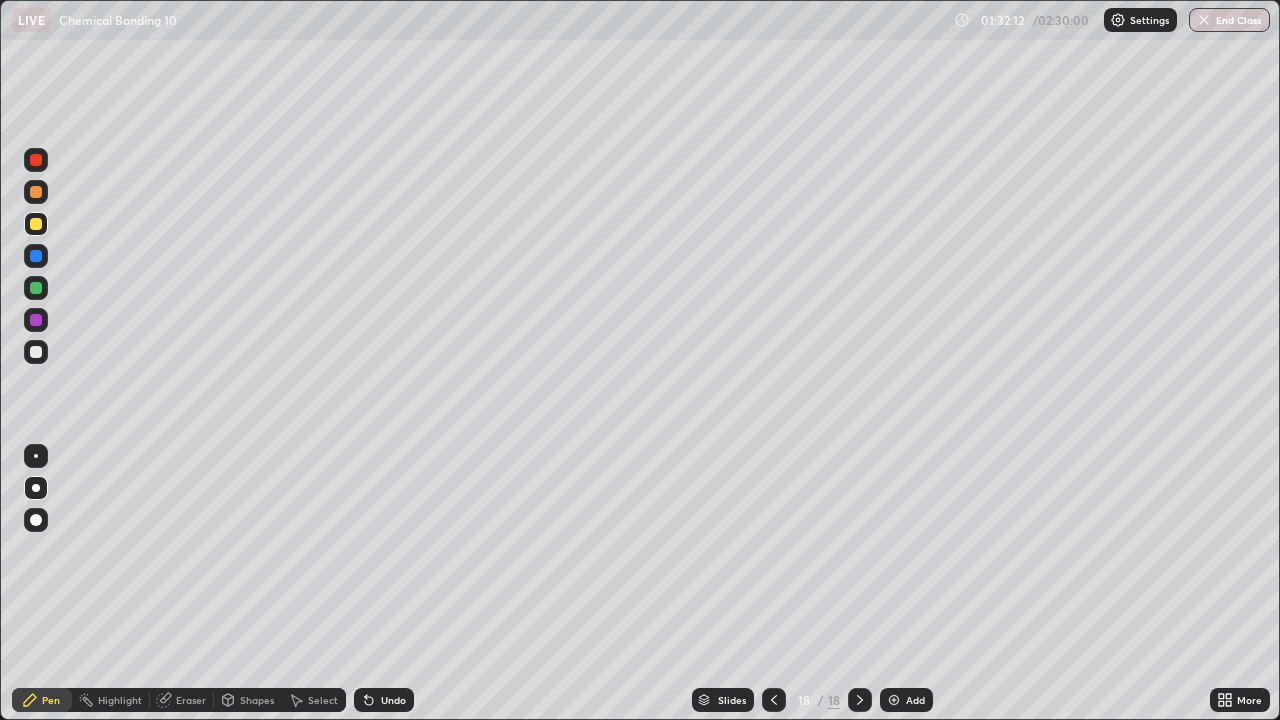 click at bounding box center [894, 700] 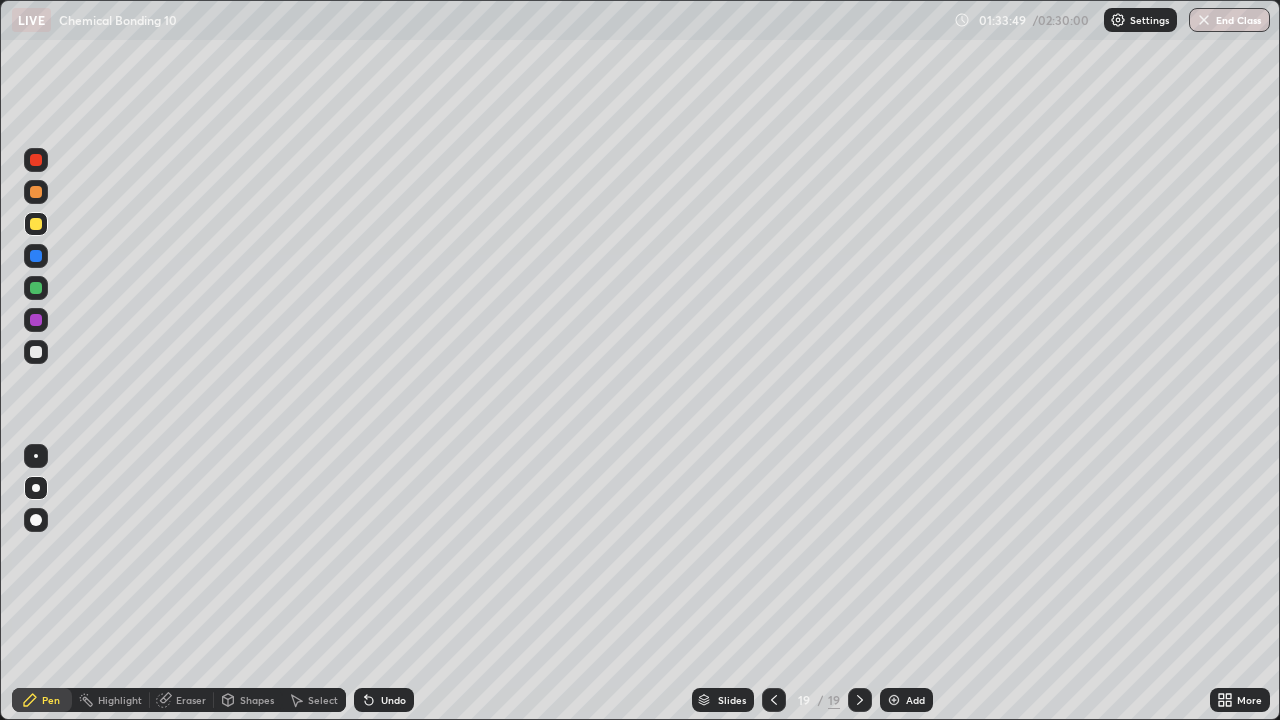 click at bounding box center [36, 352] 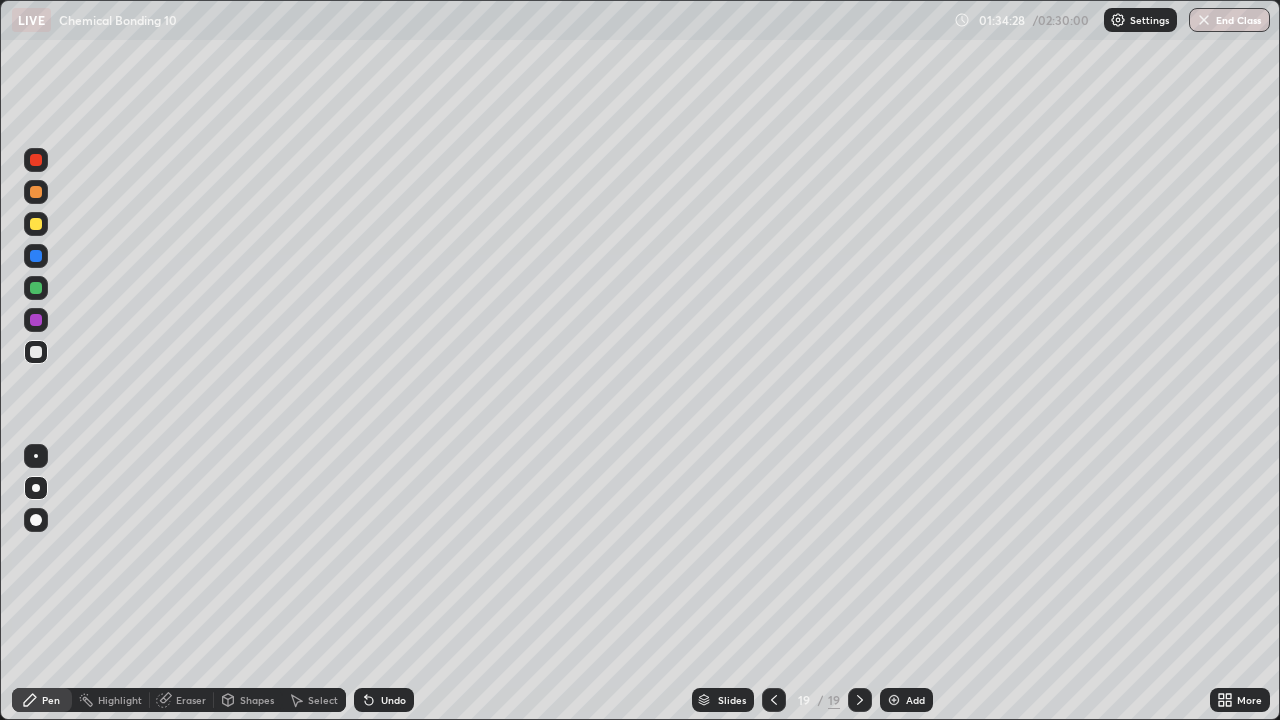click at bounding box center (36, 224) 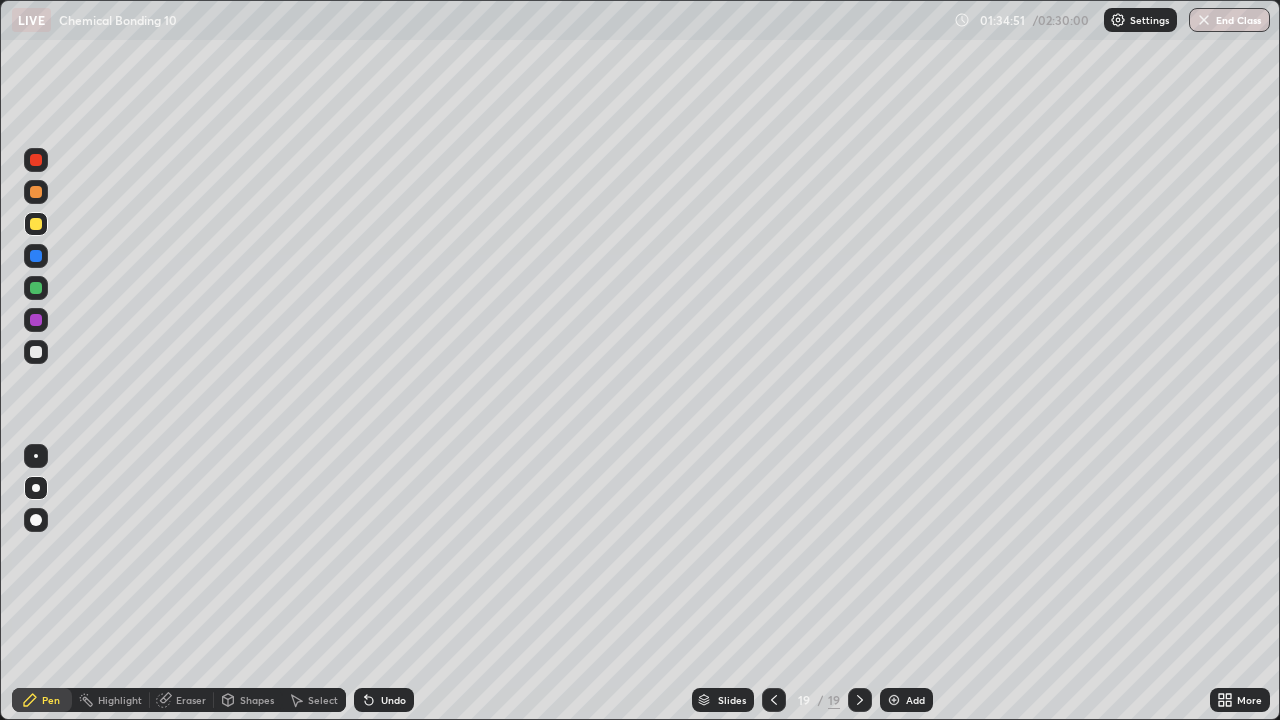 click on "Undo" at bounding box center [384, 700] 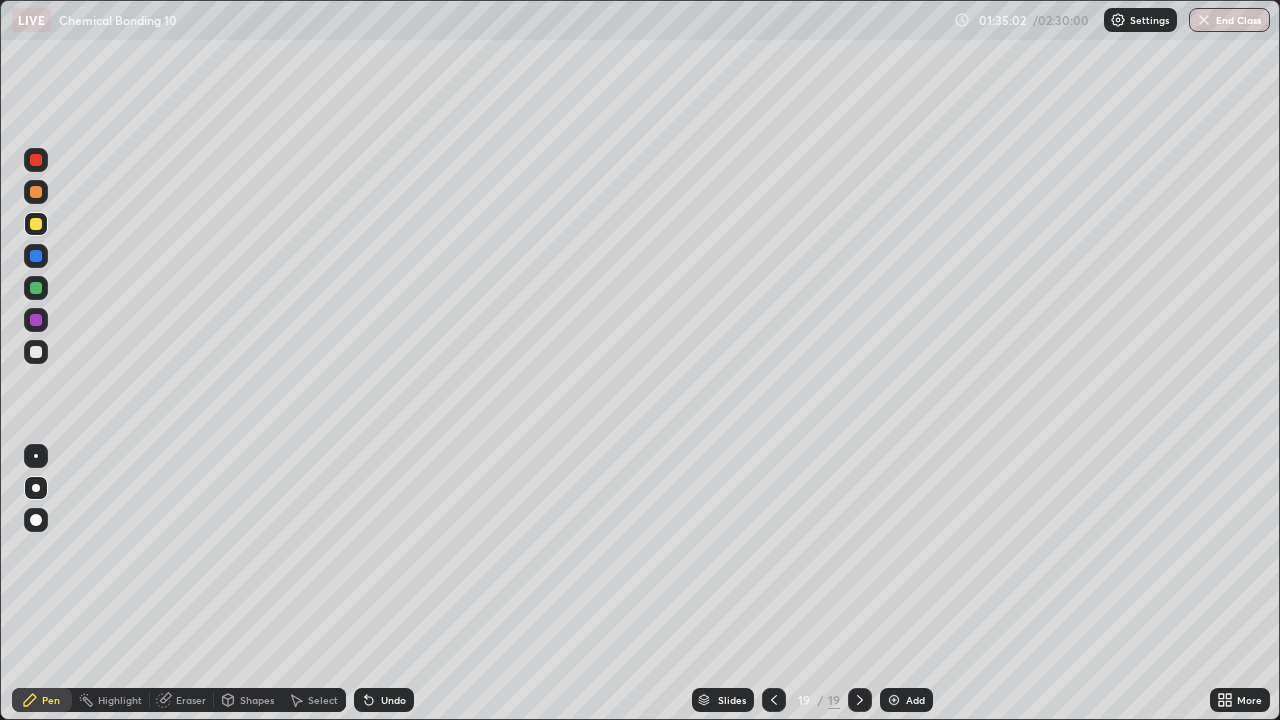 click at bounding box center (36, 288) 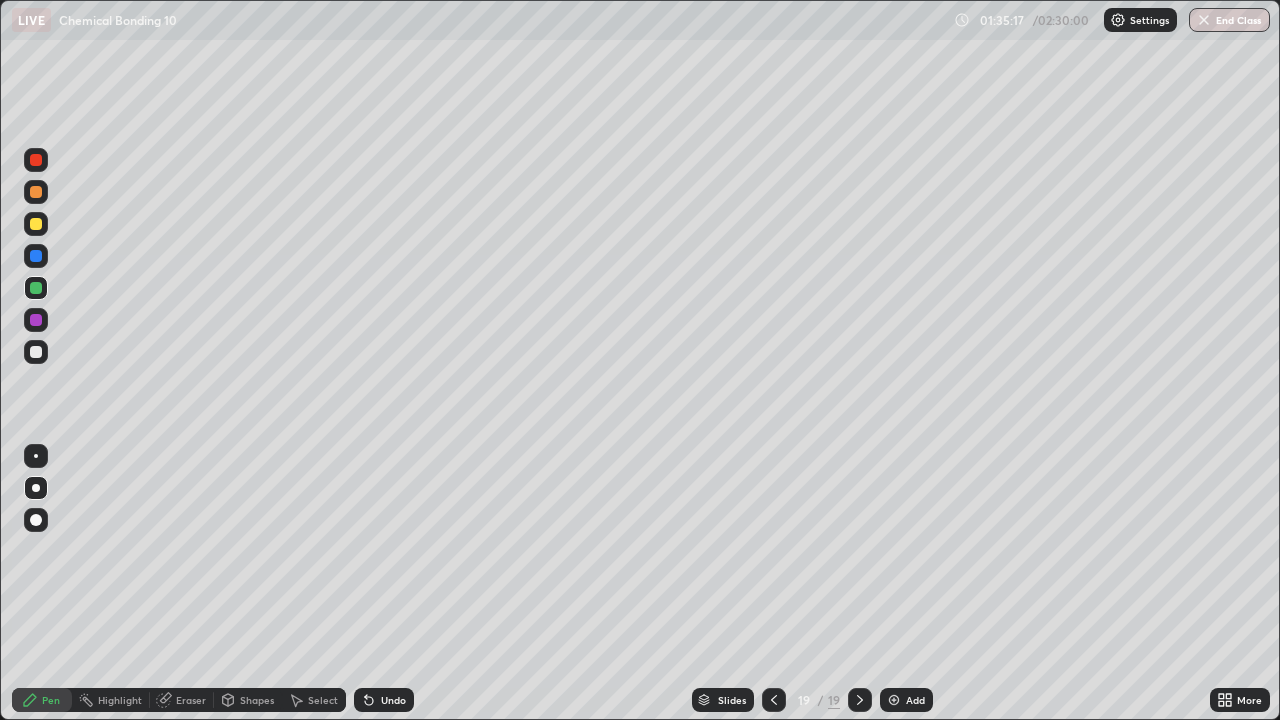 click on "Undo" at bounding box center [384, 700] 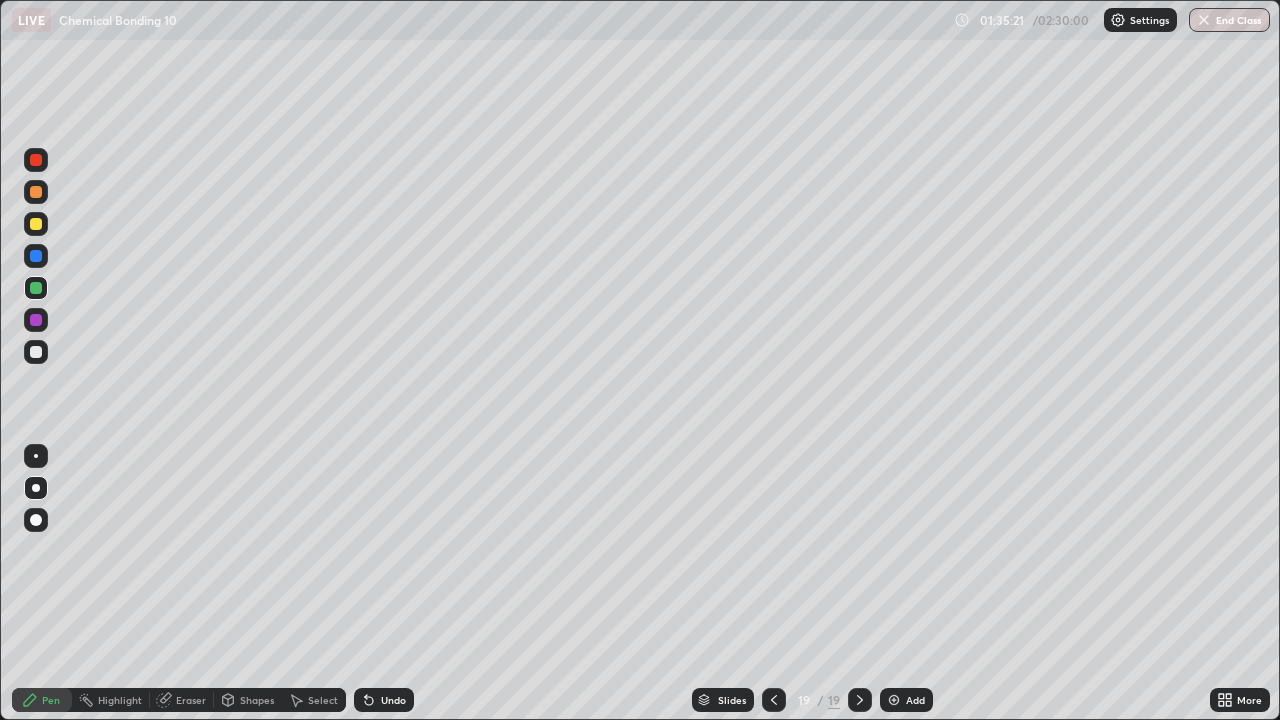 click at bounding box center (36, 352) 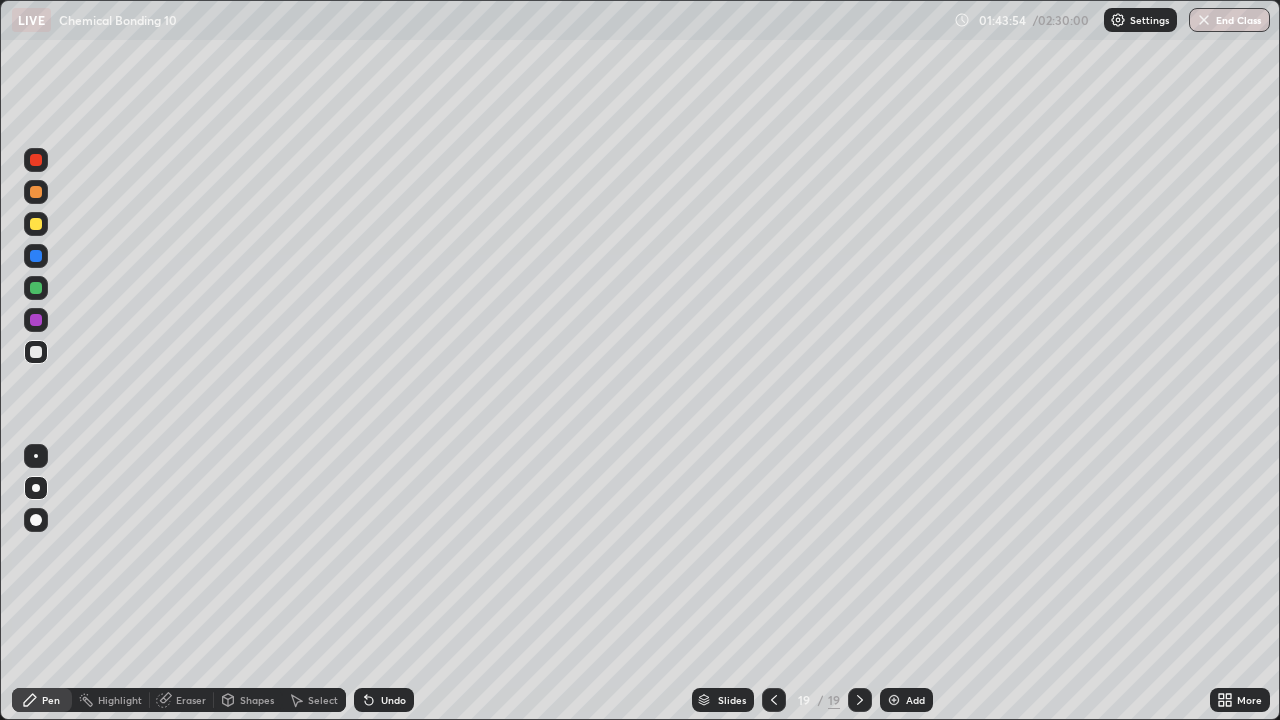 click on "Add" at bounding box center [915, 700] 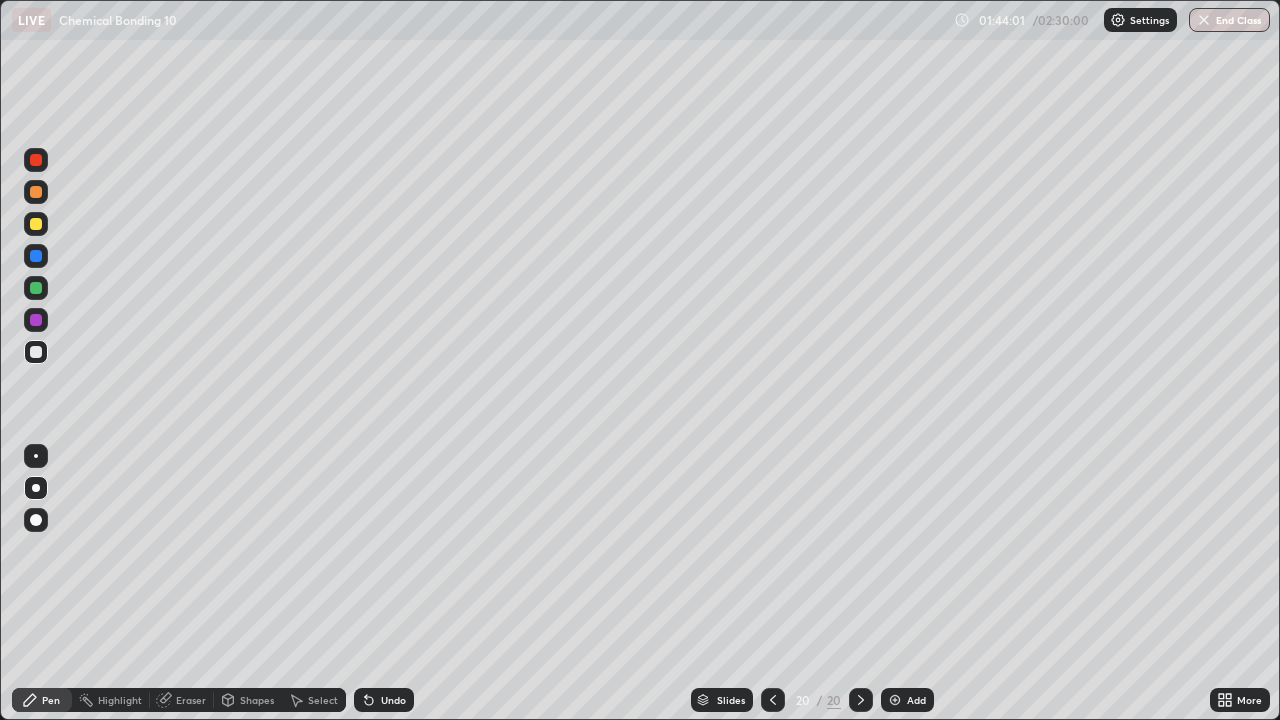 click on "Undo" at bounding box center (393, 700) 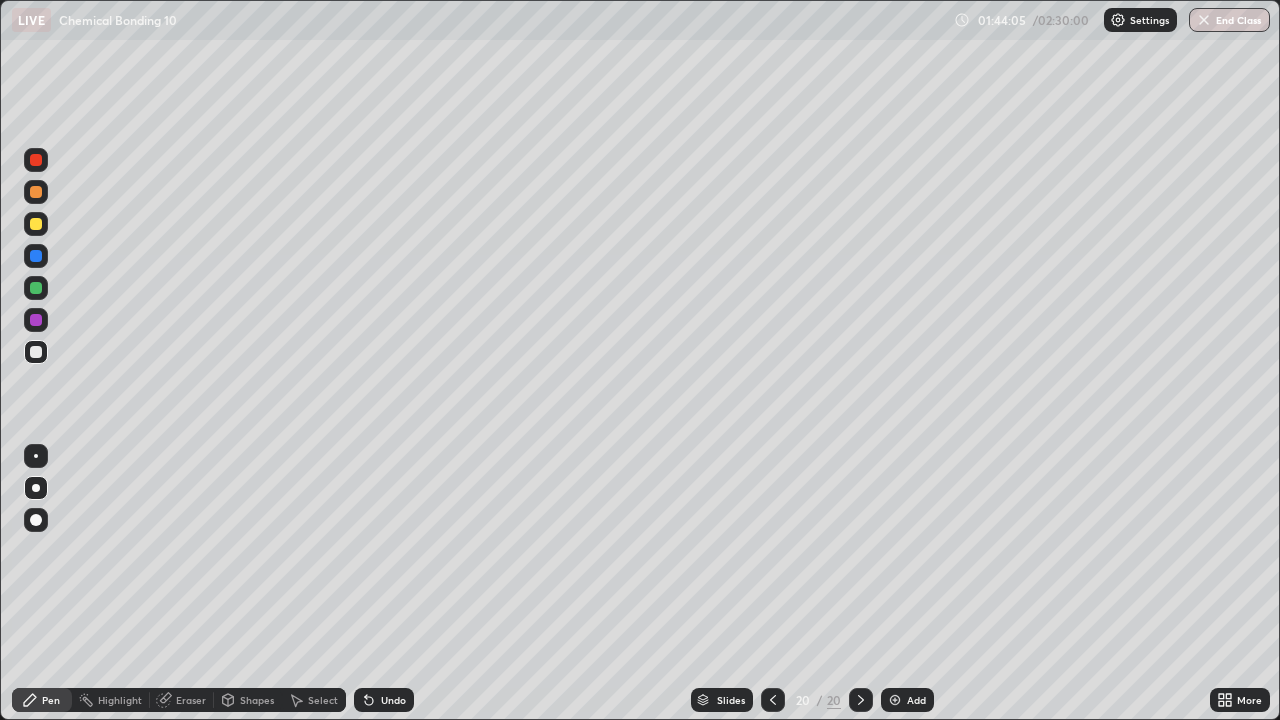 click on "Undo" at bounding box center (393, 700) 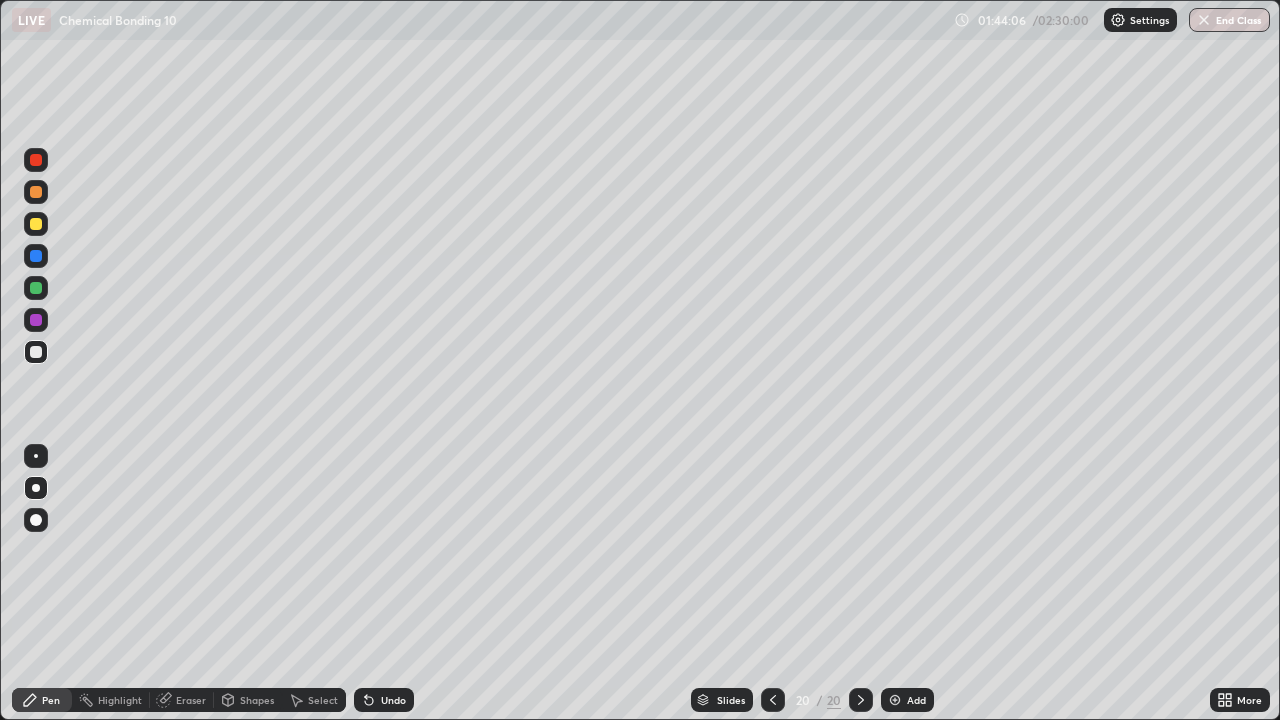 click on "Undo" at bounding box center [384, 700] 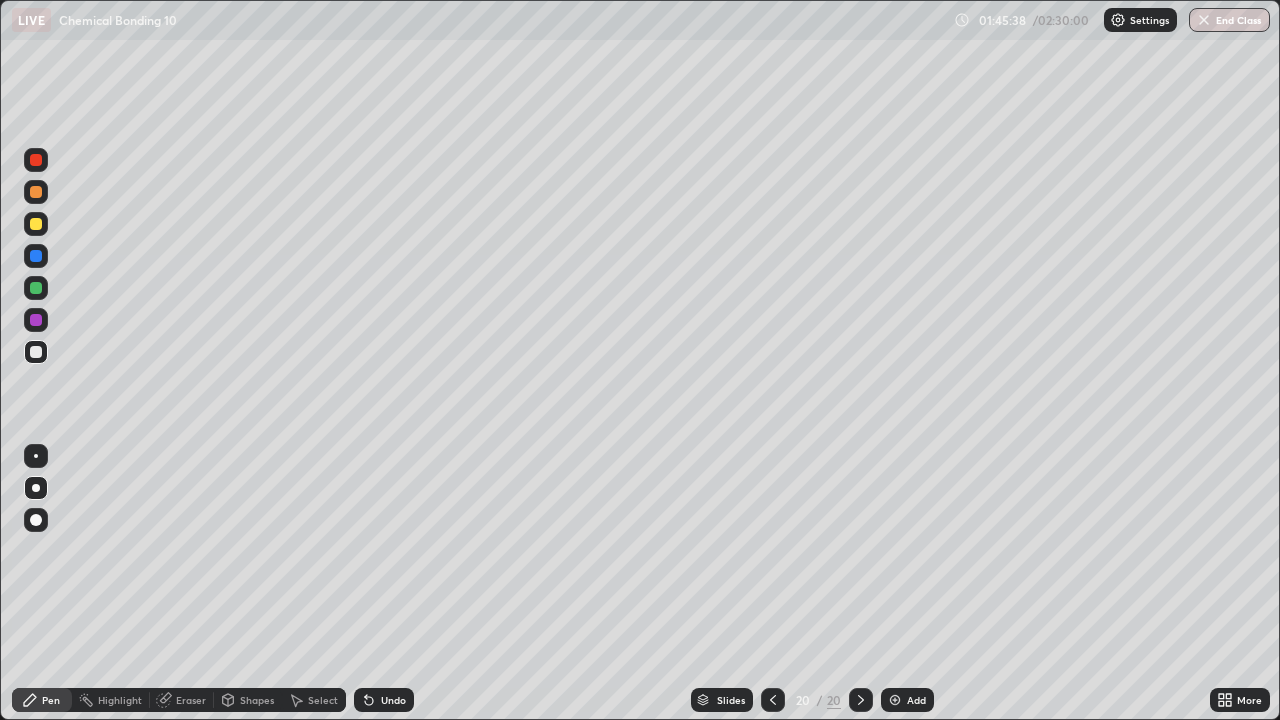 click on "Undo" at bounding box center [384, 700] 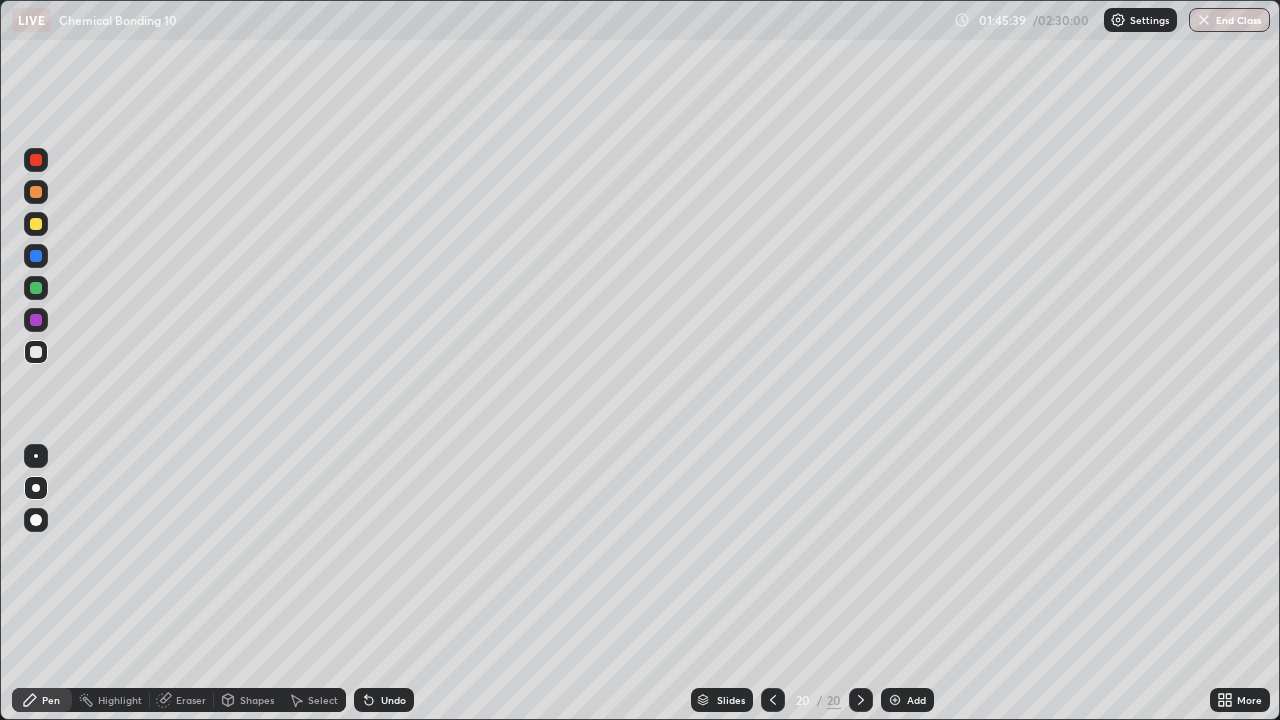 click 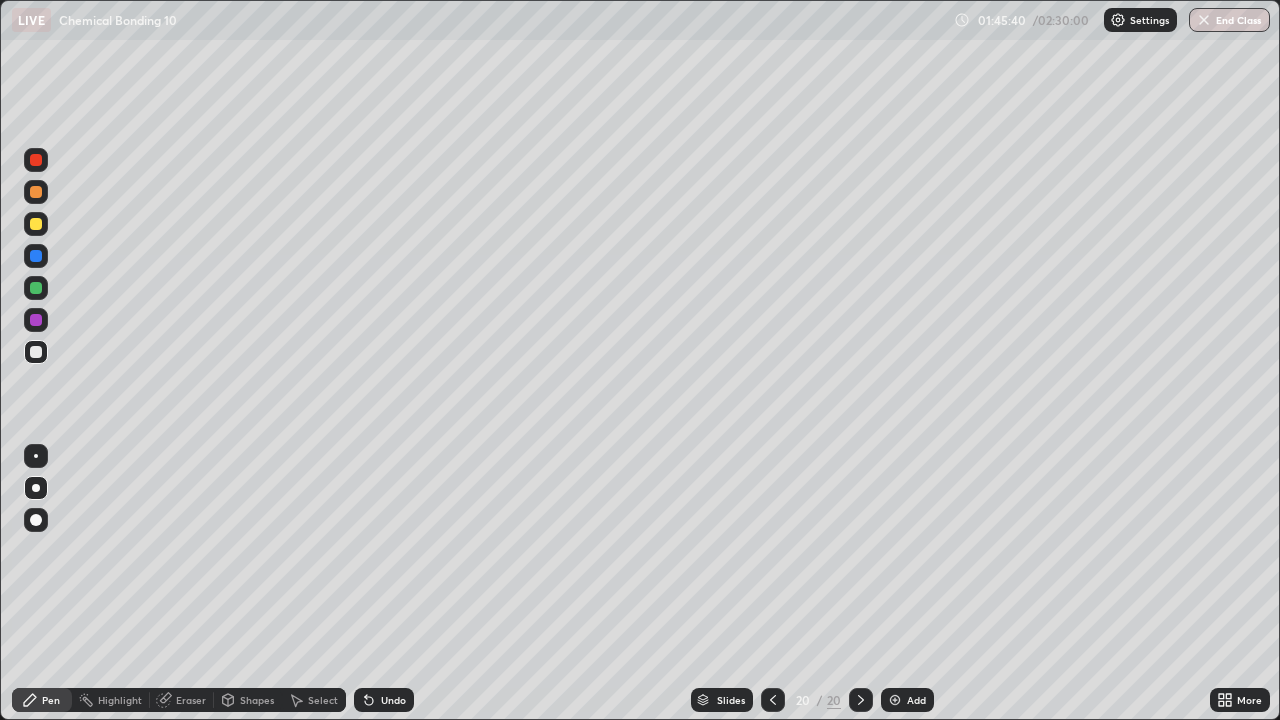 click on "Undo" at bounding box center (393, 700) 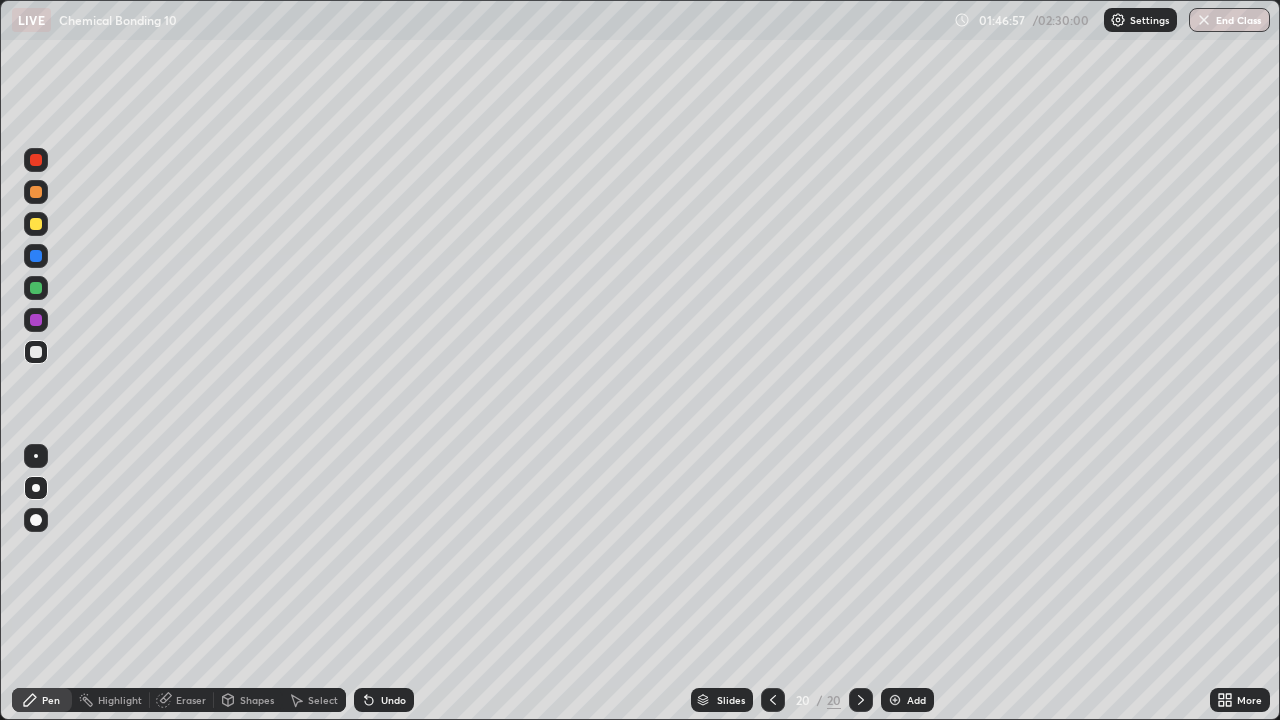 click at bounding box center (895, 700) 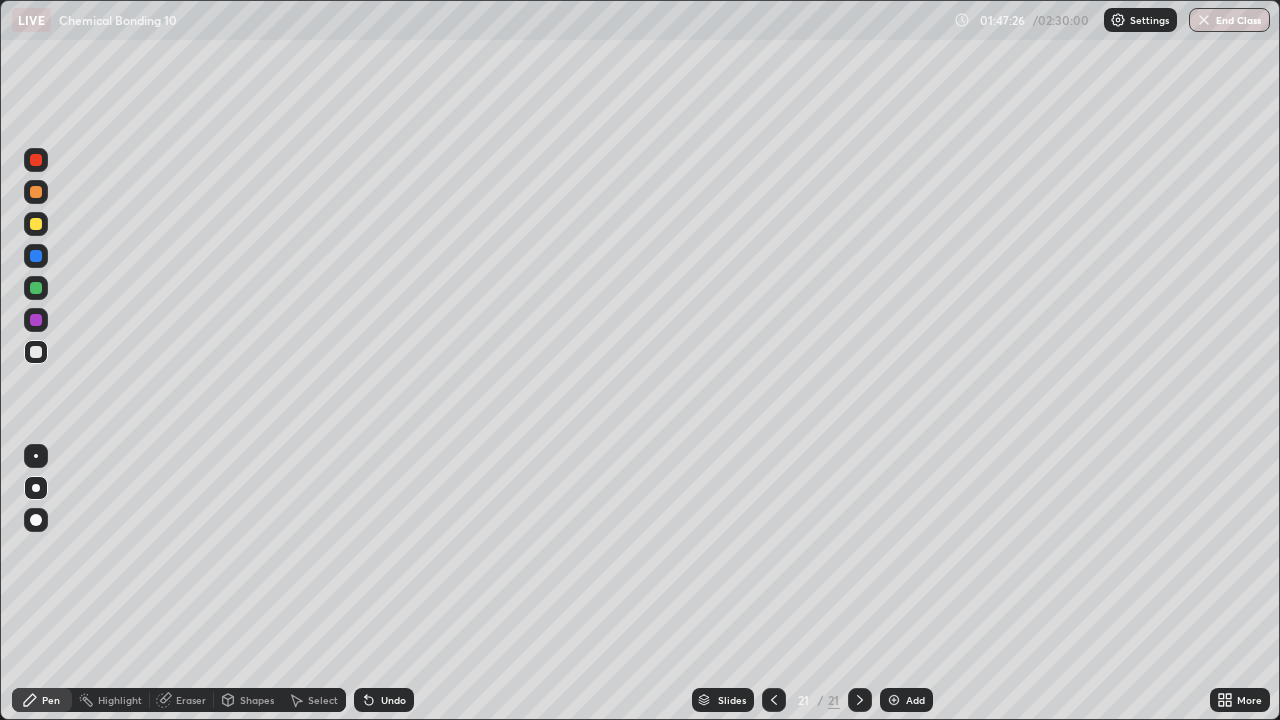 click at bounding box center (36, 320) 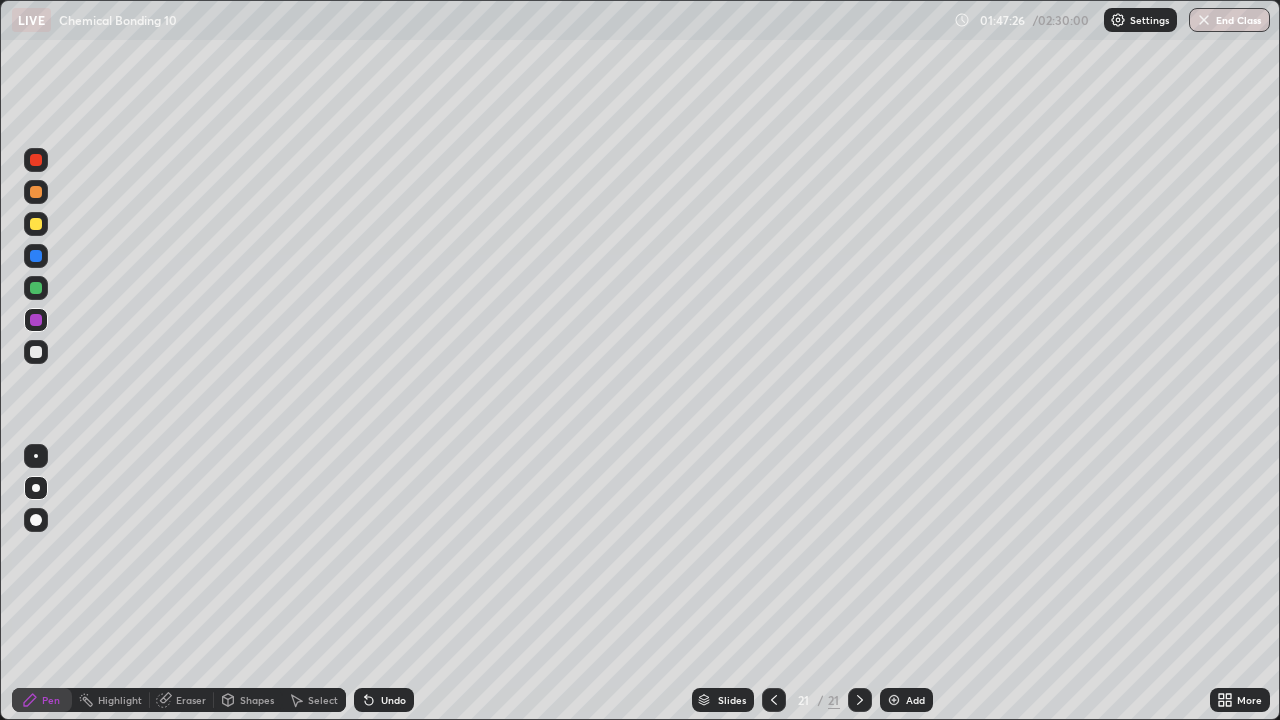 click at bounding box center [36, 288] 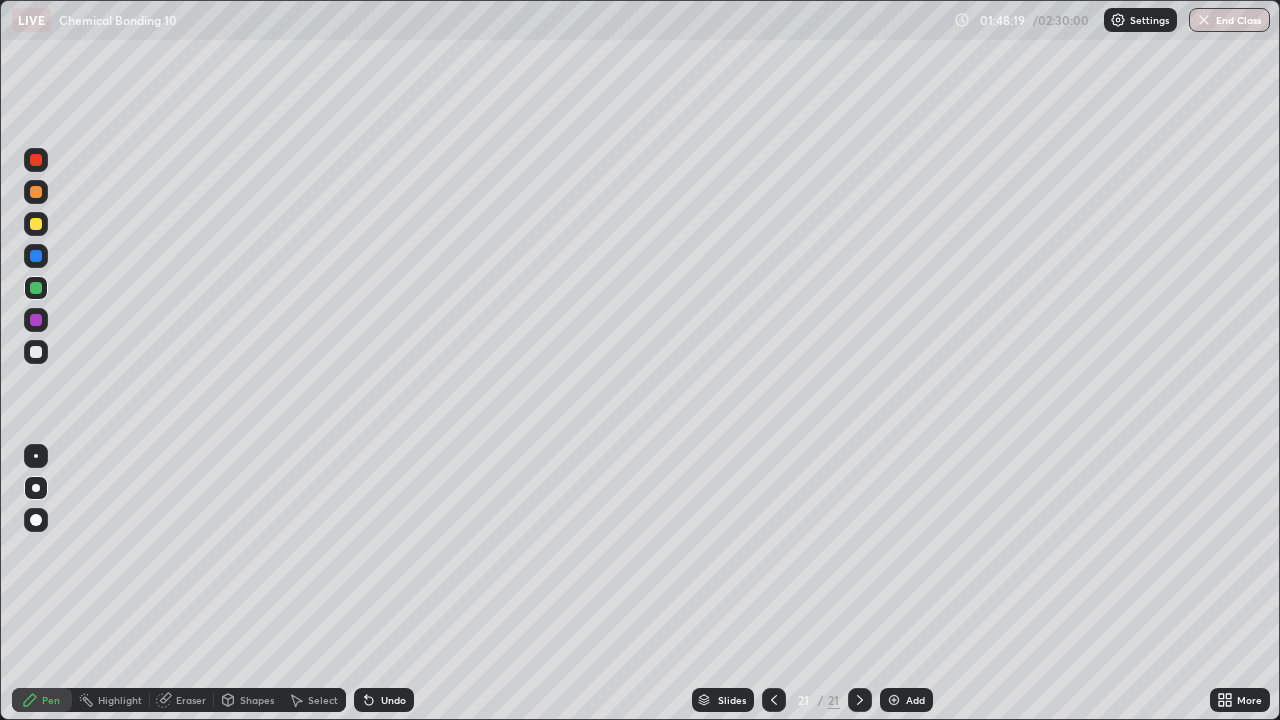 click on "Undo" at bounding box center (384, 700) 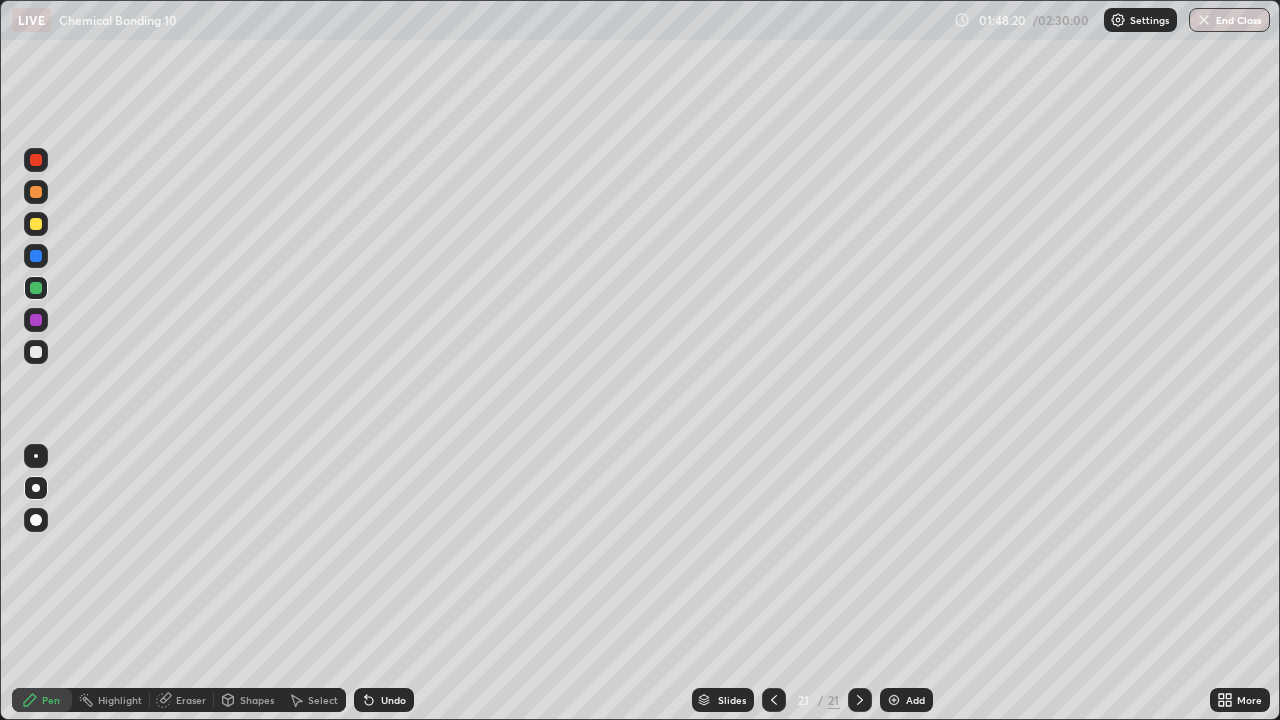 click on "Undo" at bounding box center (393, 700) 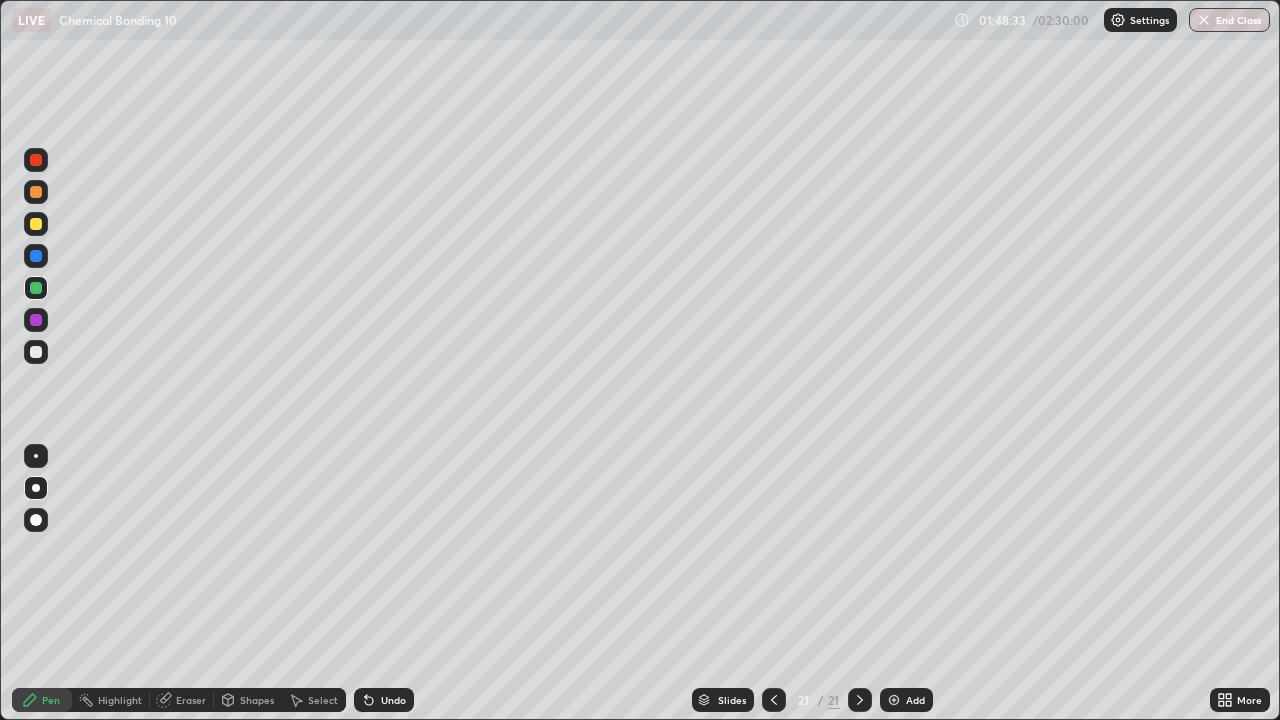 click on "Undo" at bounding box center [384, 700] 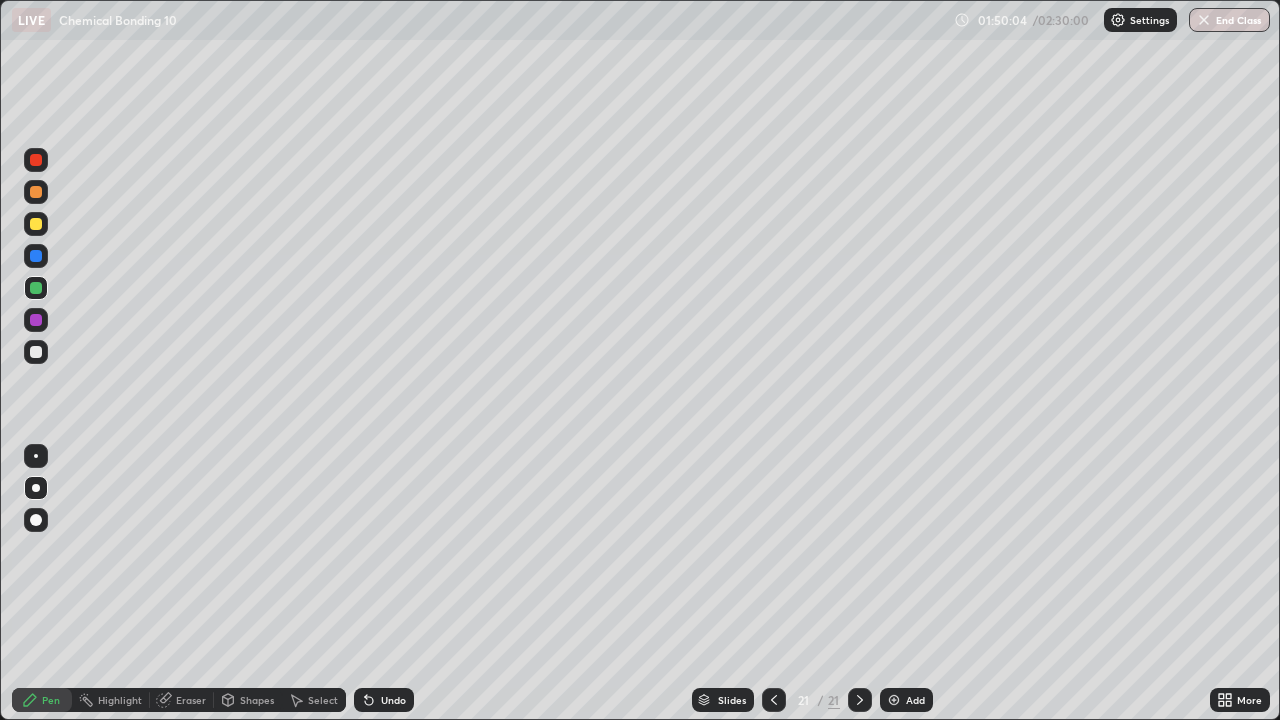 click on "Add" at bounding box center [915, 700] 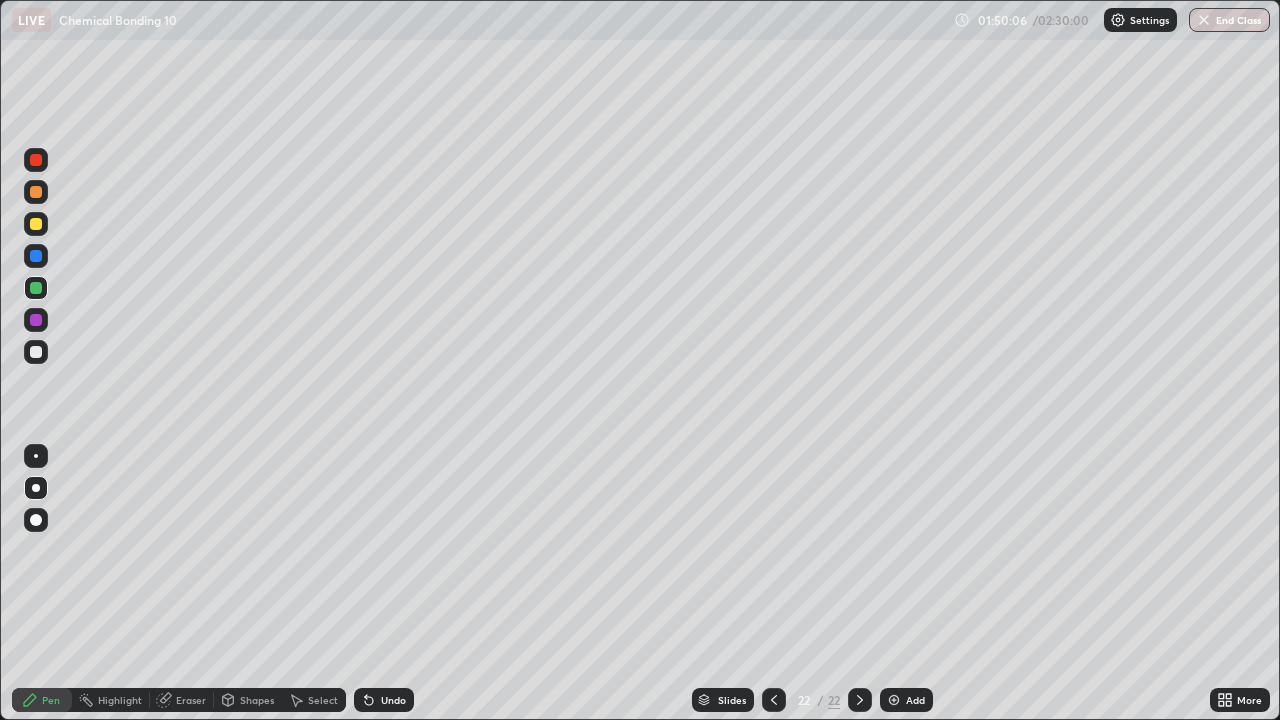 click at bounding box center [36, 224] 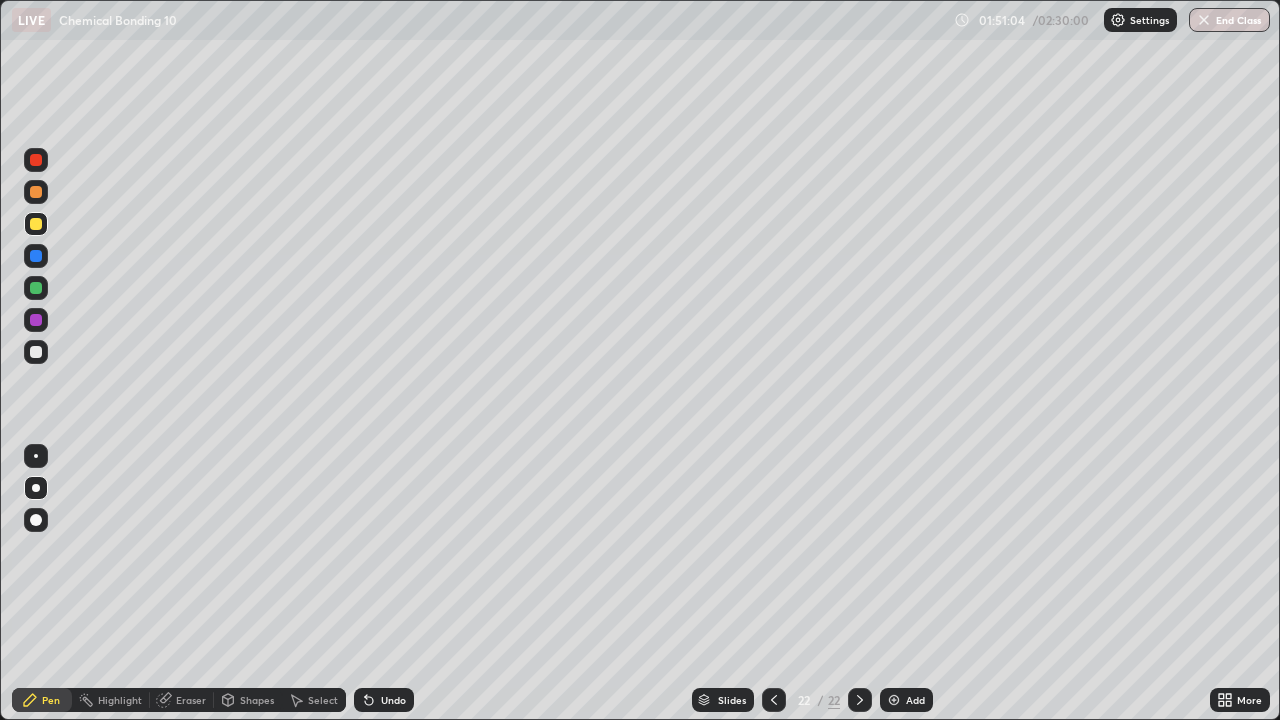 click on "Eraser" at bounding box center (191, 700) 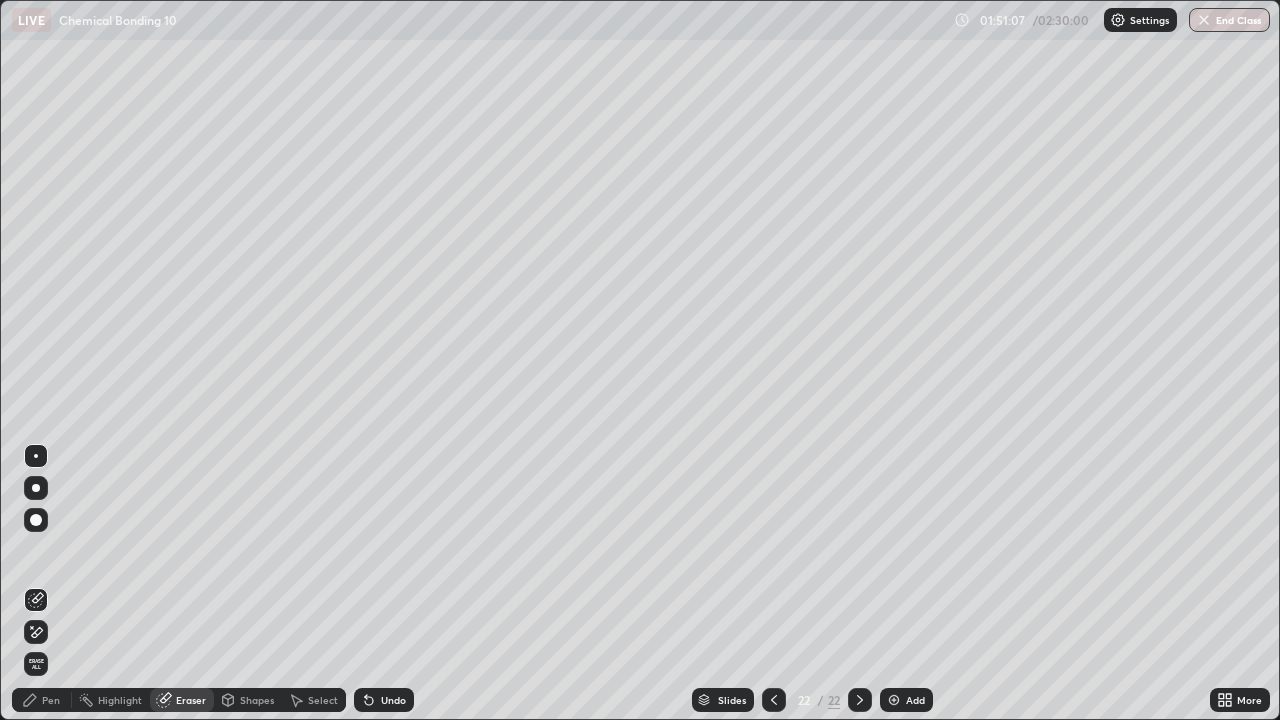 click on "Pen" at bounding box center (42, 700) 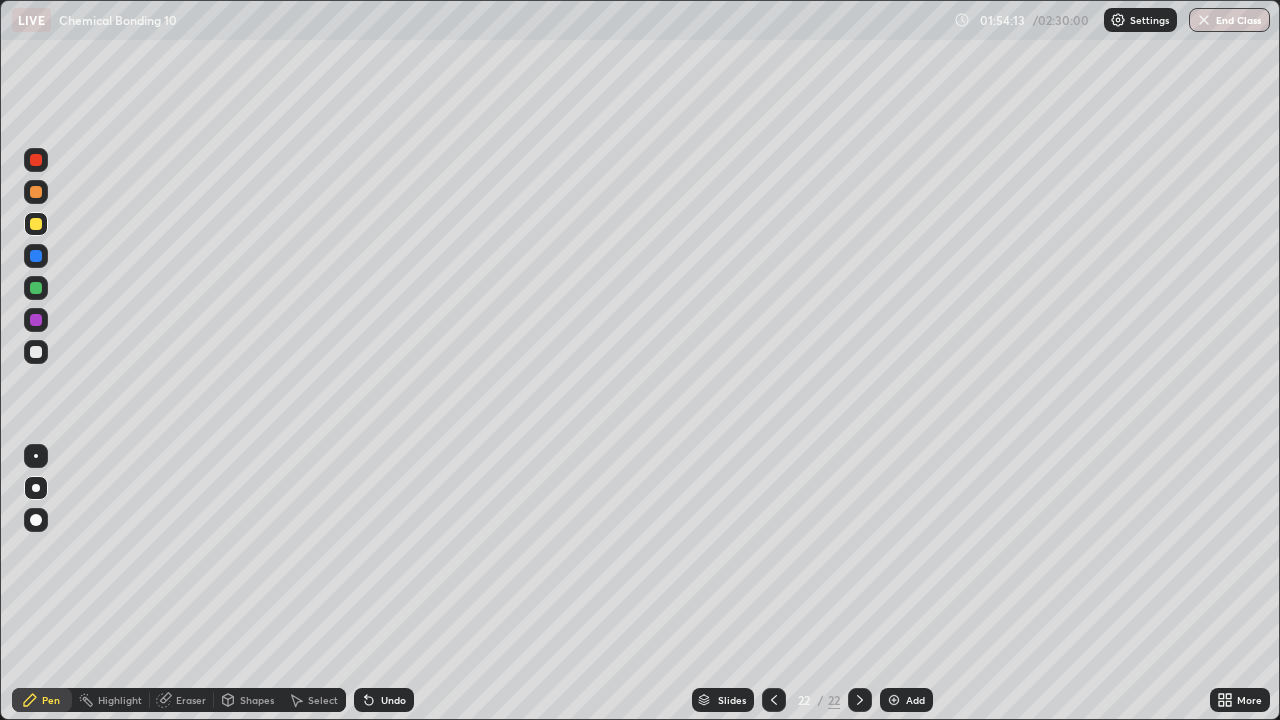 click on "End Class" at bounding box center [1229, 20] 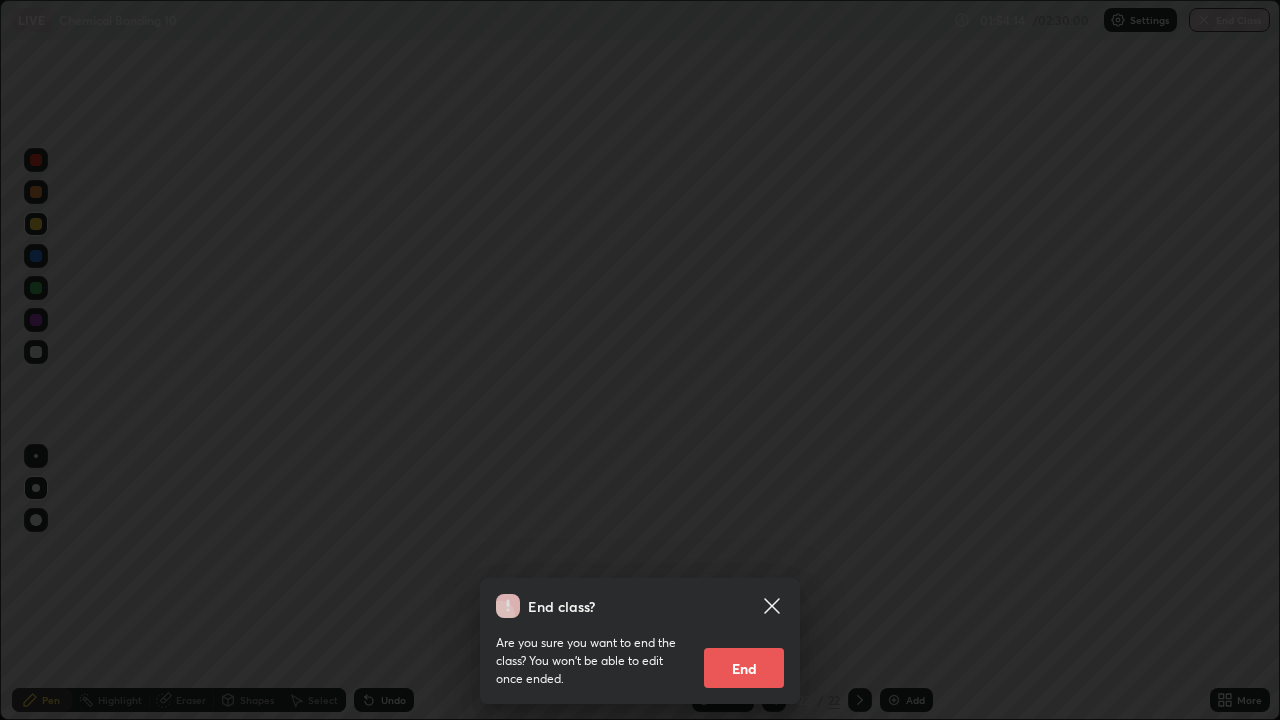 click on "End" at bounding box center [744, 668] 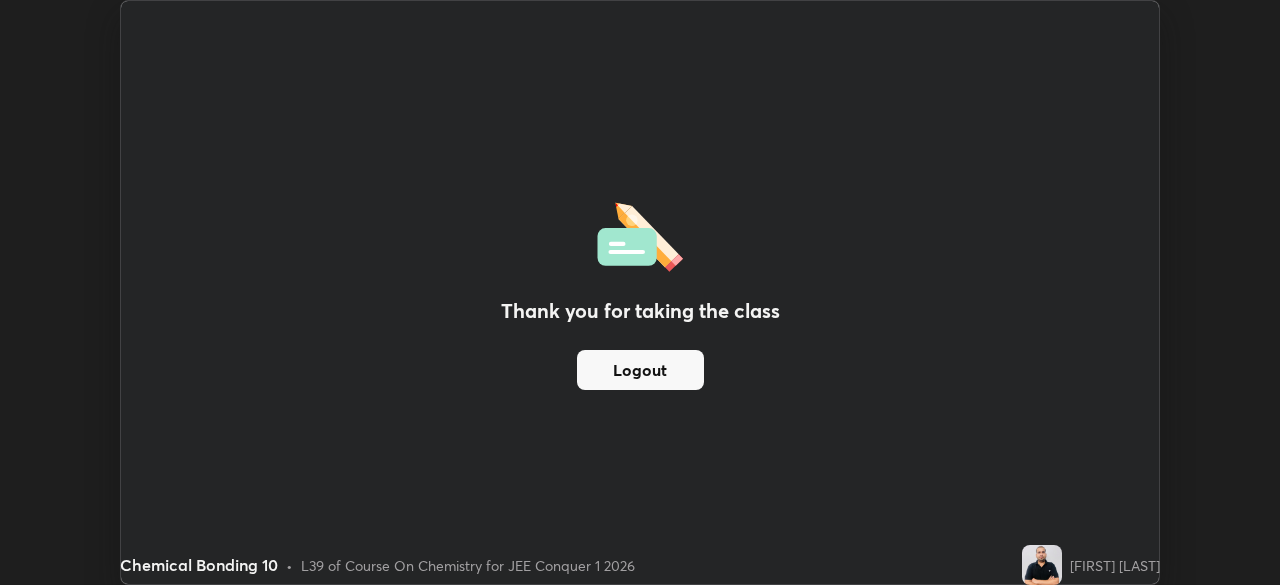 scroll, scrollTop: 585, scrollLeft: 1280, axis: both 